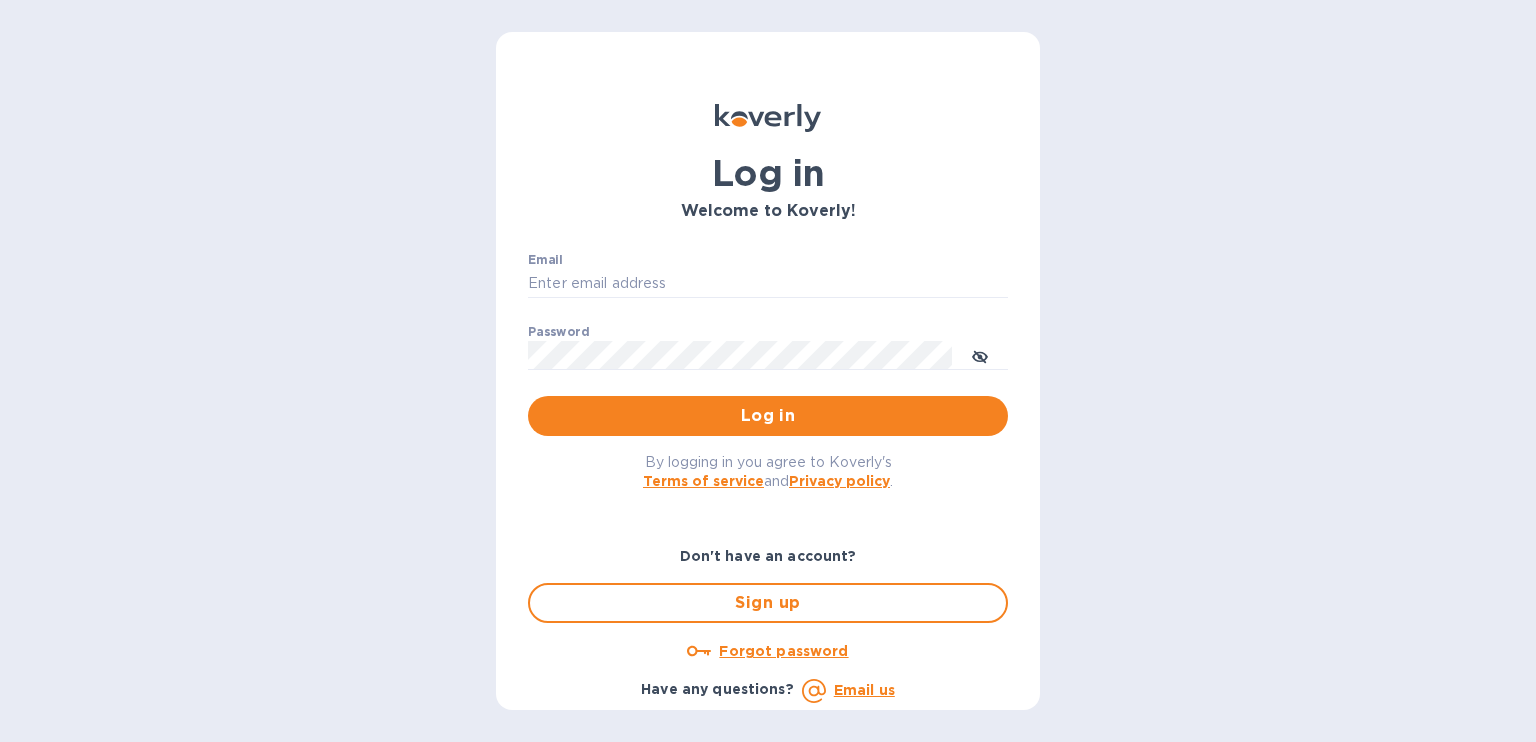 scroll, scrollTop: 0, scrollLeft: 0, axis: both 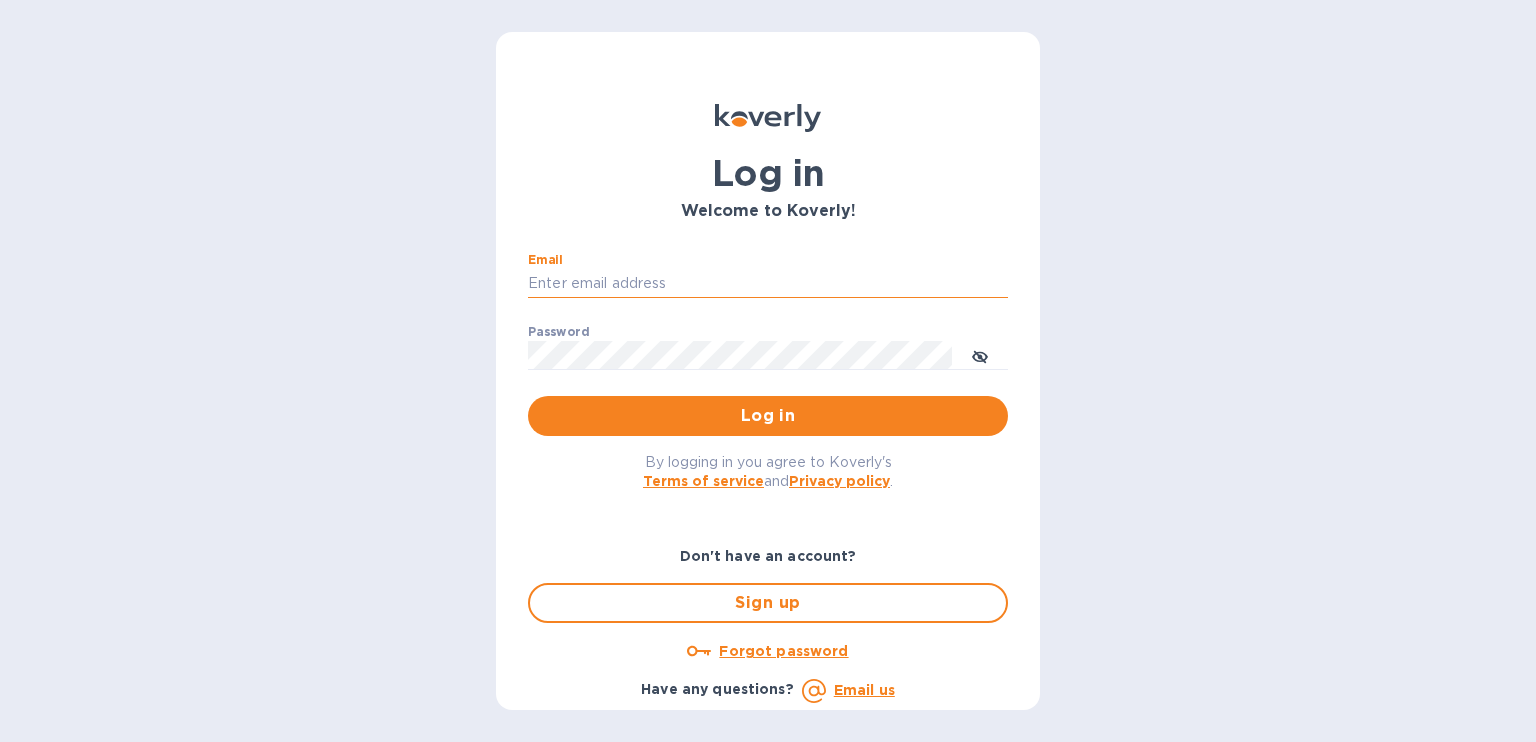 click on "Email" at bounding box center (768, 284) 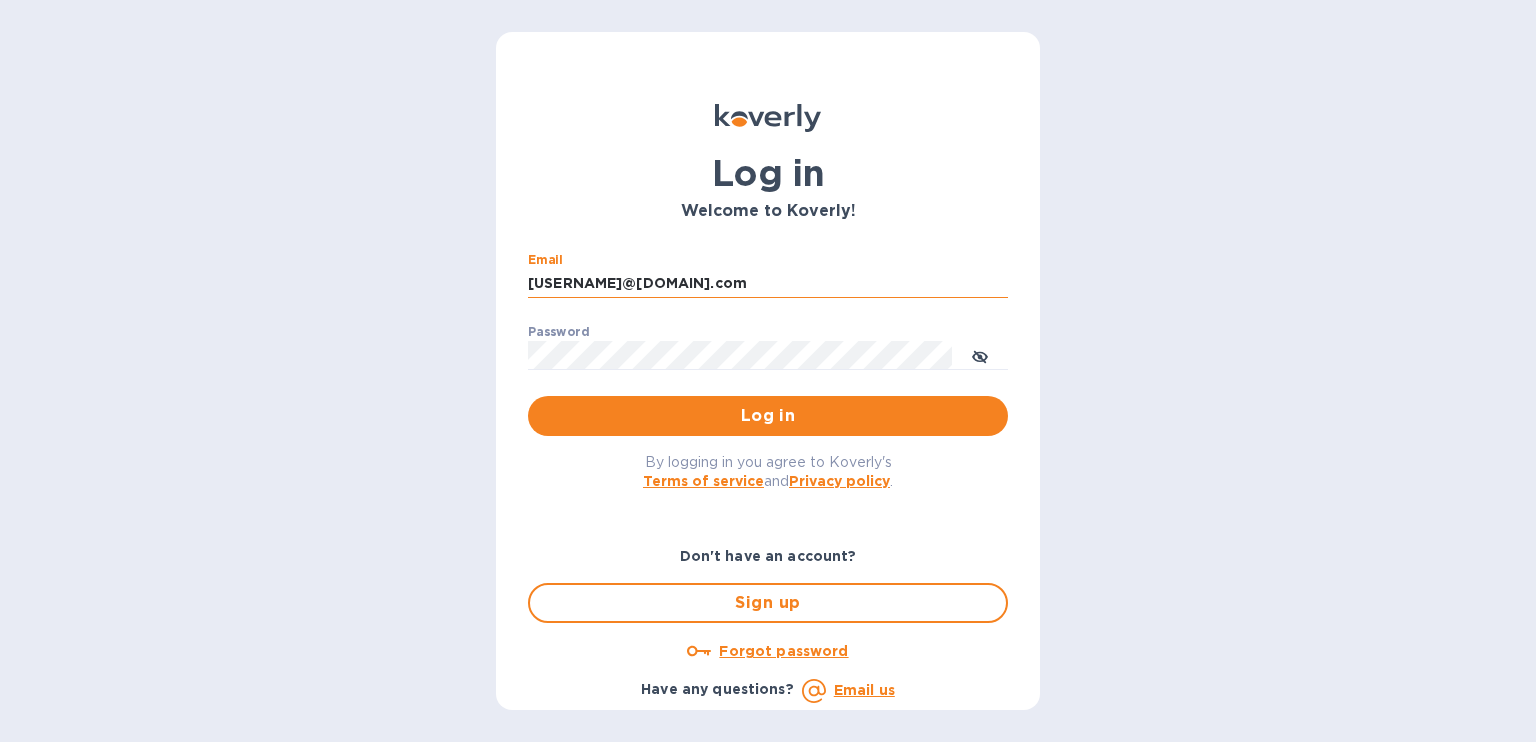 type on "[USERNAME]@[DOMAIN].com" 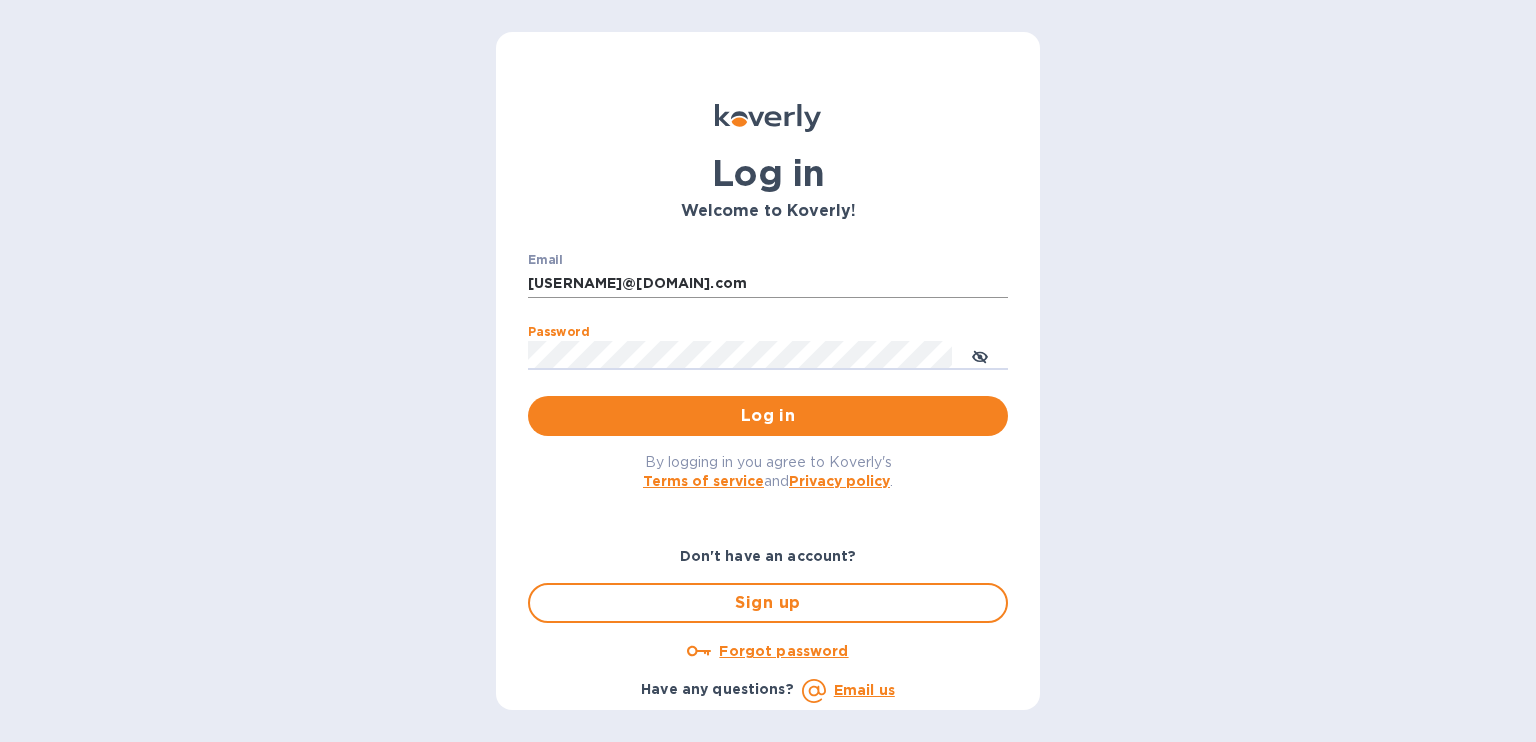 click on "Log in" at bounding box center (768, 416) 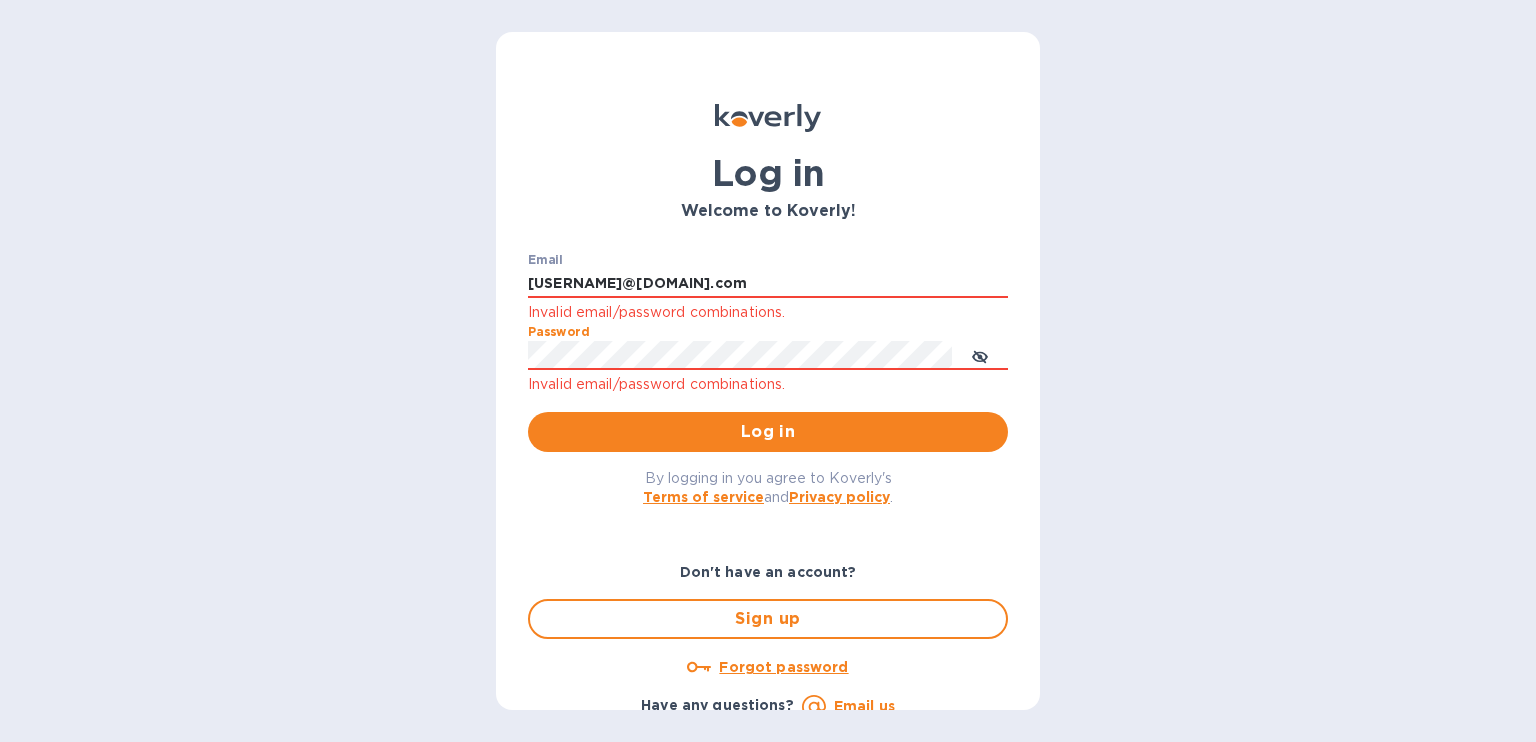 click on "Log in" at bounding box center [768, 432] 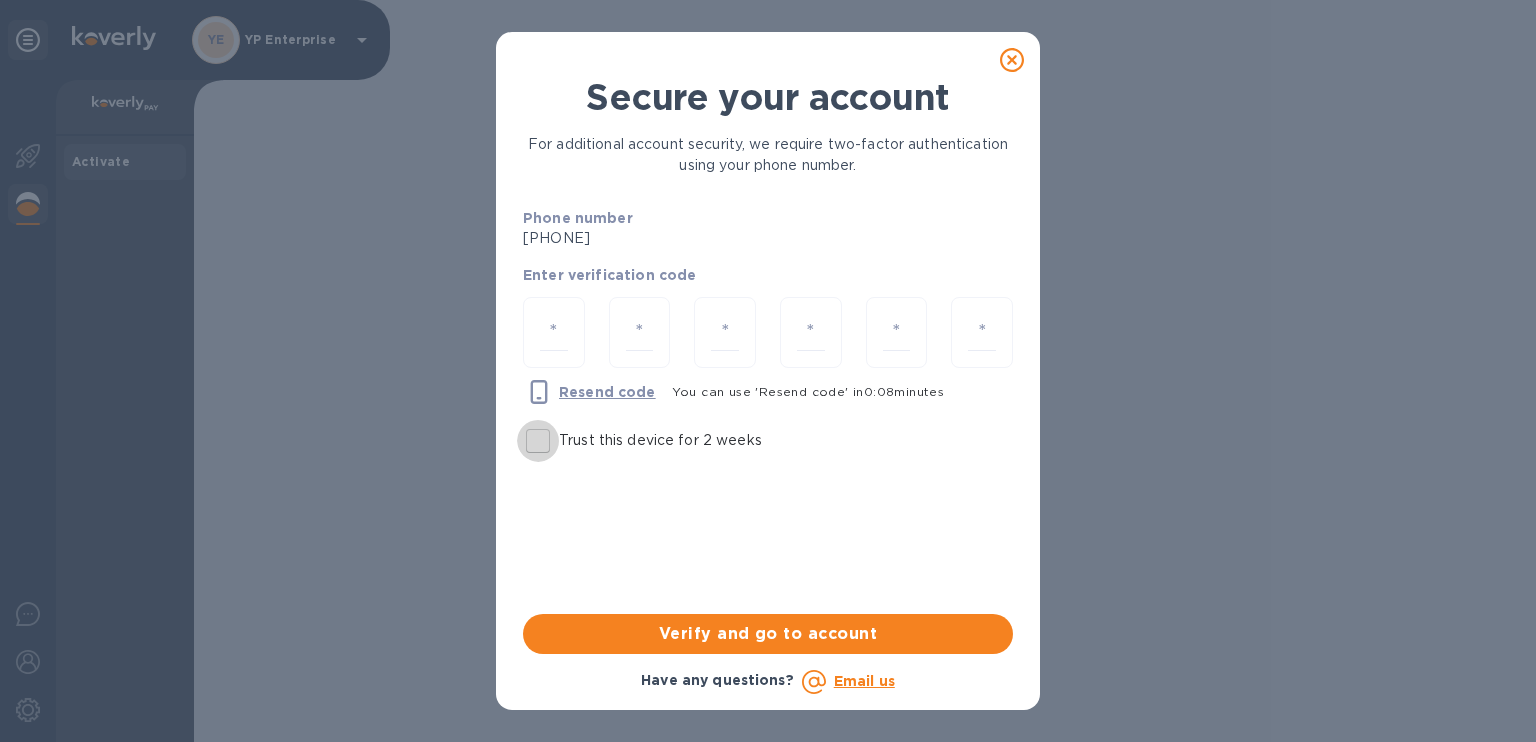 click on "Trust this device for 2 weeks" at bounding box center (538, 441) 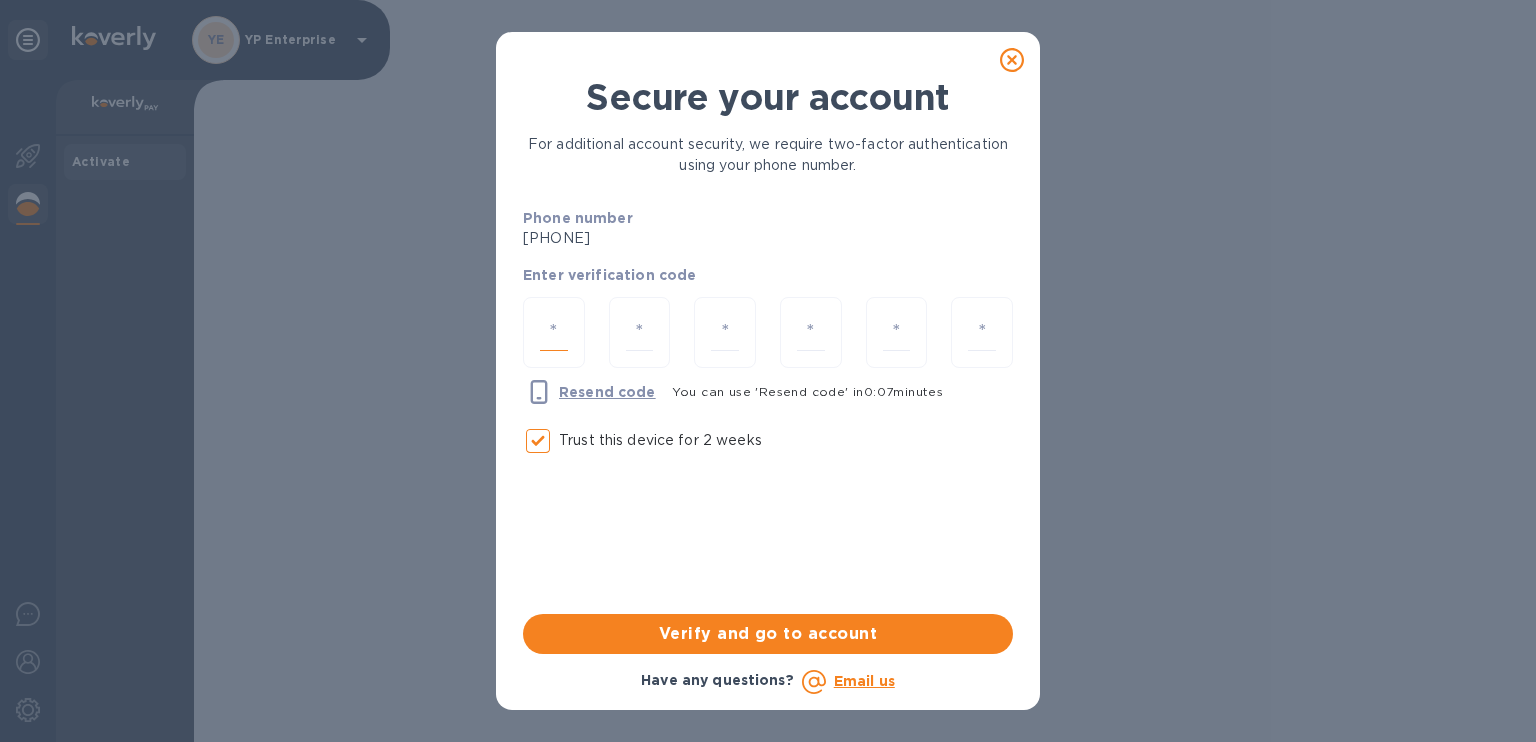 click at bounding box center (554, 332) 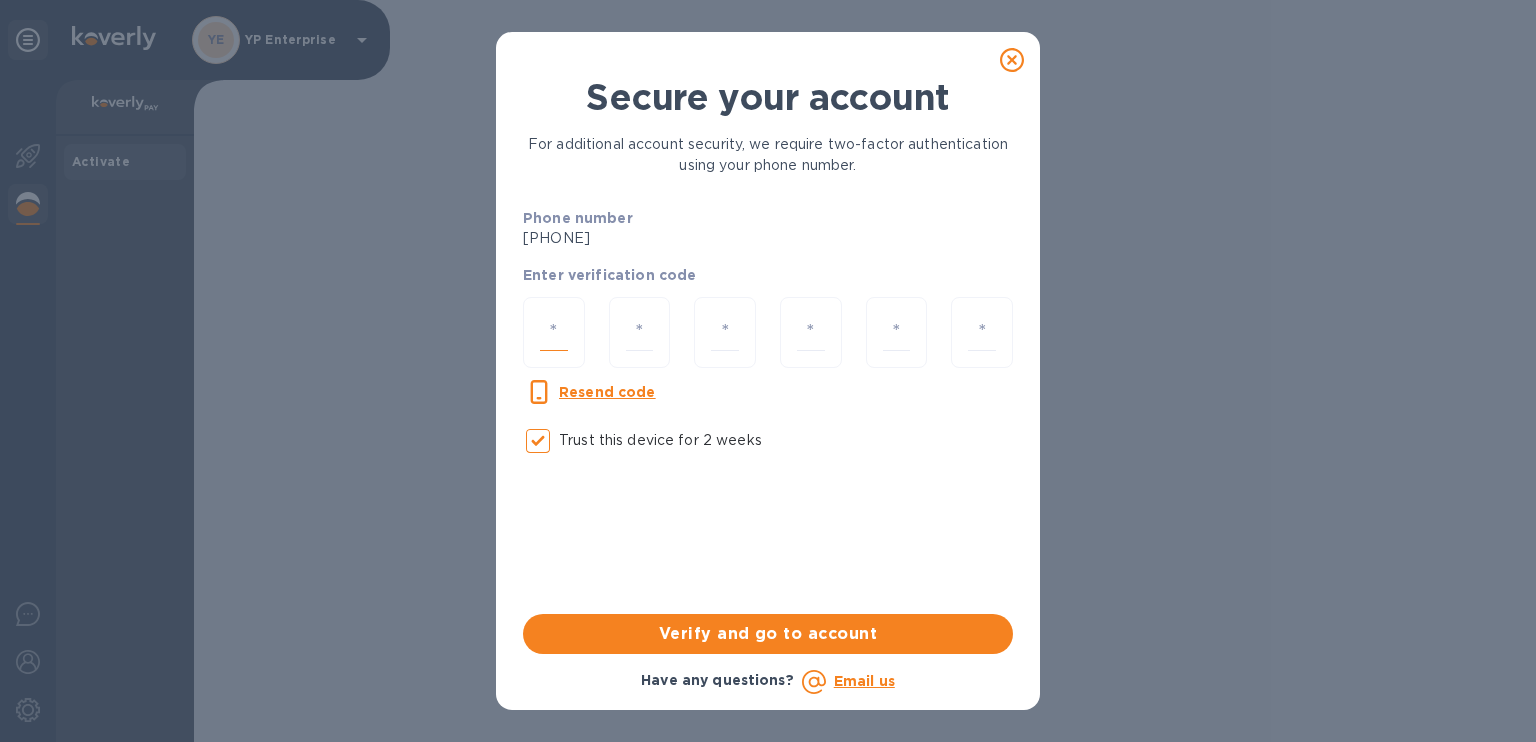 type on "1" 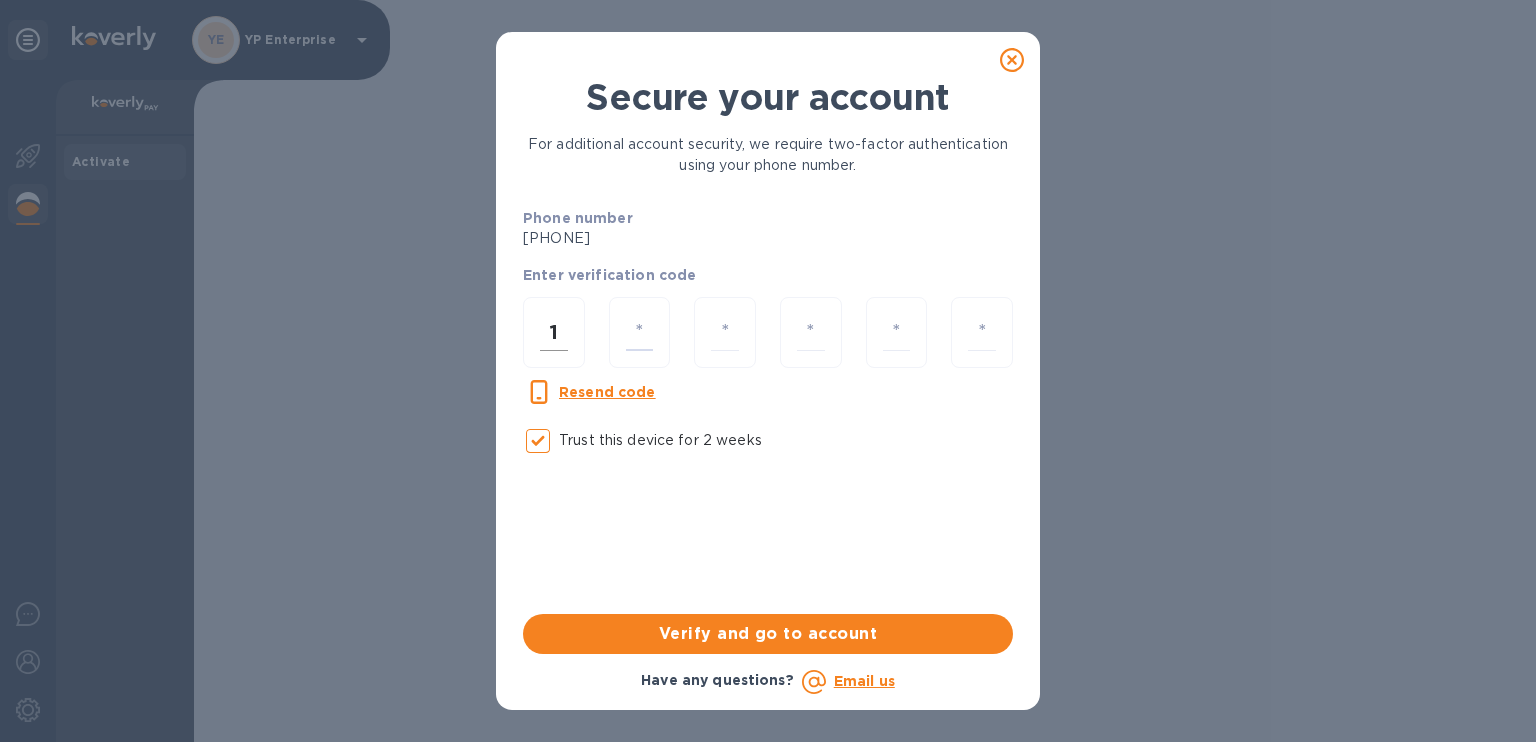 type on "1" 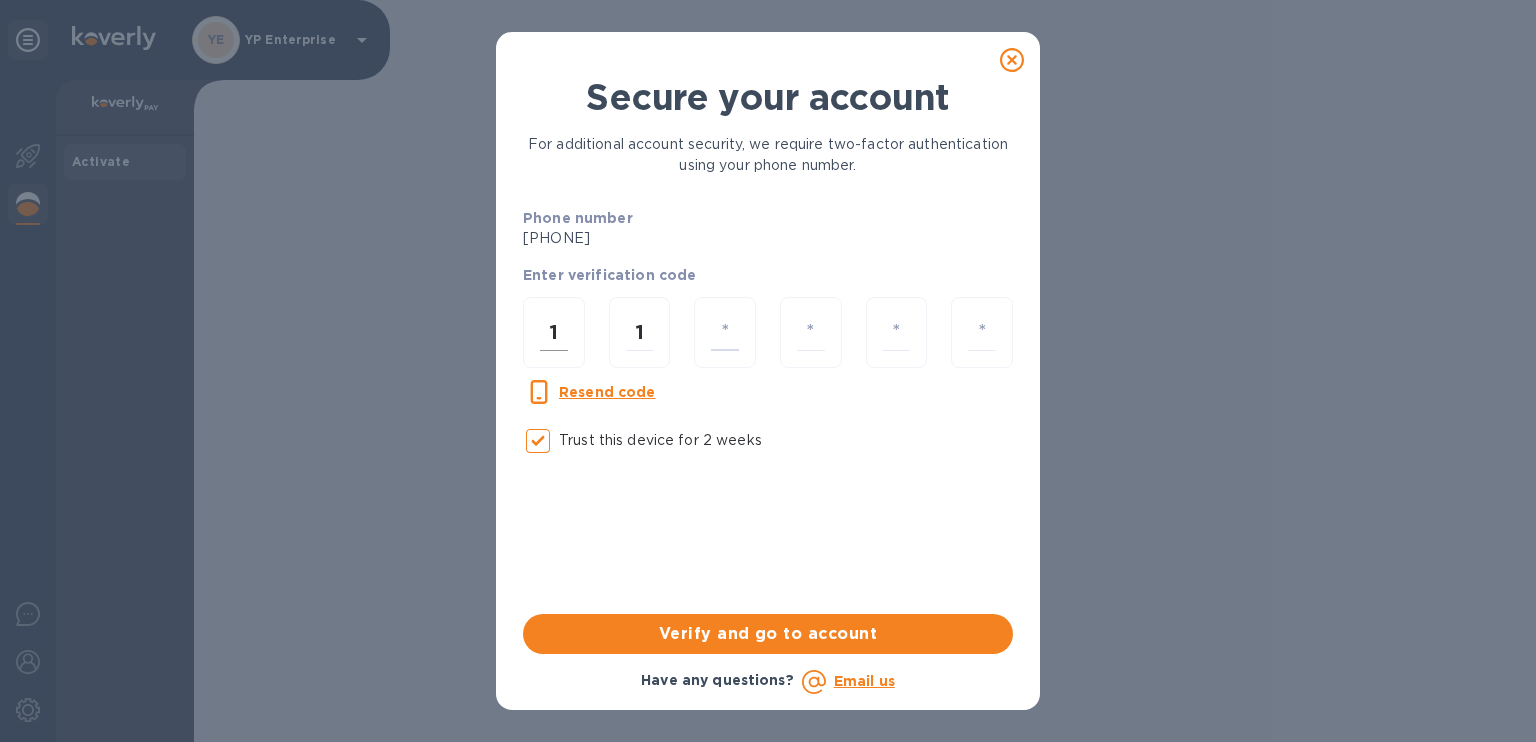 type on "5" 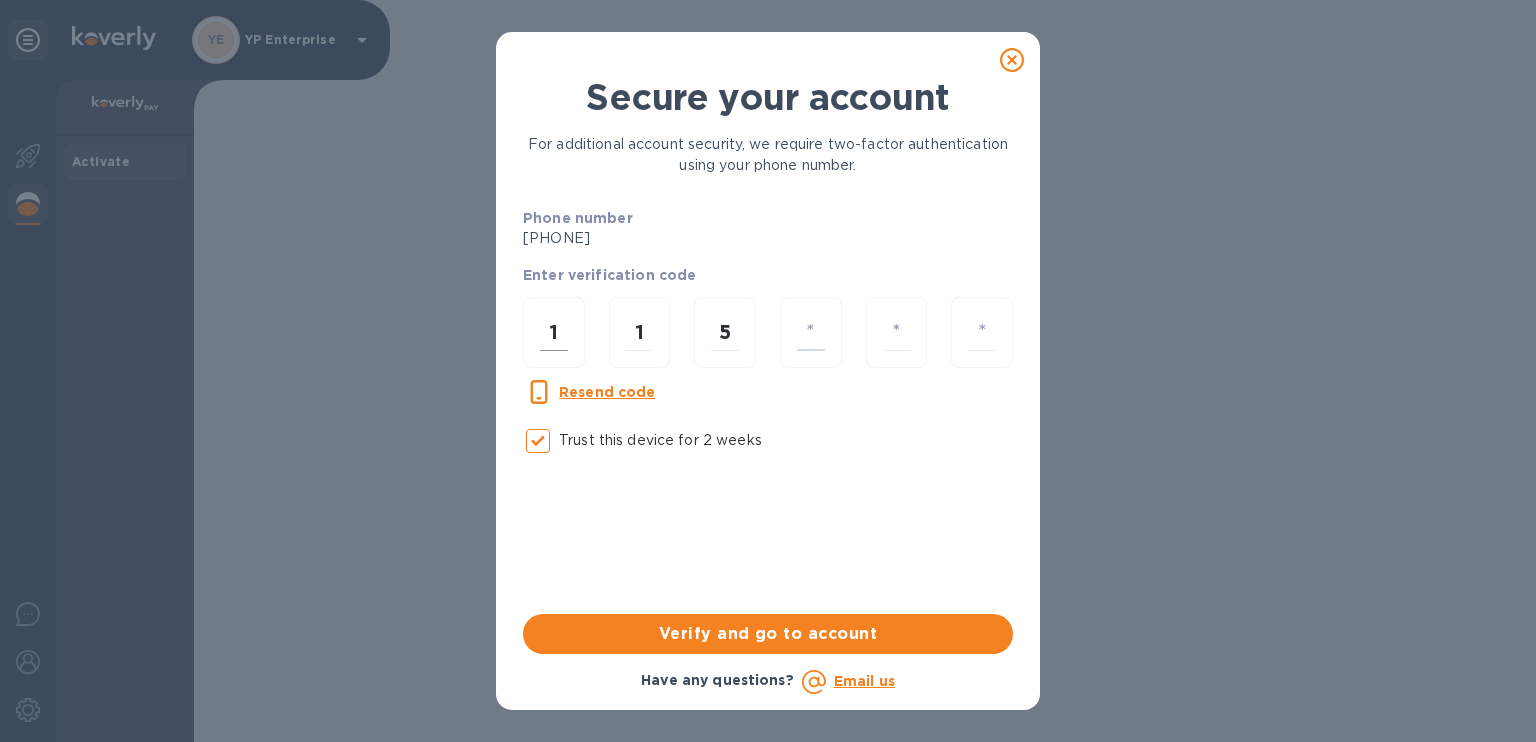 type on "9" 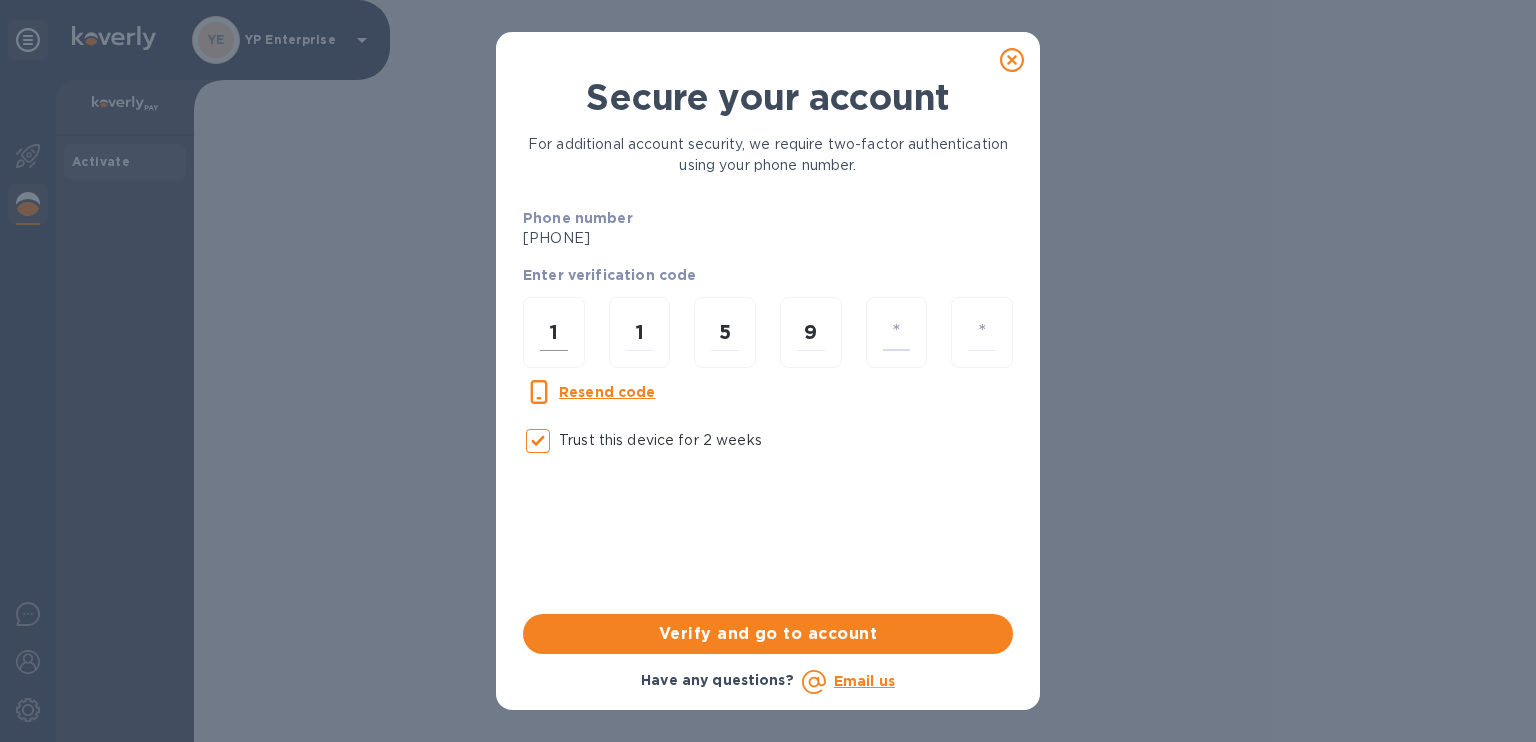 type on "8" 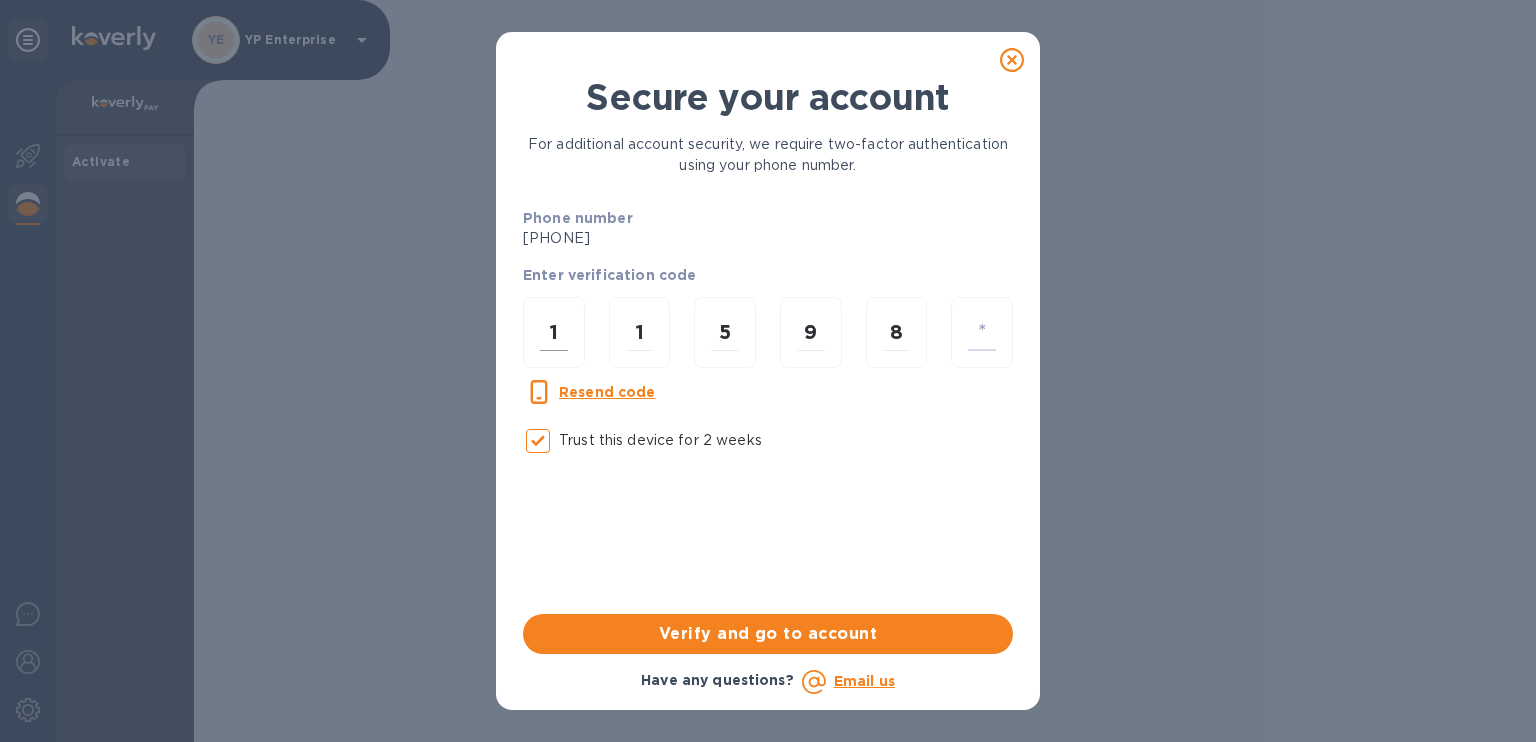 type on "4" 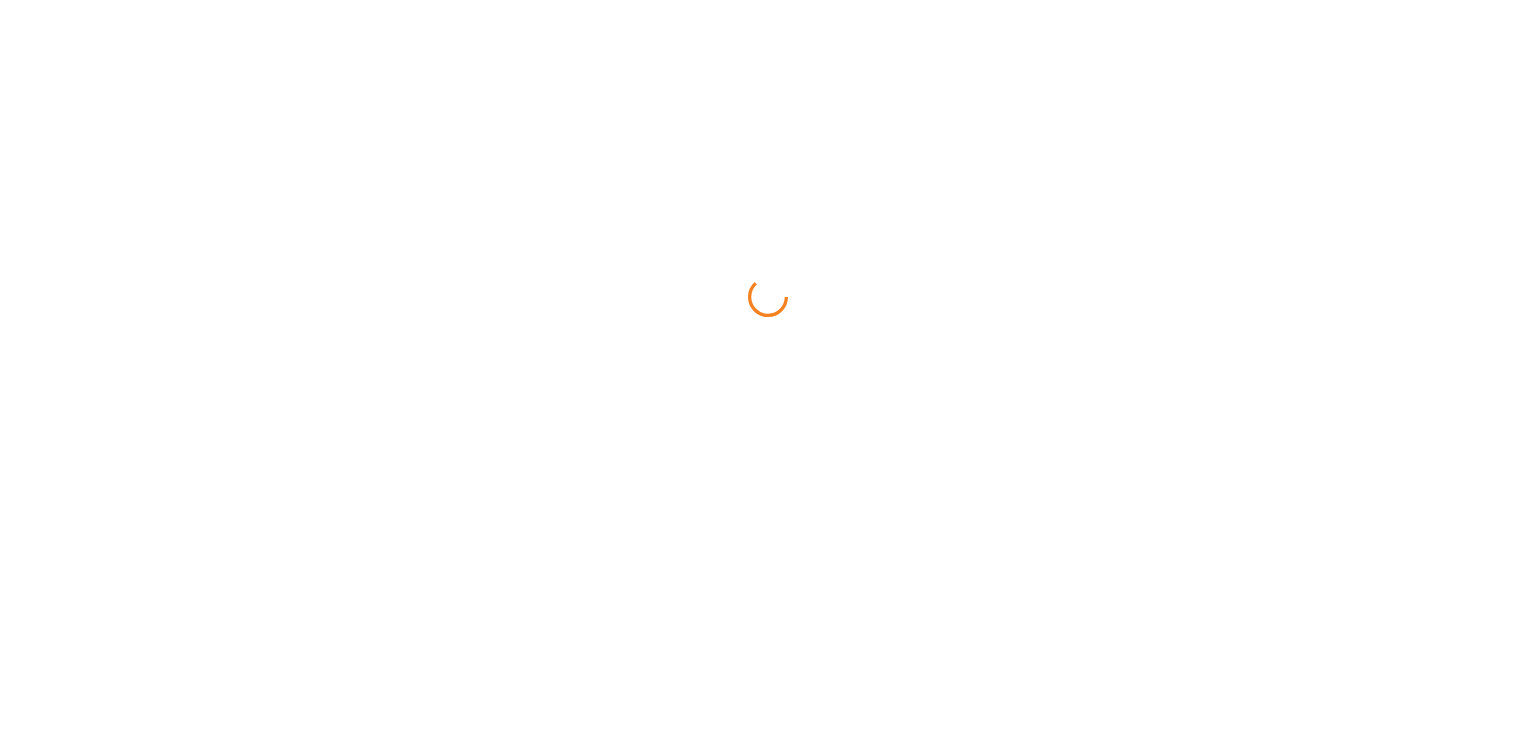 scroll, scrollTop: 0, scrollLeft: 0, axis: both 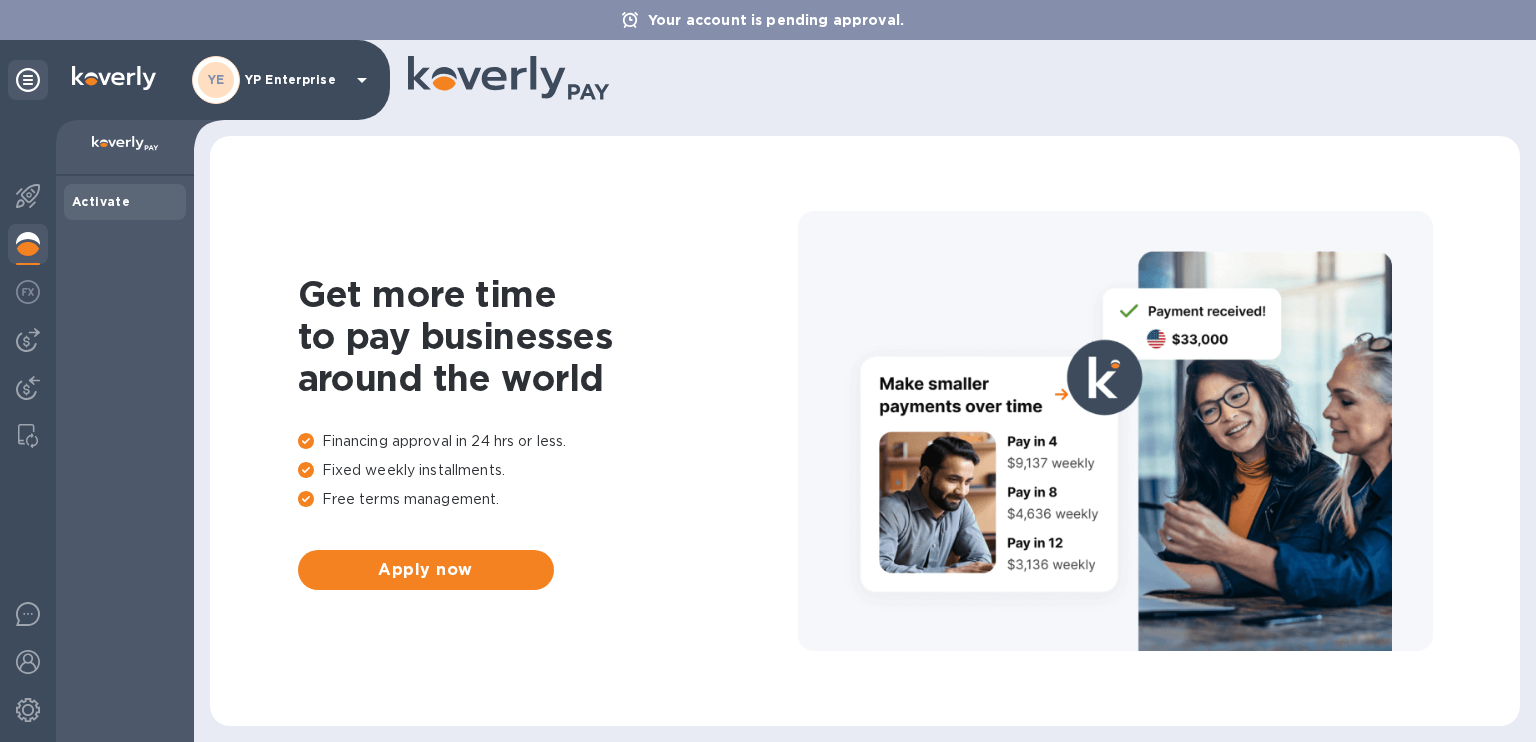 click on "Activate" at bounding box center [125, 202] 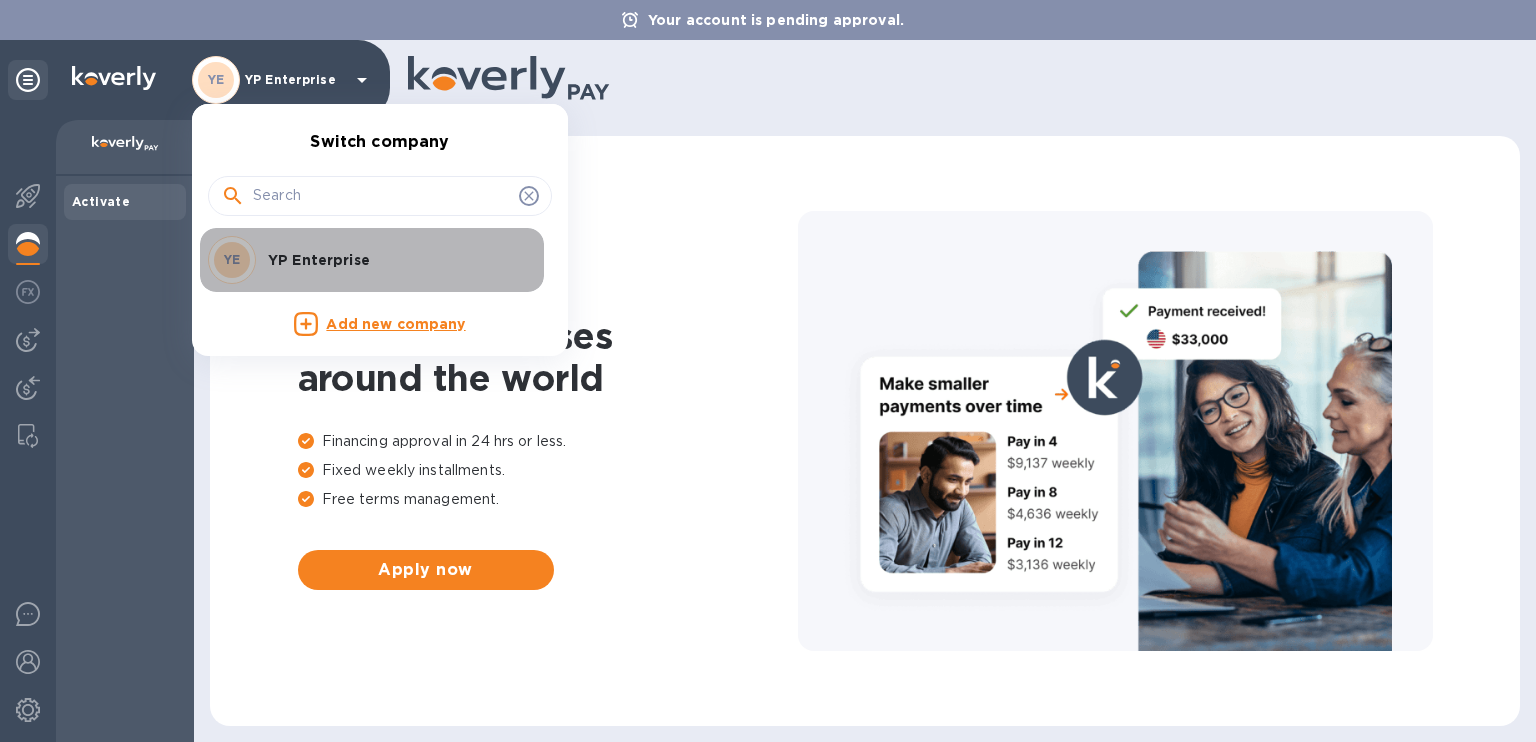 click on "YP Enterprise" at bounding box center (390, 260) 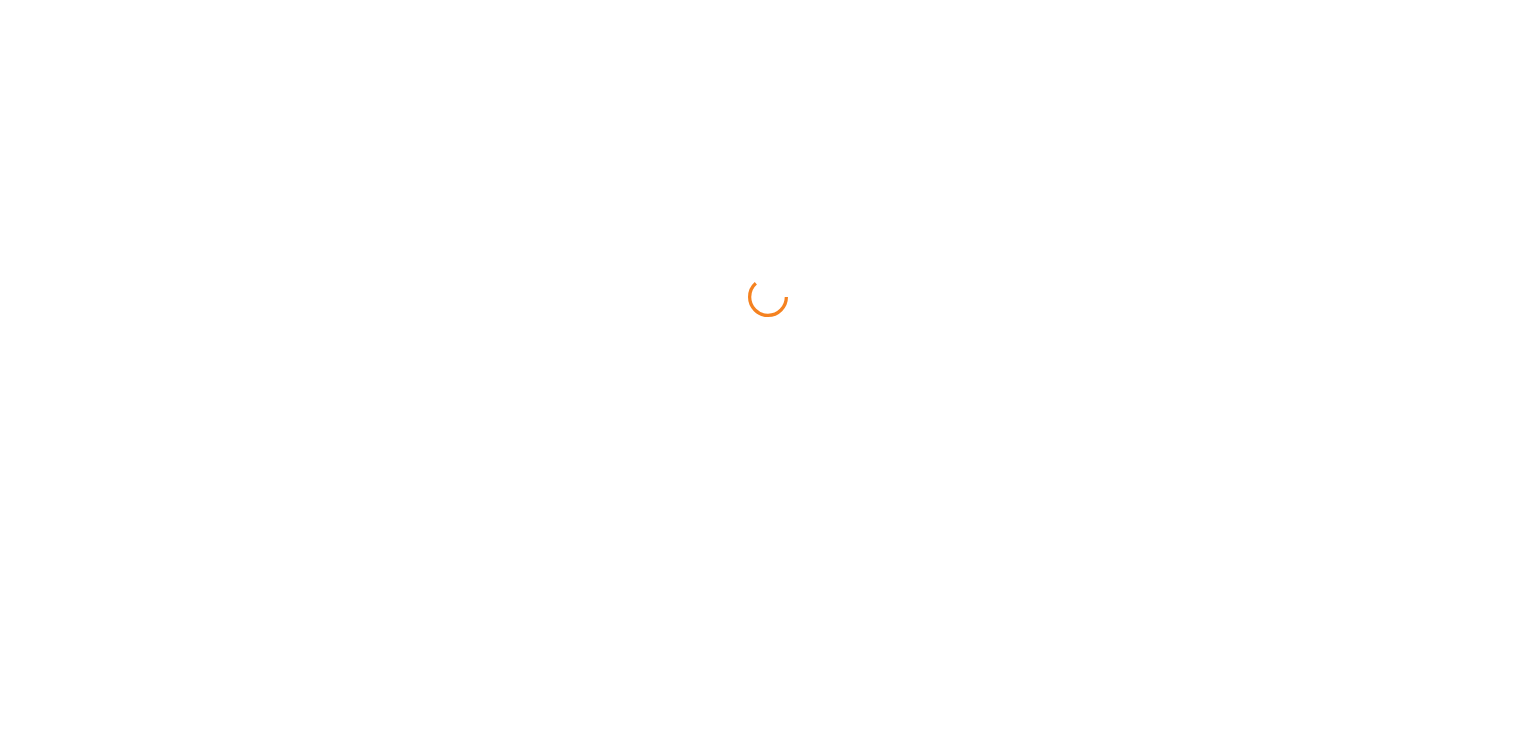 scroll, scrollTop: 0, scrollLeft: 0, axis: both 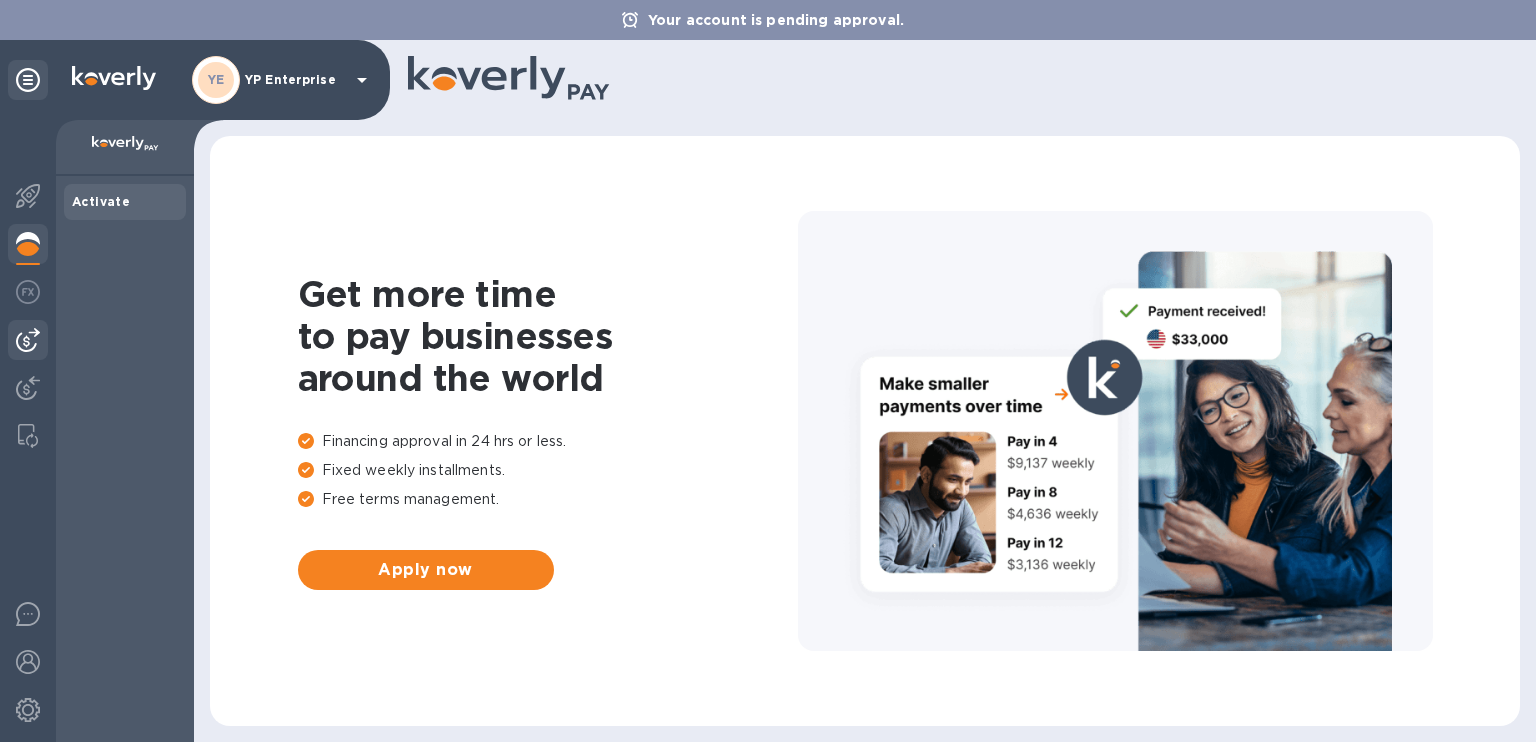 click at bounding box center (28, 340) 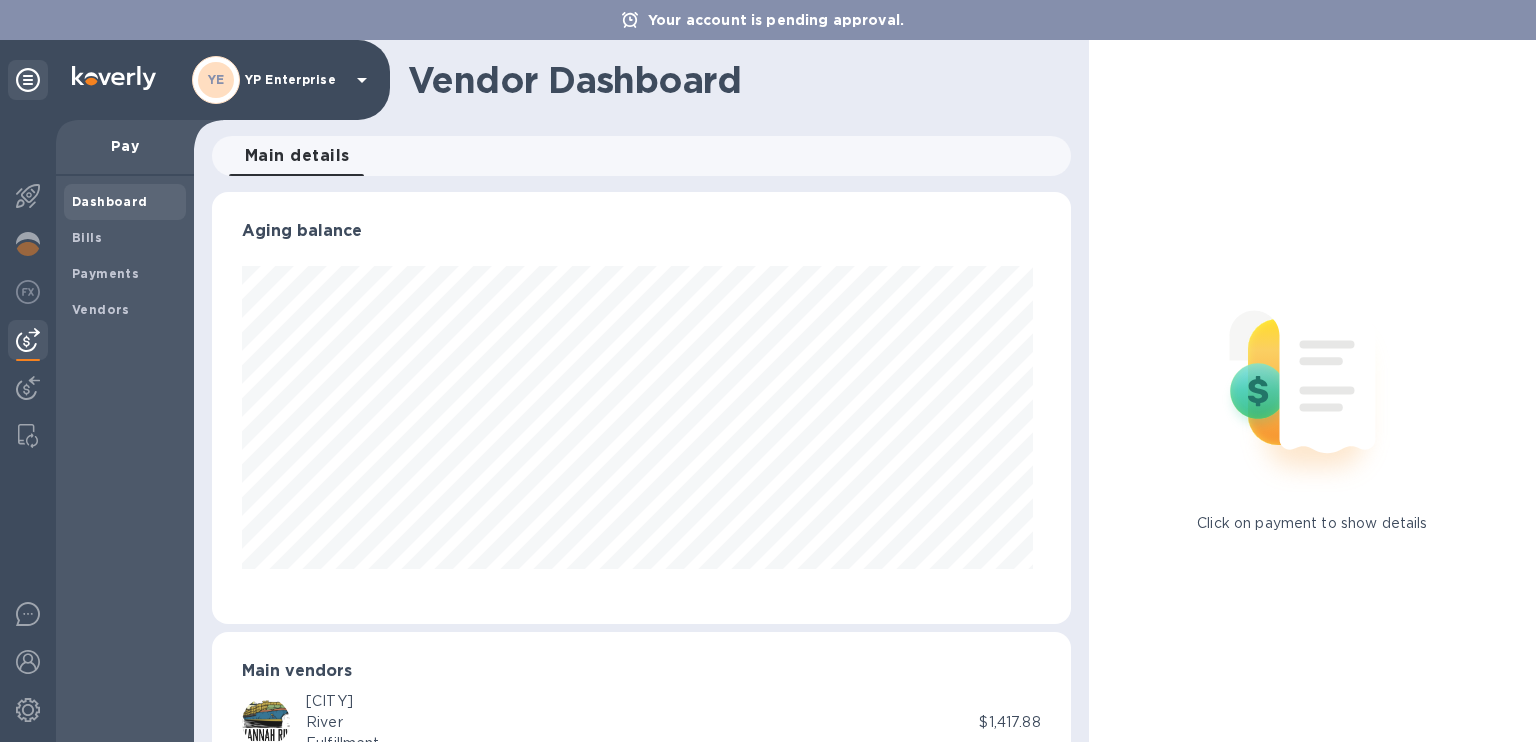 scroll, scrollTop: 999568, scrollLeft: 999149, axis: both 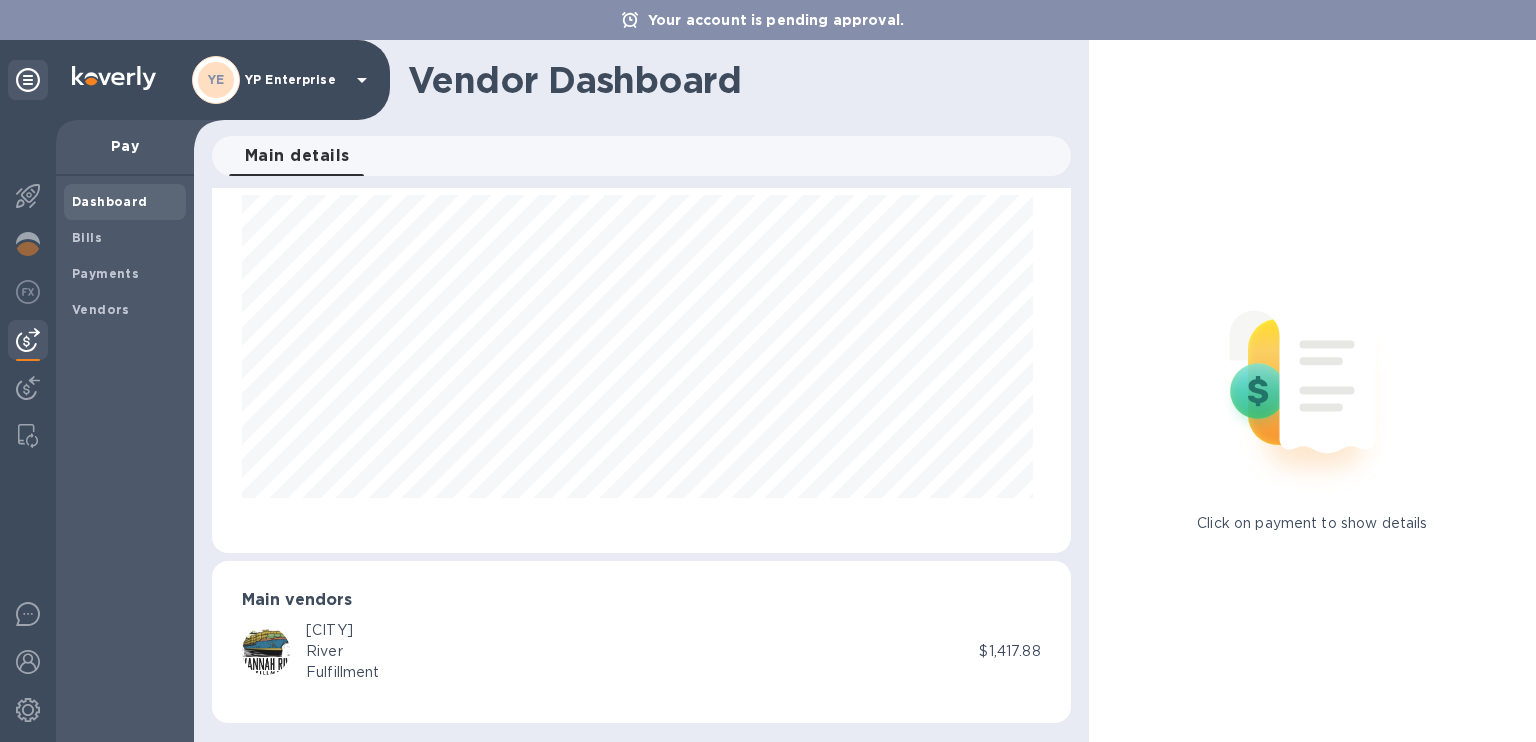 click on "Savannah River Fulfillment" at bounding box center [610, 651] 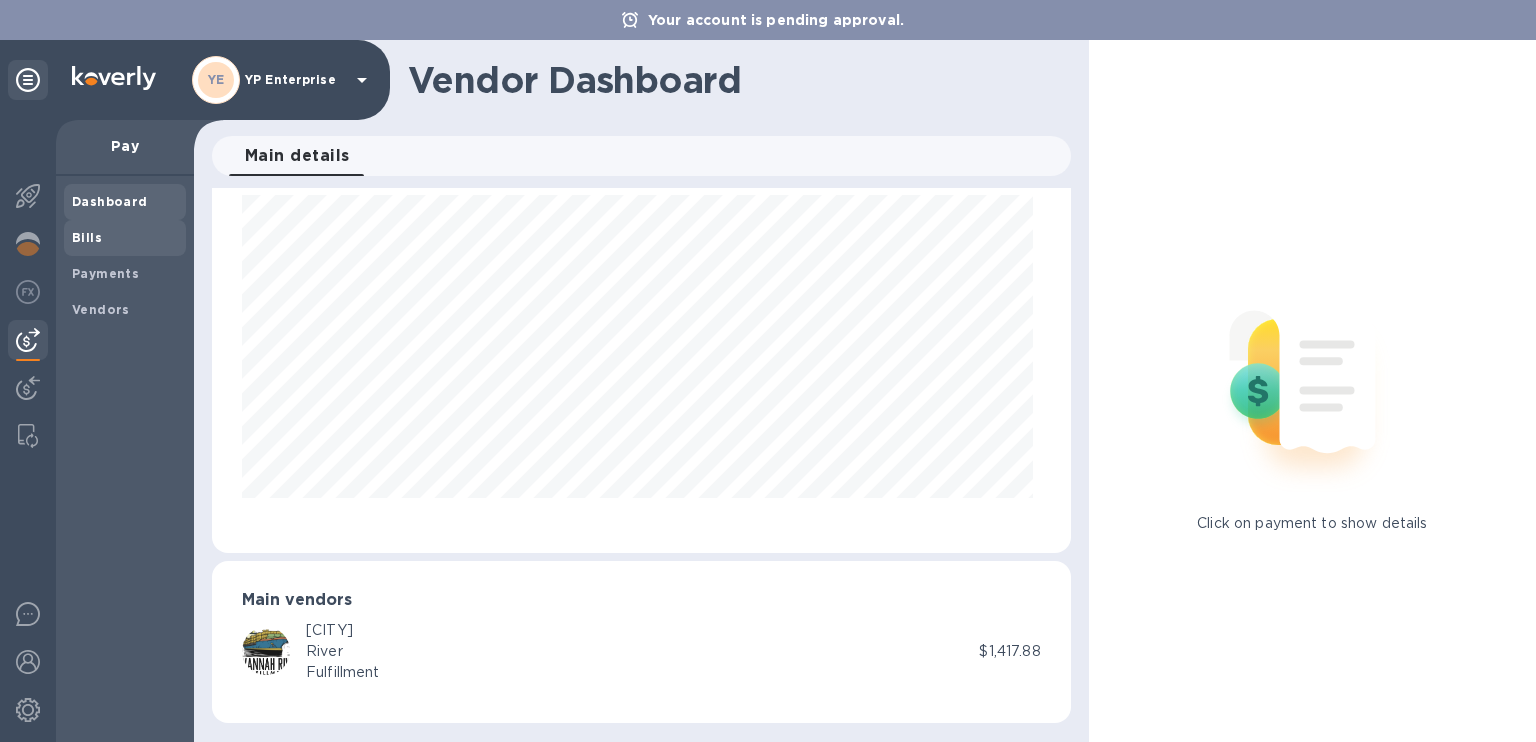 click on "Bills" at bounding box center (125, 238) 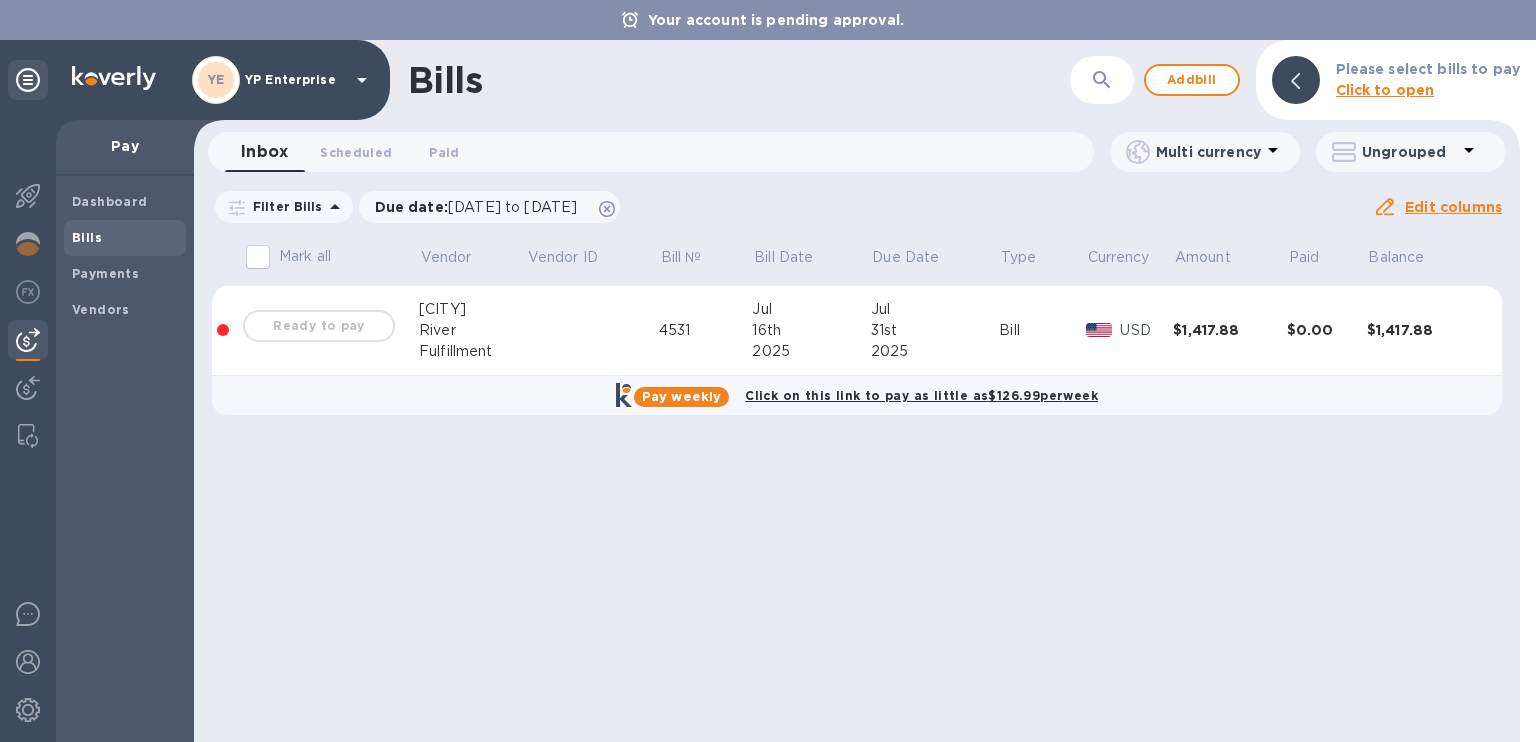 click on "Ready to pay" at bounding box center (319, 326) 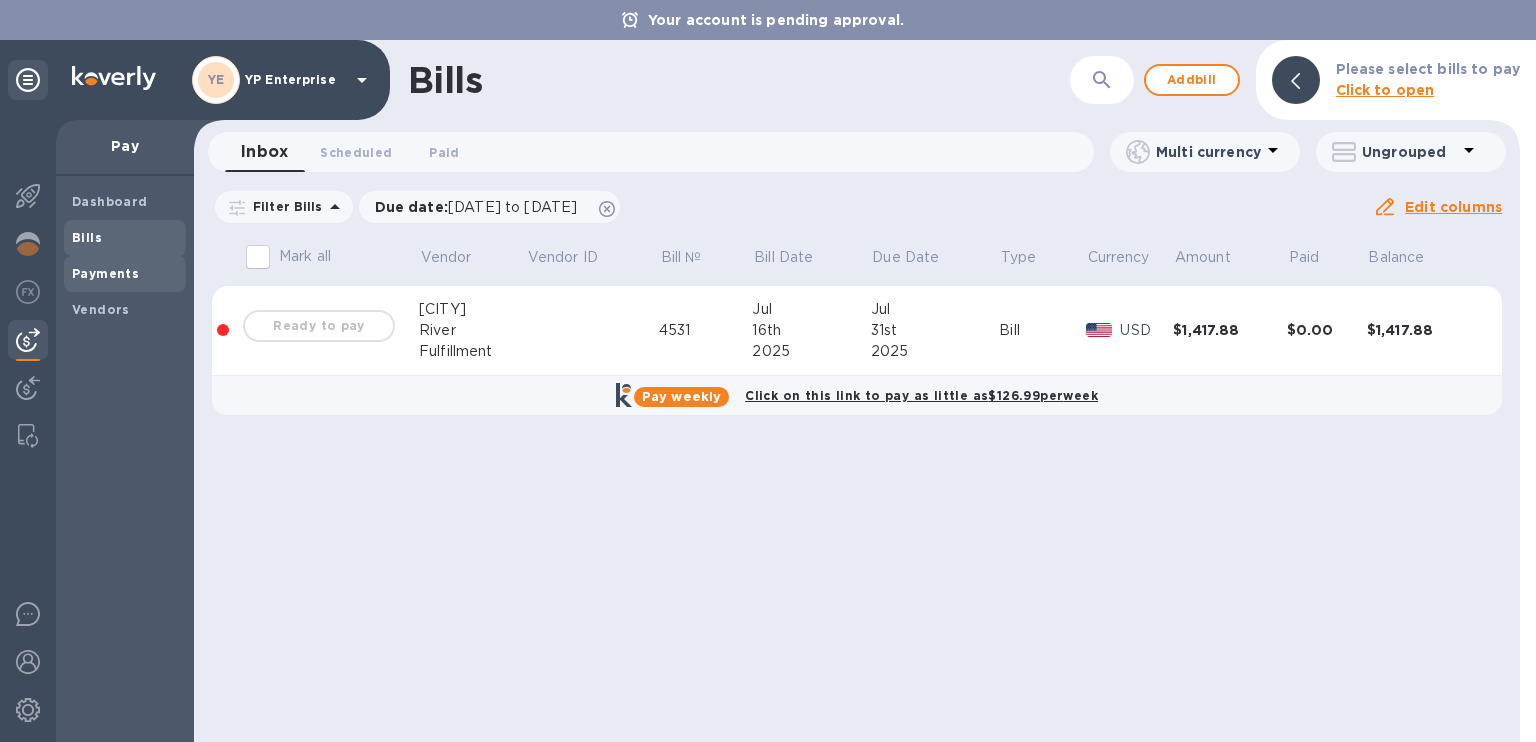 click on "Payments" at bounding box center [125, 274] 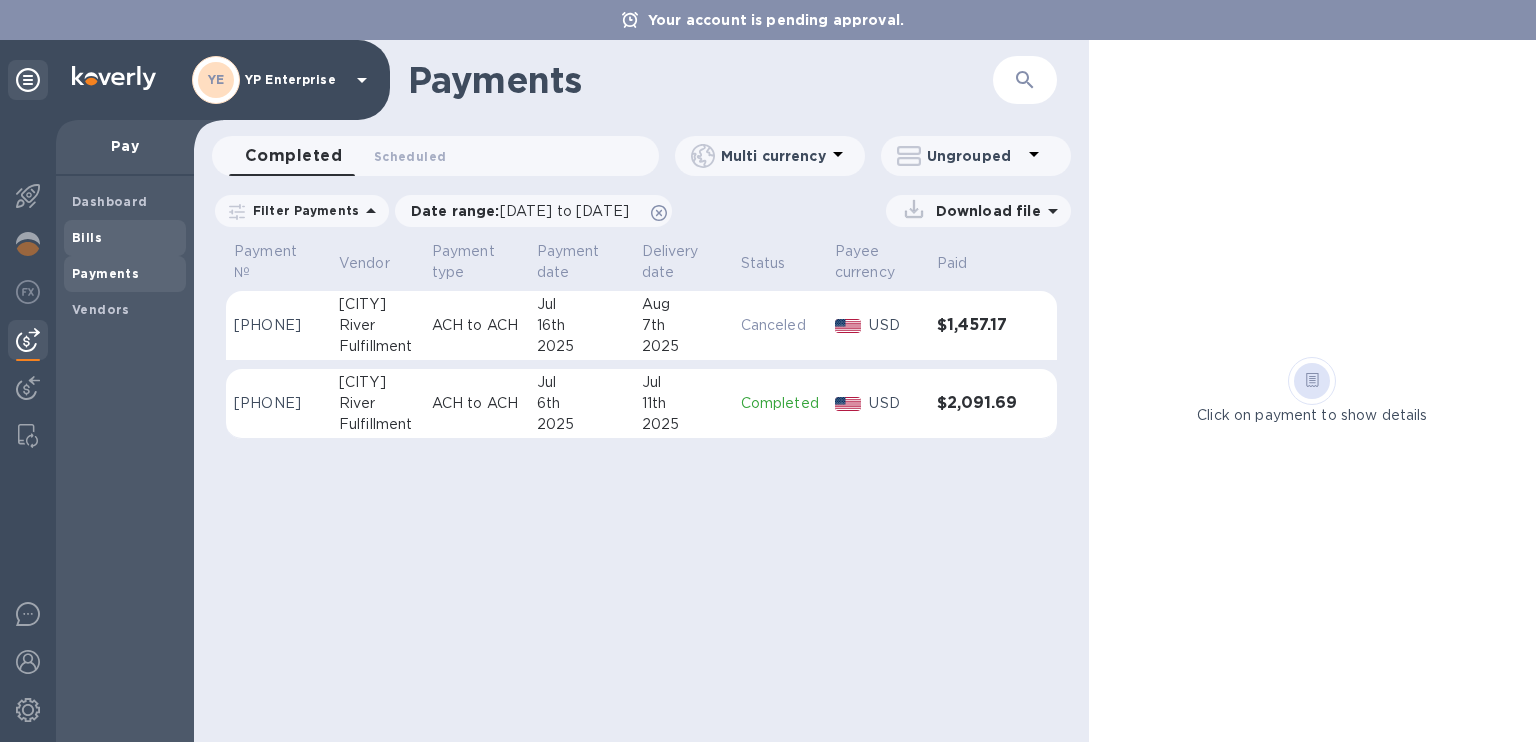 click on "Bills" at bounding box center [125, 238] 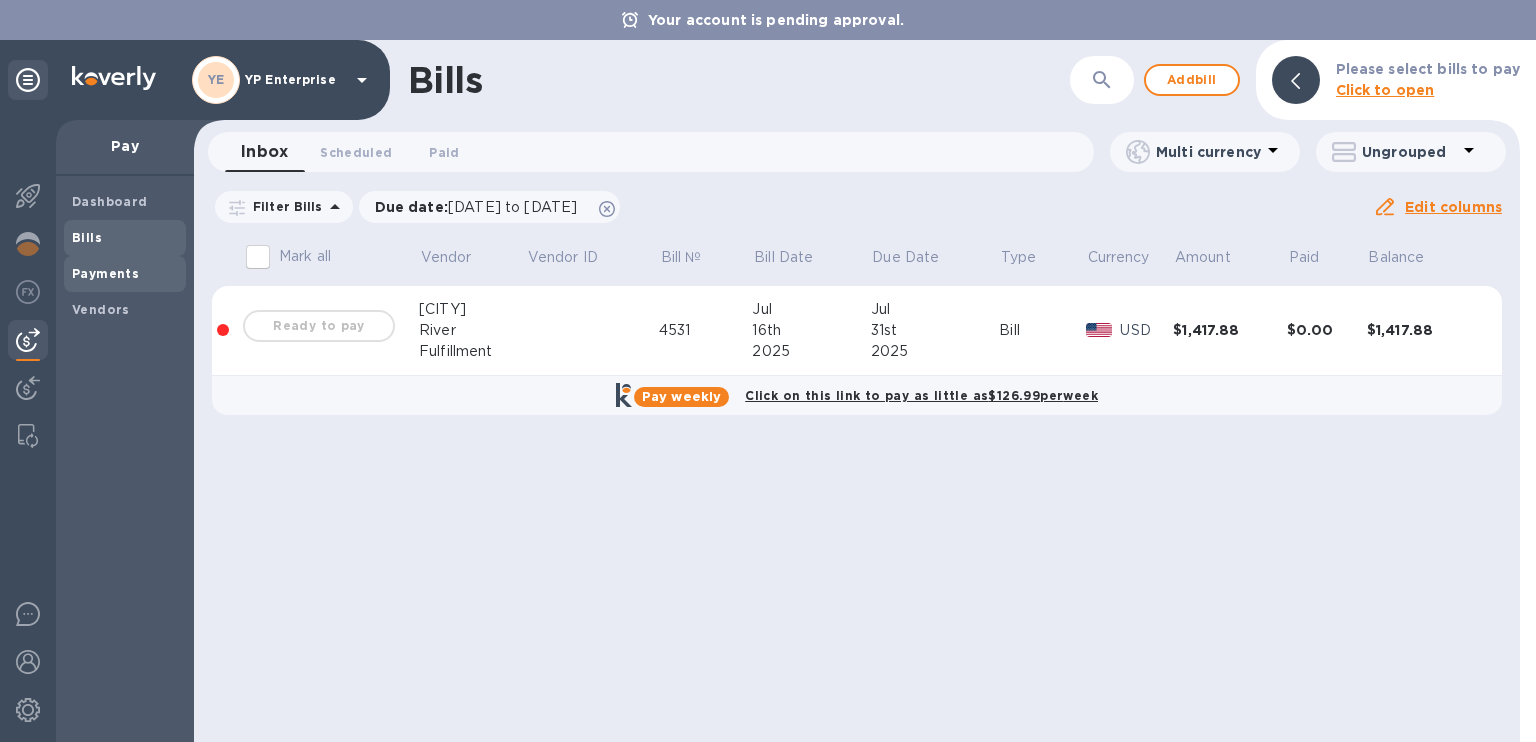 click on "Payments" at bounding box center (105, 273) 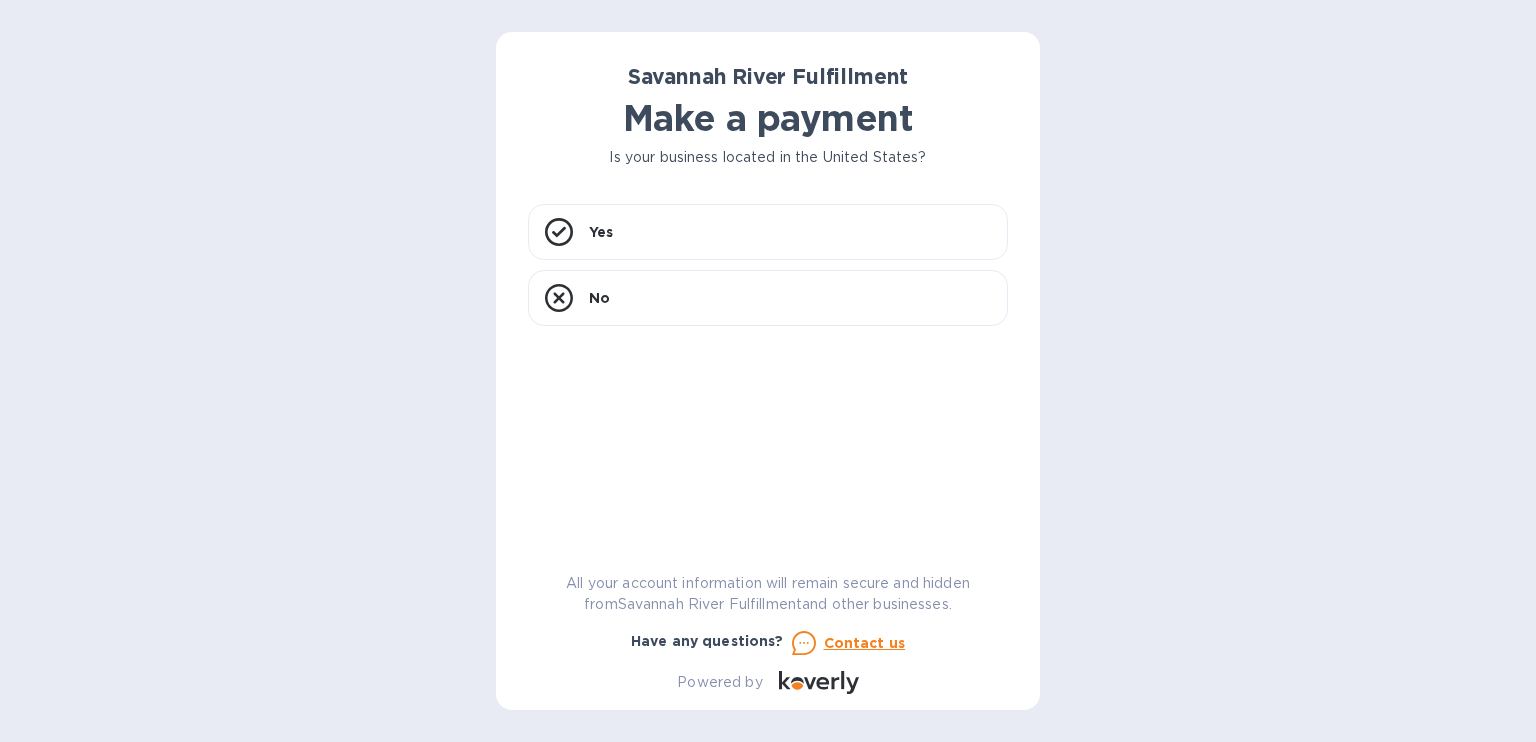 scroll, scrollTop: 0, scrollLeft: 0, axis: both 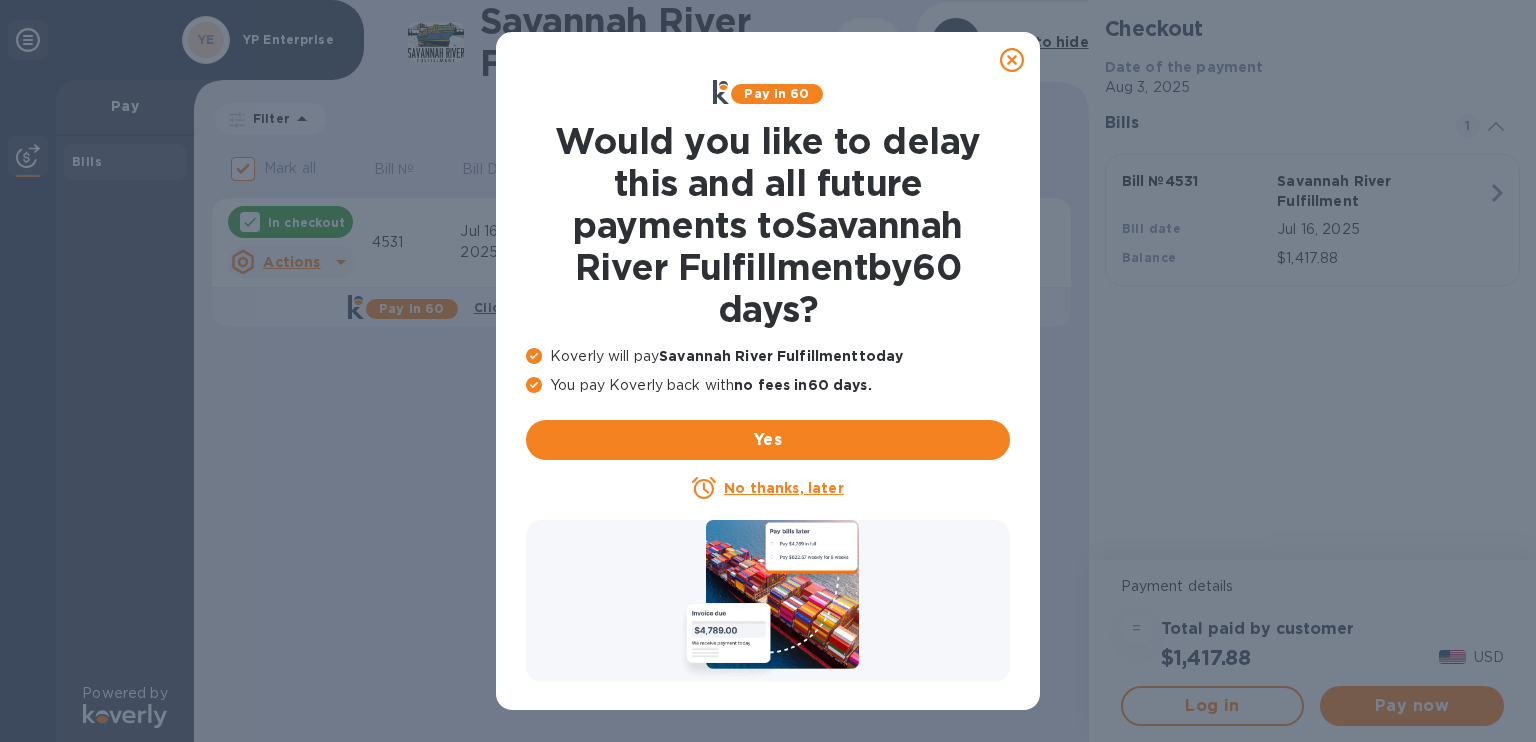 click on "No thanks, later" at bounding box center (783, 488) 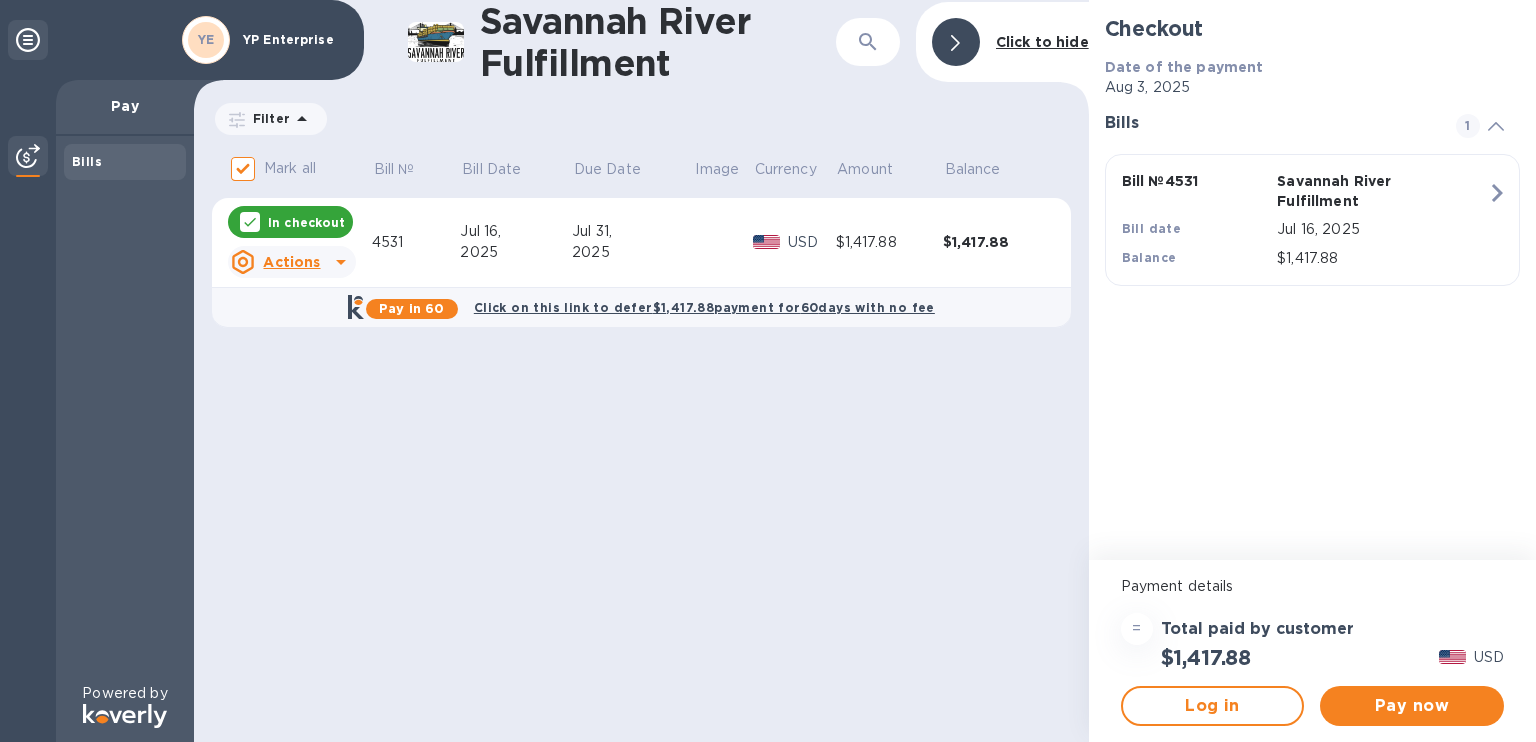 click on "Savannah River Fulfillment ​ Click to hide Filter Amount   Mark all Bill № Bill Date Due Date Image Currency Amount Balance In checkout Actions 4531 Jul 16, 2025 Jul 31, 2025 USD $1,417.88 $1,417.88 Pay in 60 Click on this link to defer  $1,417.88  payment for  60  days with no fee" at bounding box center (641, 371) 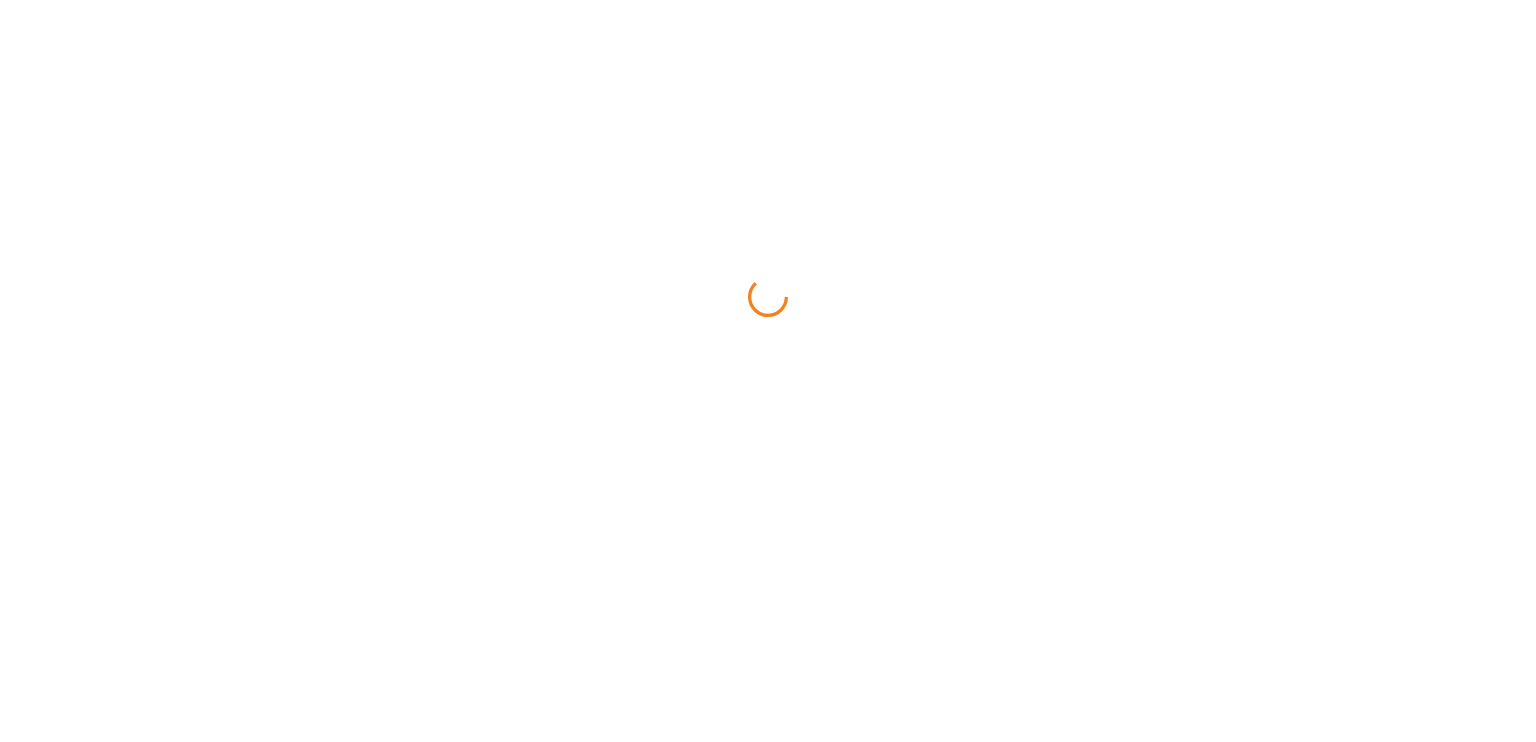 scroll, scrollTop: 0, scrollLeft: 0, axis: both 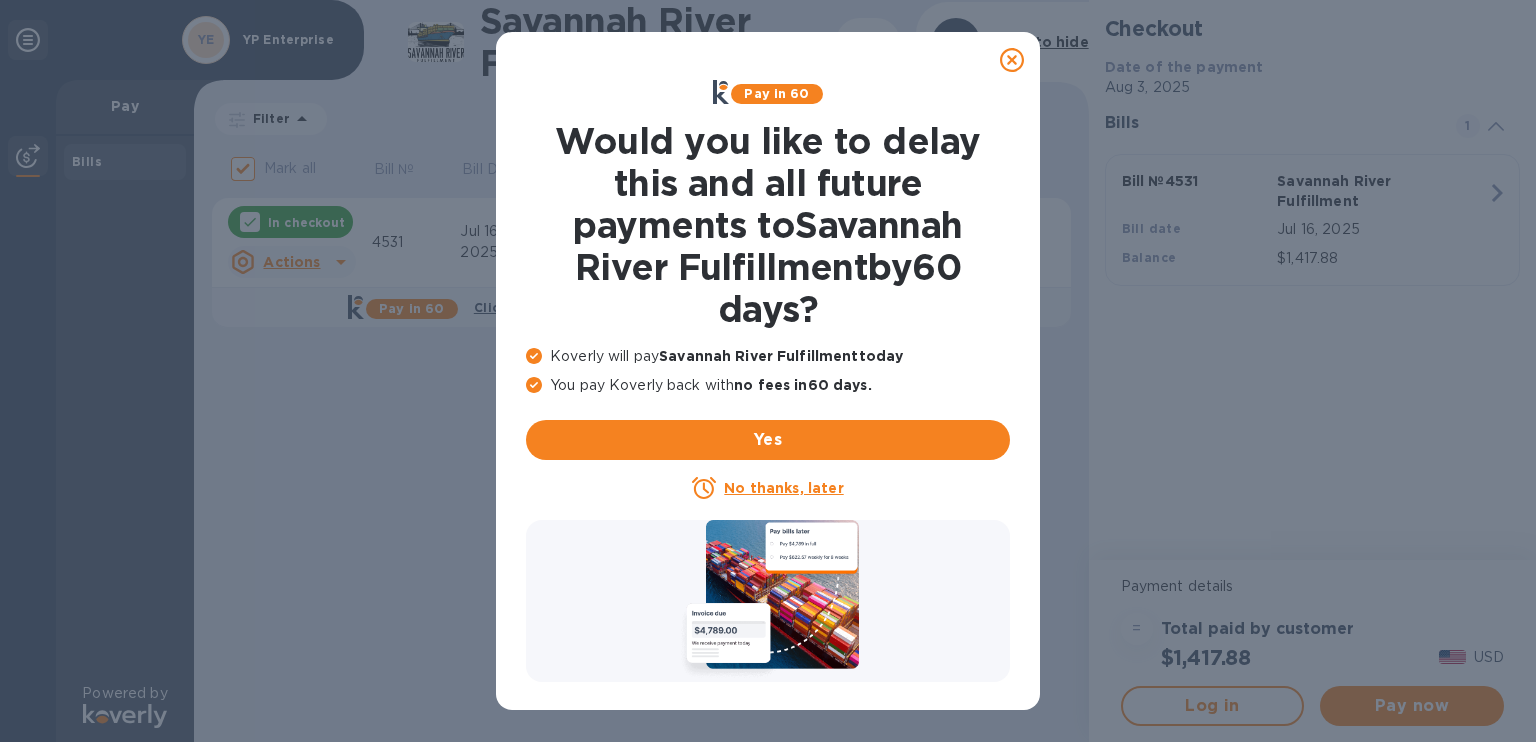 click on "No thanks, later" at bounding box center (783, 488) 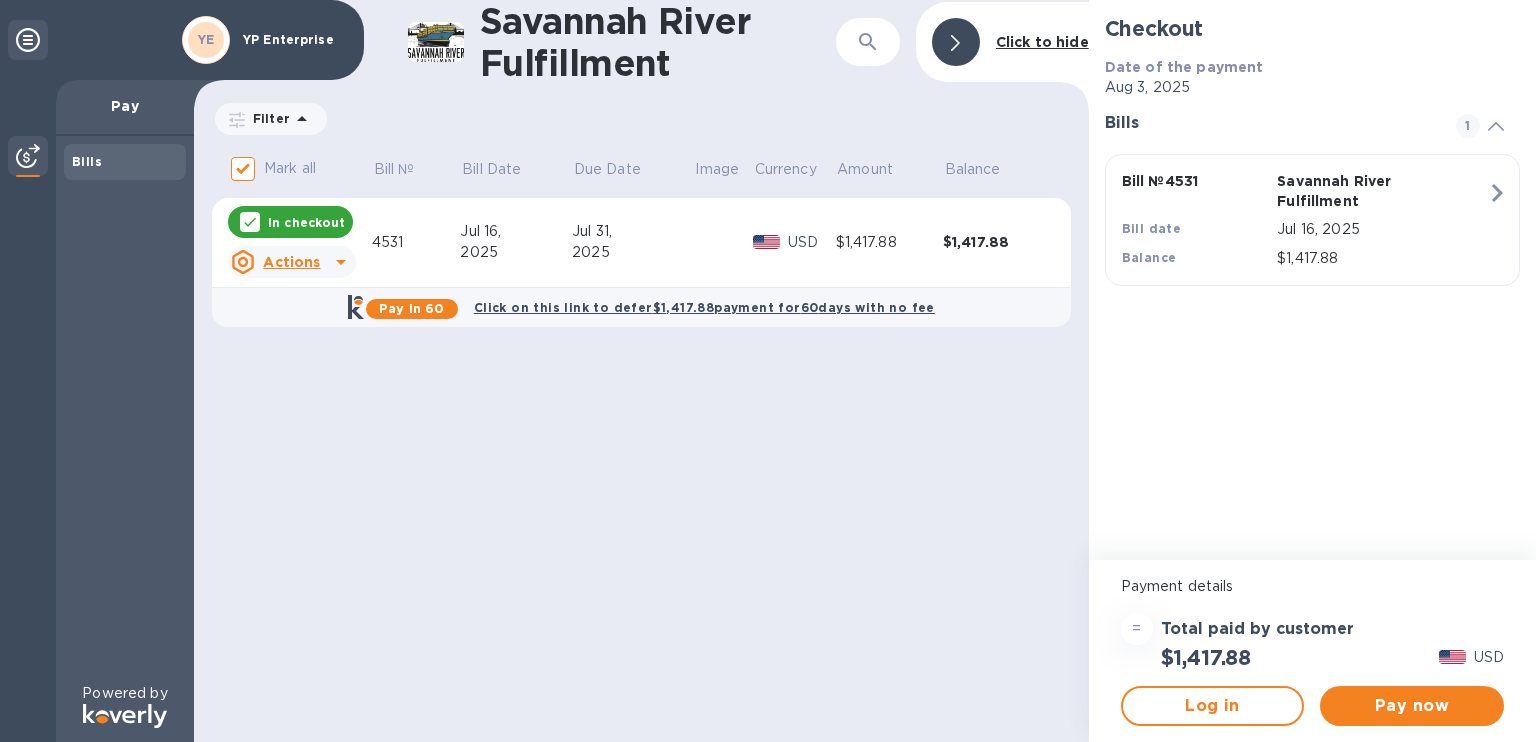 click on "Savannah River Fulfillment ​ Click to hide Filter Amount   Mark all Bill № Bill Date Due Date Image Currency Amount Balance In checkout Actions 4531 Jul 16, 2025 Jul 31, 2025 USD $1,417.88 $1,417.88 Pay in 60 Click on this link to defer  $1,417.88  payment for  60  days with no fee" at bounding box center [641, 371] 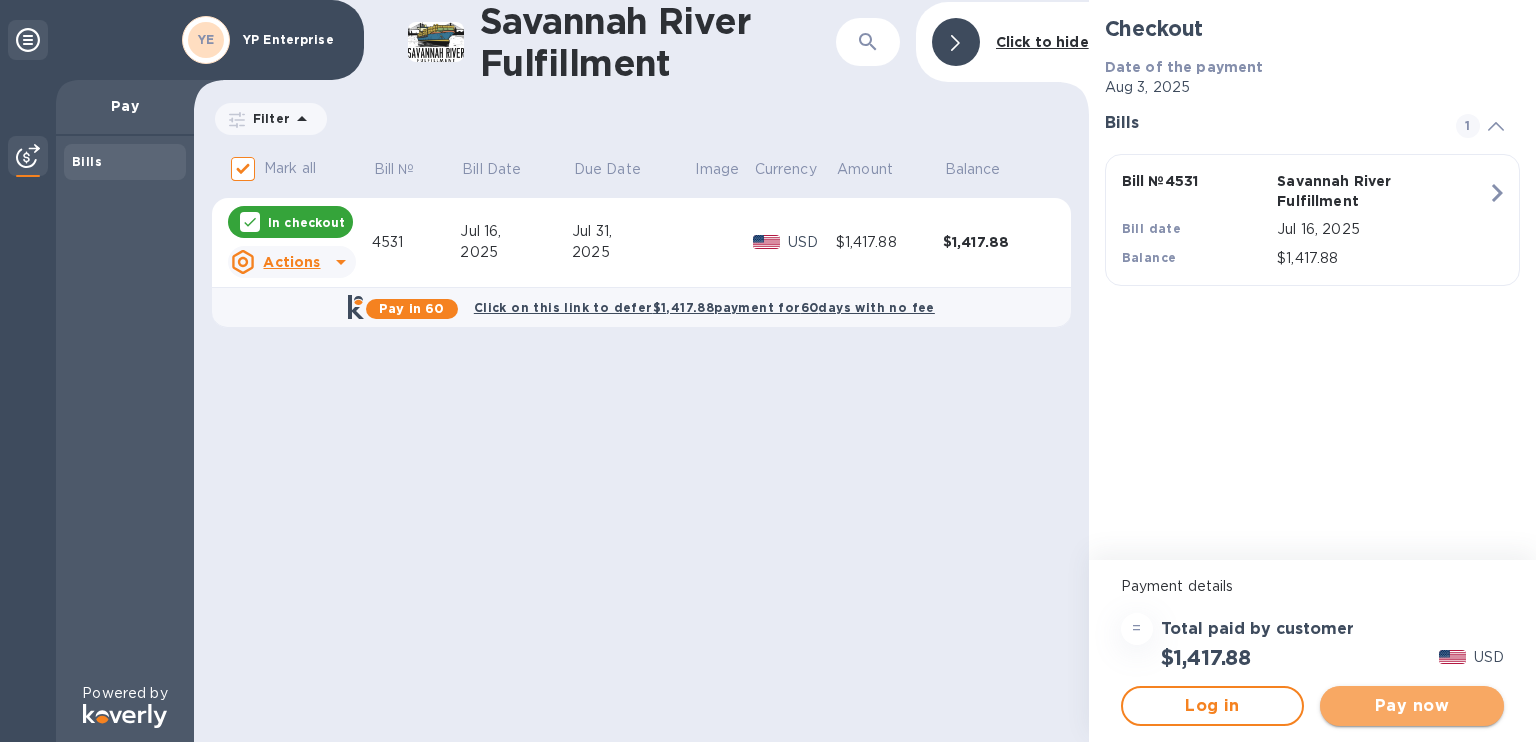 click on "Pay now" at bounding box center [1412, 706] 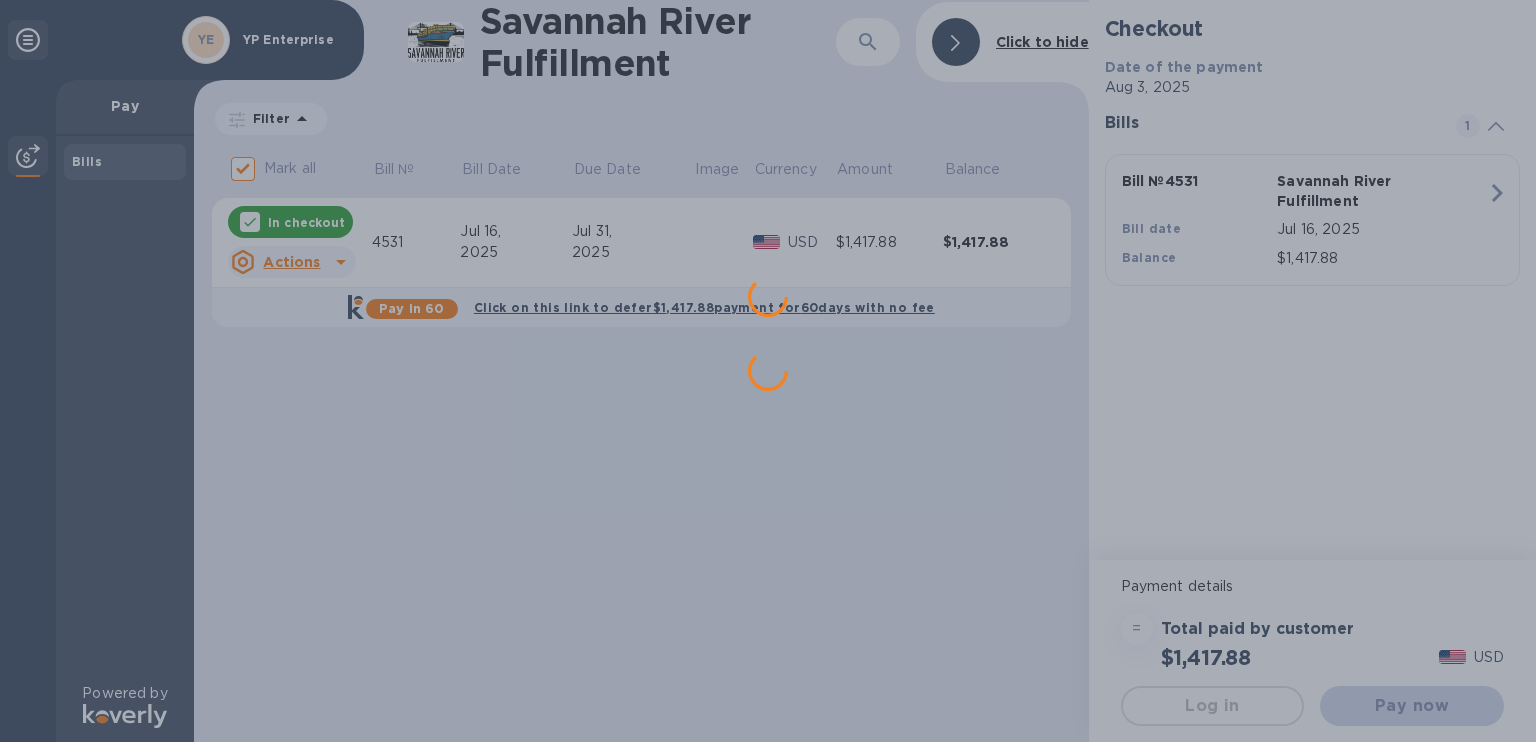 scroll, scrollTop: 0, scrollLeft: 0, axis: both 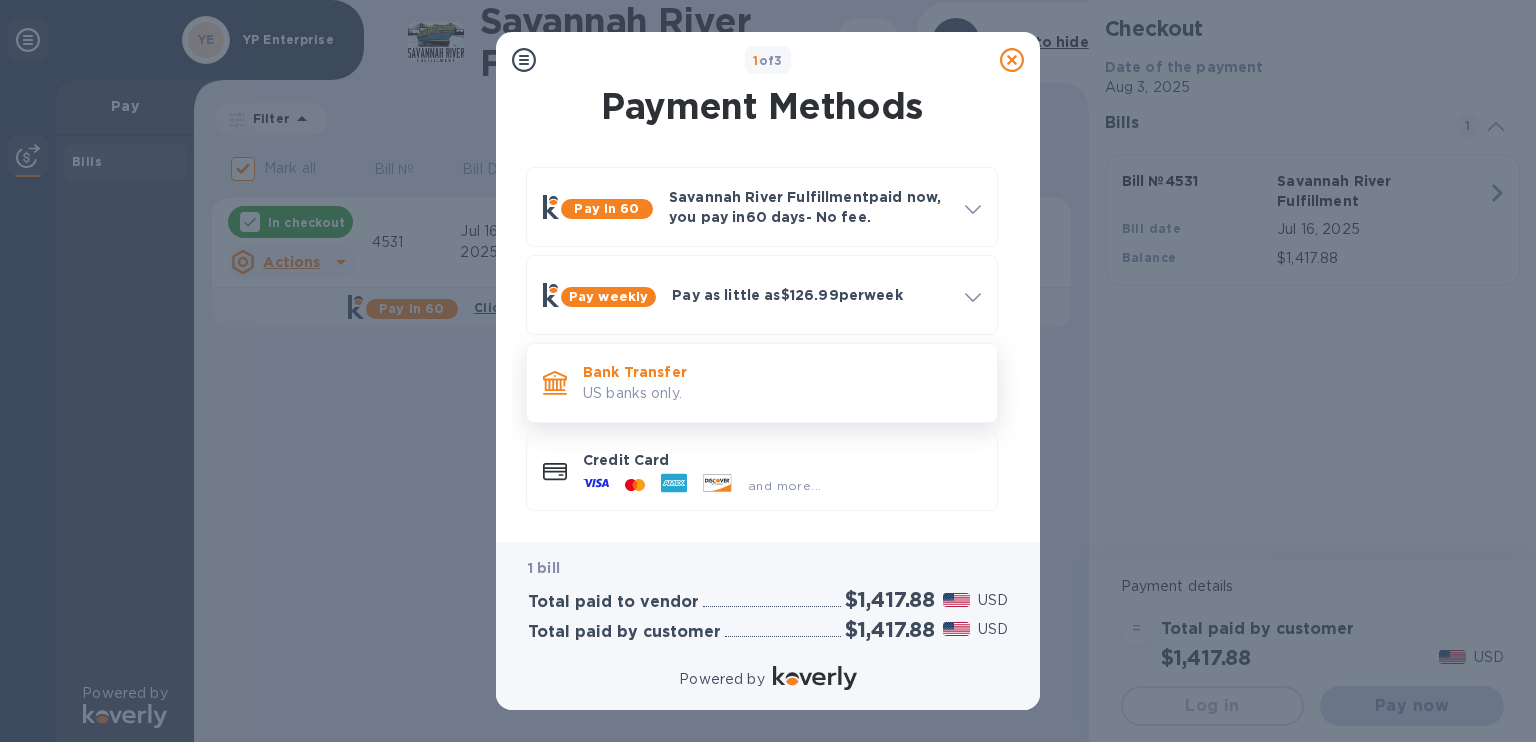 click on "Bank Transfer" at bounding box center [782, 372] 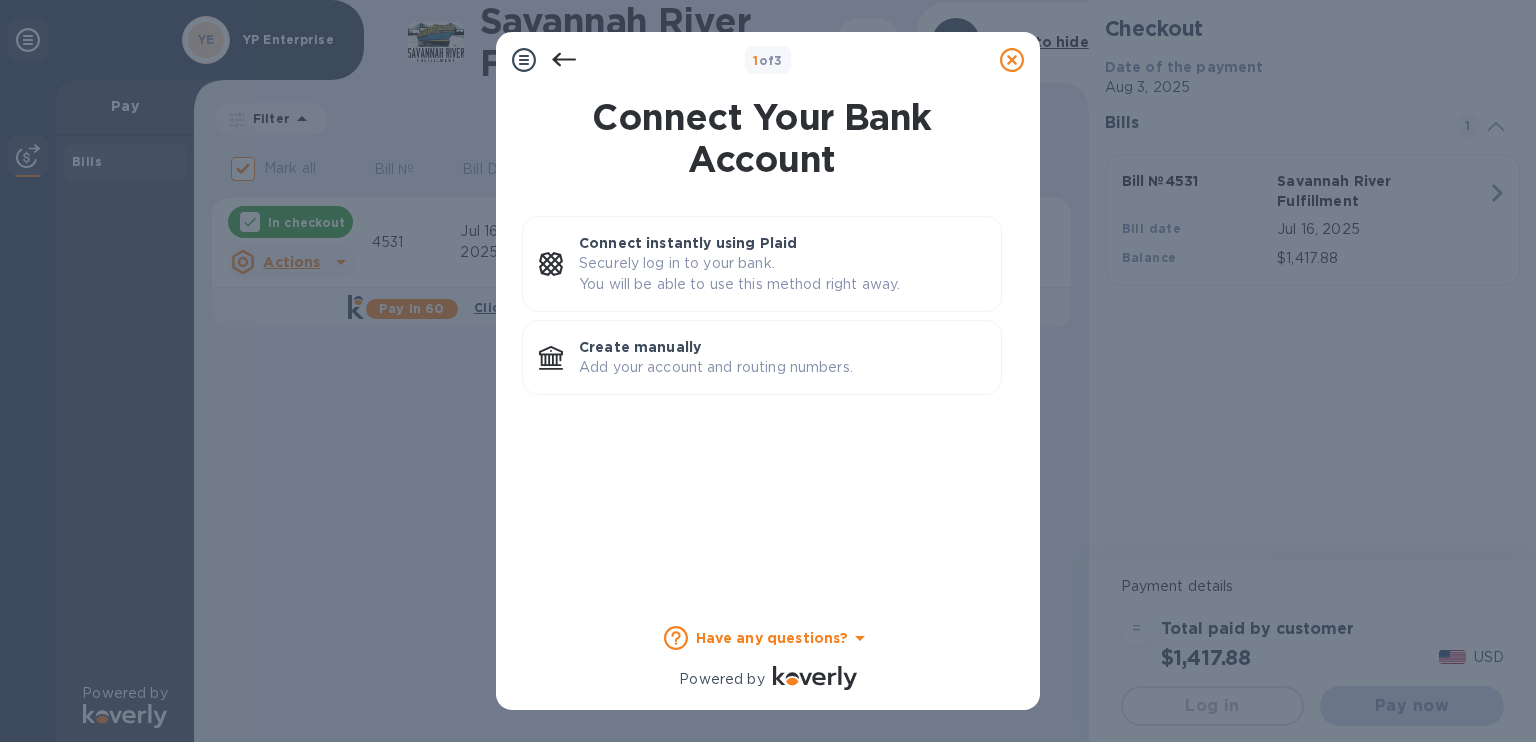 scroll, scrollTop: 0, scrollLeft: 0, axis: both 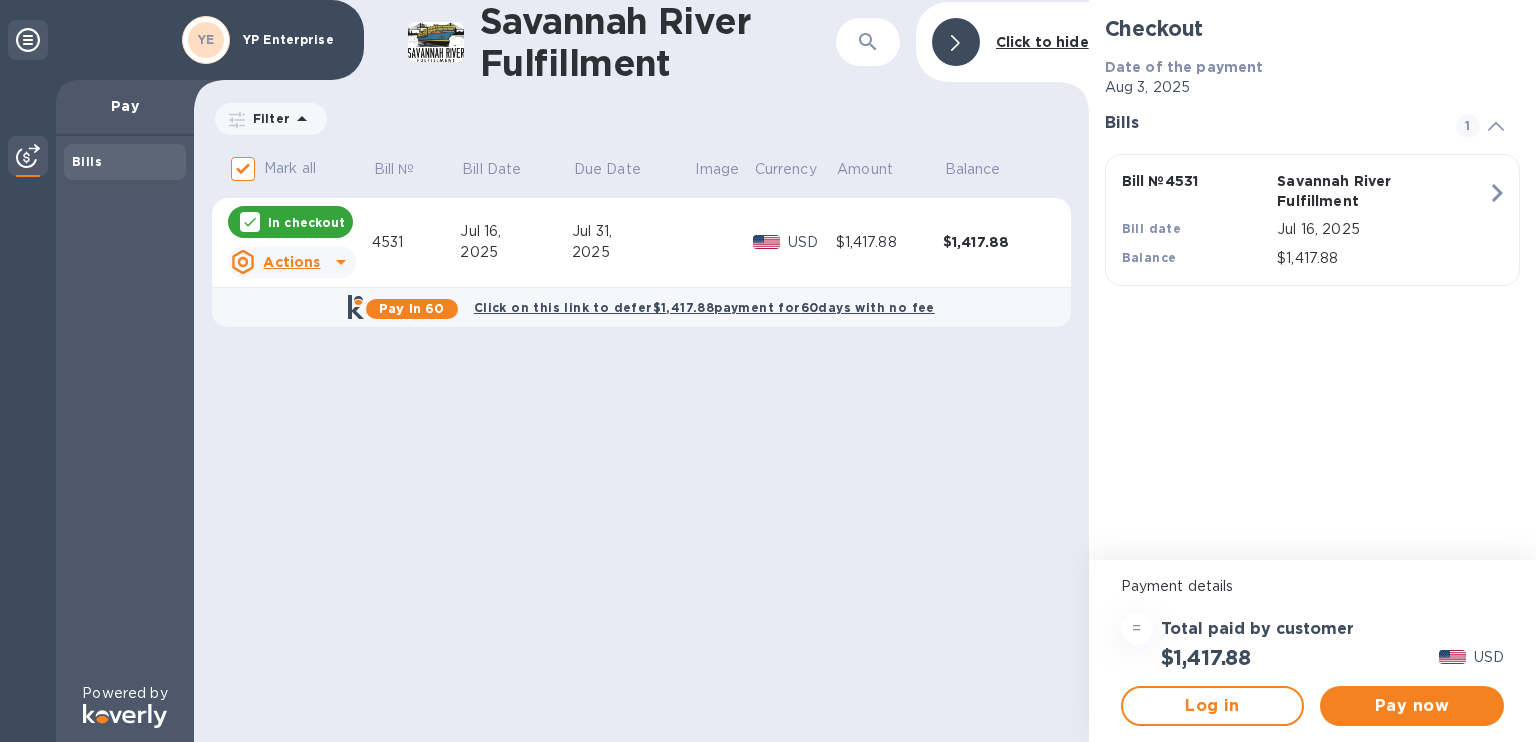 click on "Checkout Date of the payment Aug 3, 2025 Bills 1 Bill № 4531 Savannah River Fulfillment Bill date Jul 16, 2025 Balance $1,417.88" at bounding box center [1312, 280] 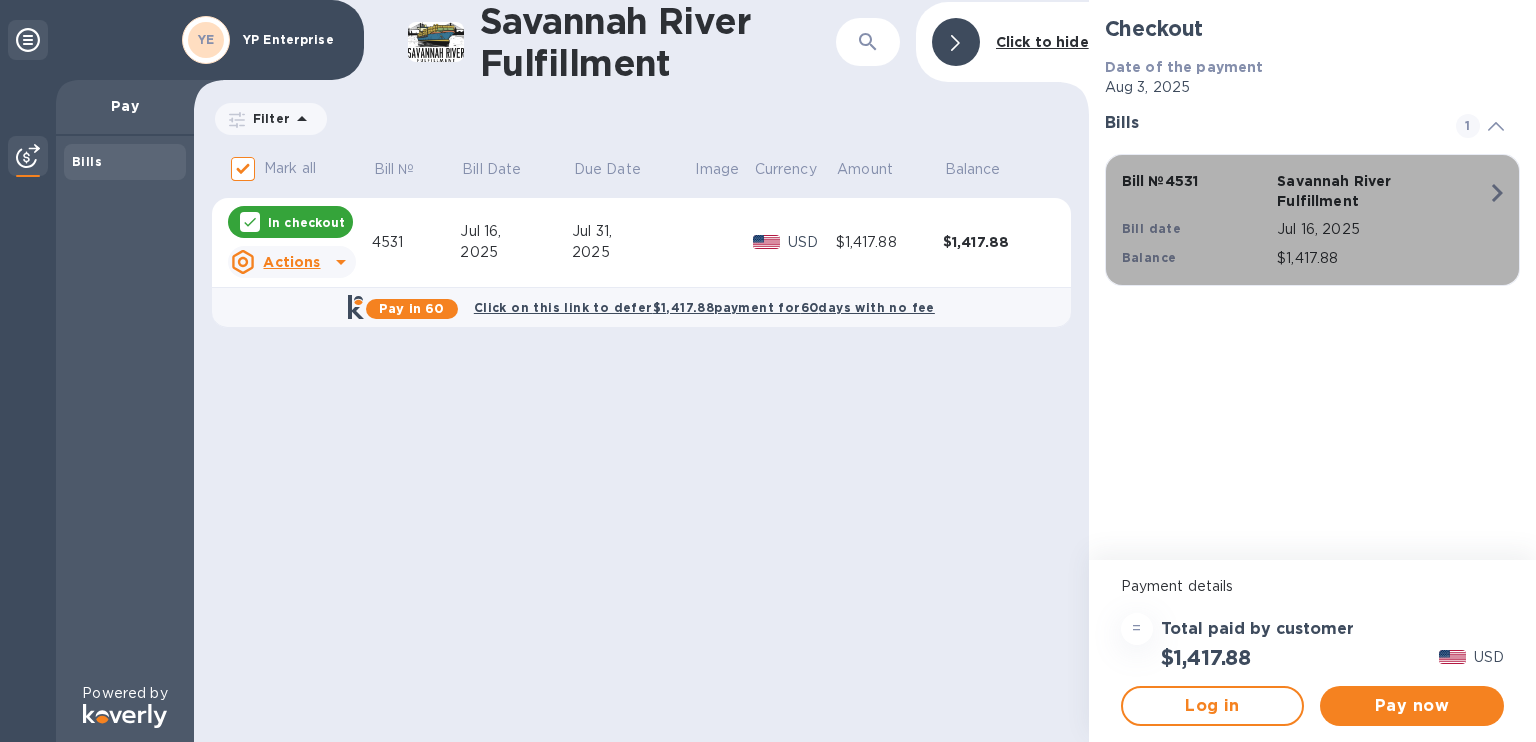 click 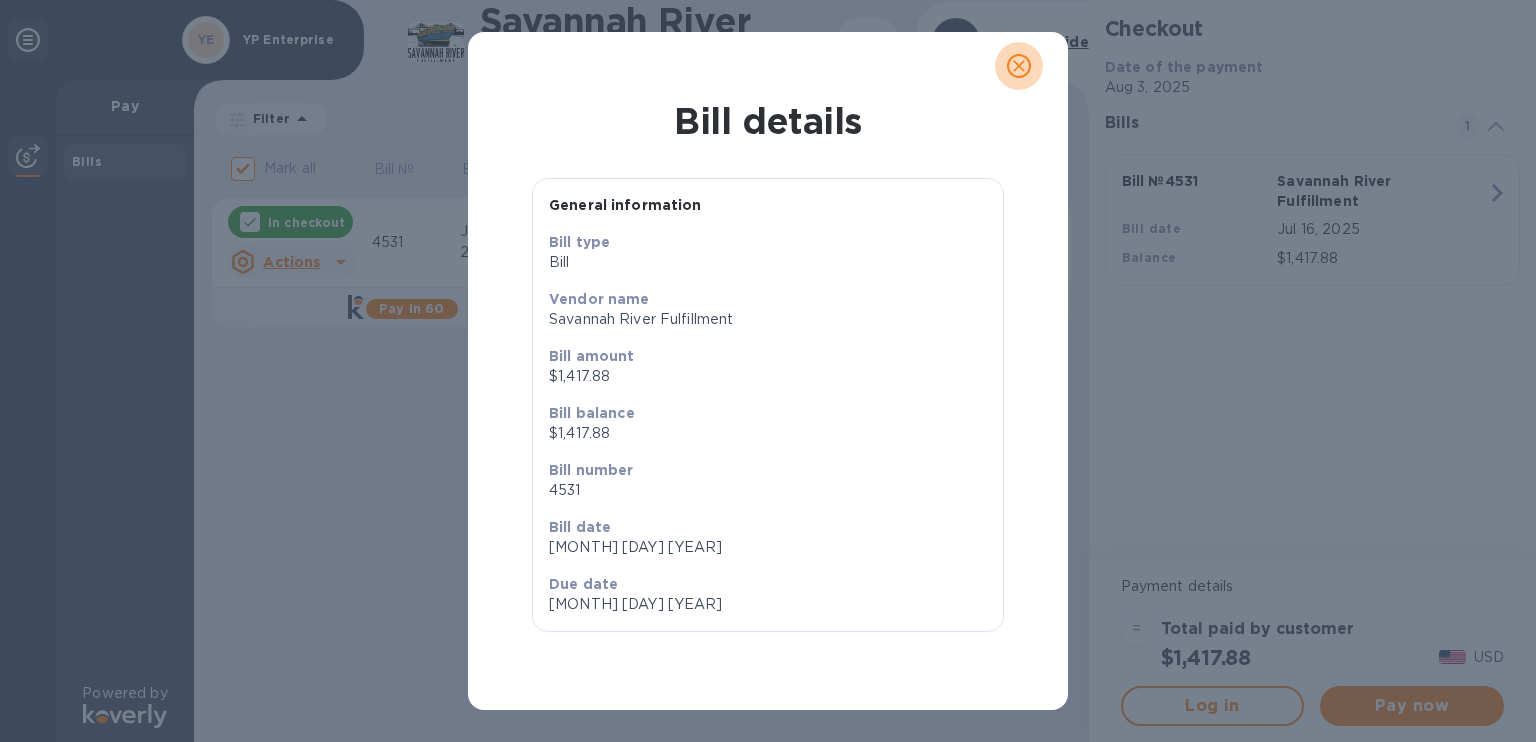 click 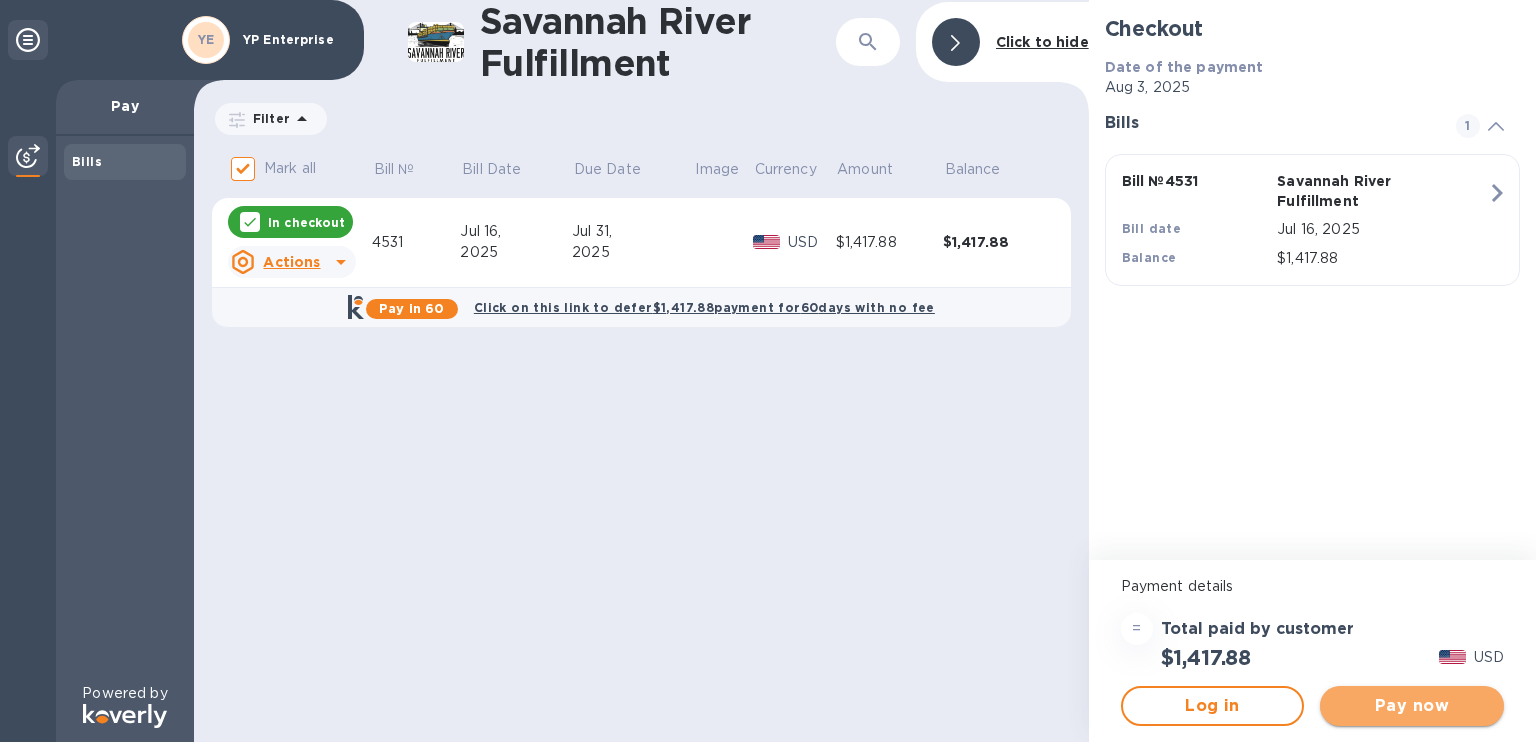 click on "Pay now" at bounding box center [1412, 706] 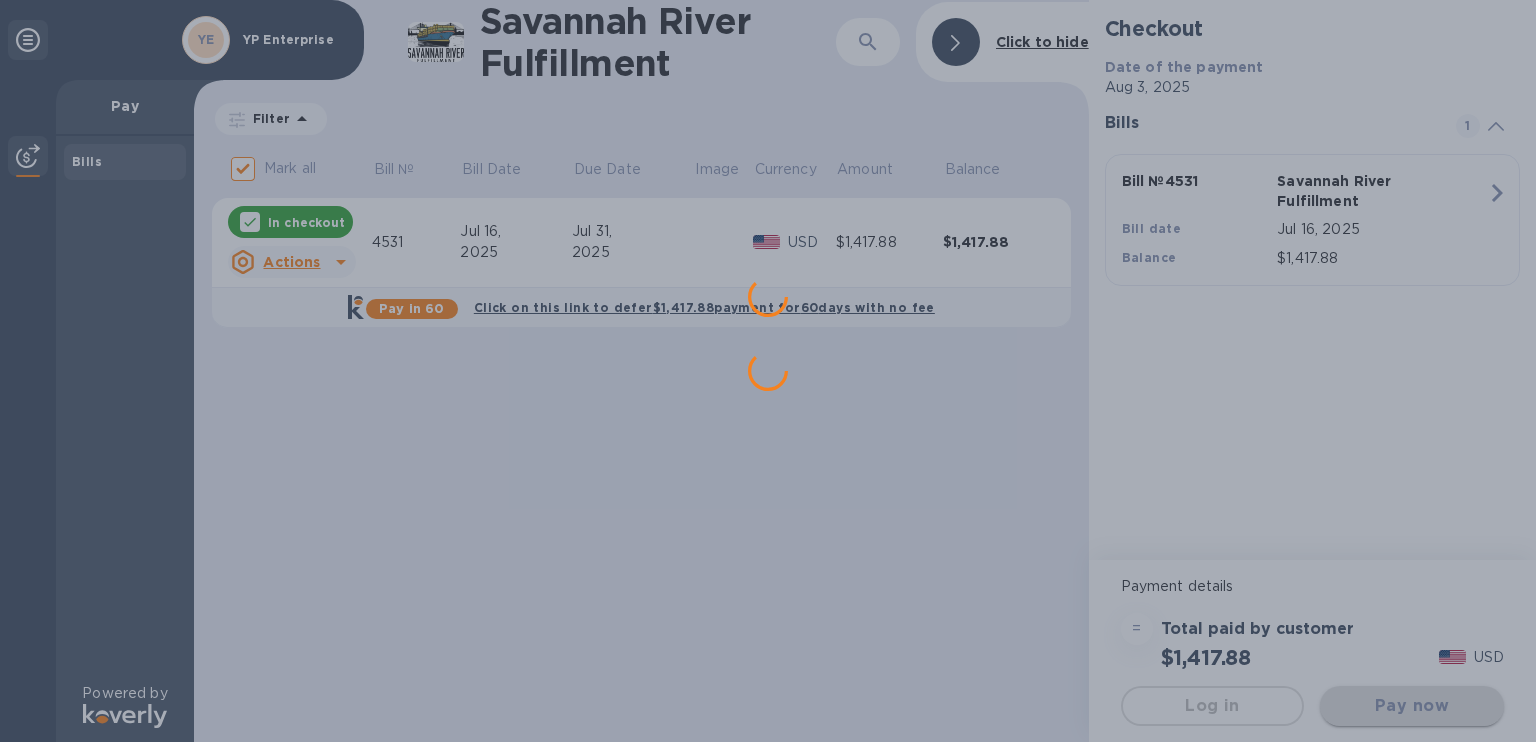 scroll, scrollTop: 0, scrollLeft: 0, axis: both 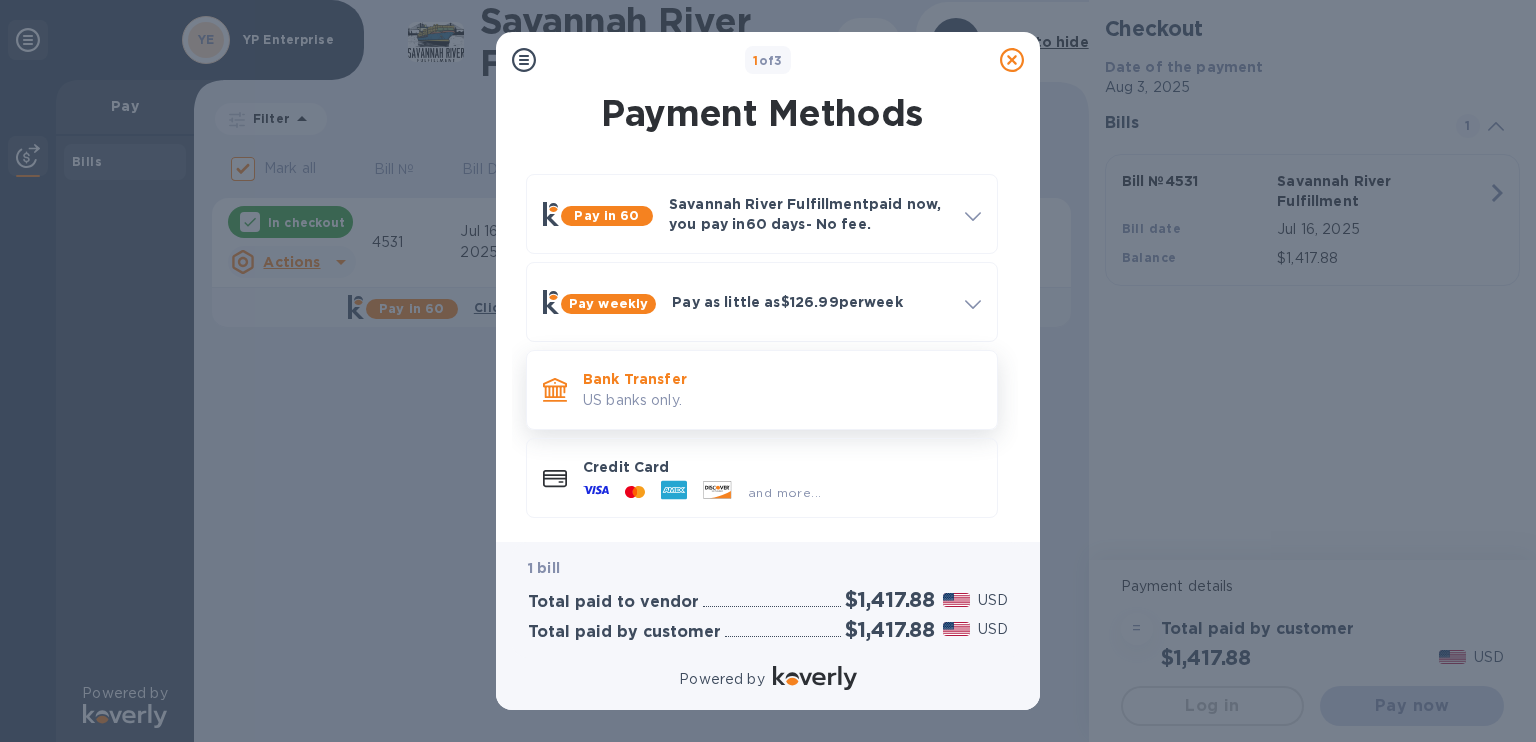 click on "Bank Transfer" at bounding box center [782, 379] 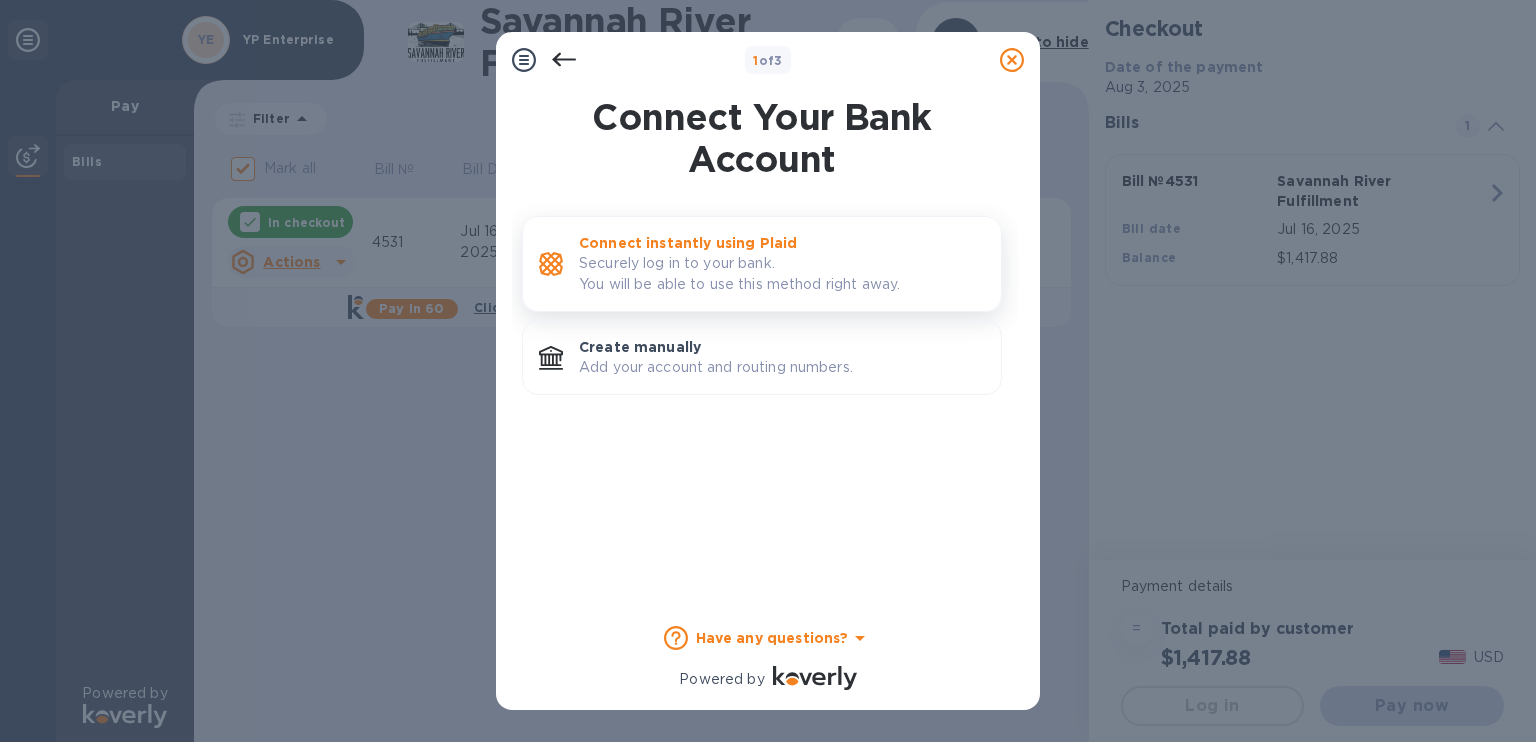 click on "Securely log in to your bank.   You will be able to use this method right away." at bounding box center (782, 274) 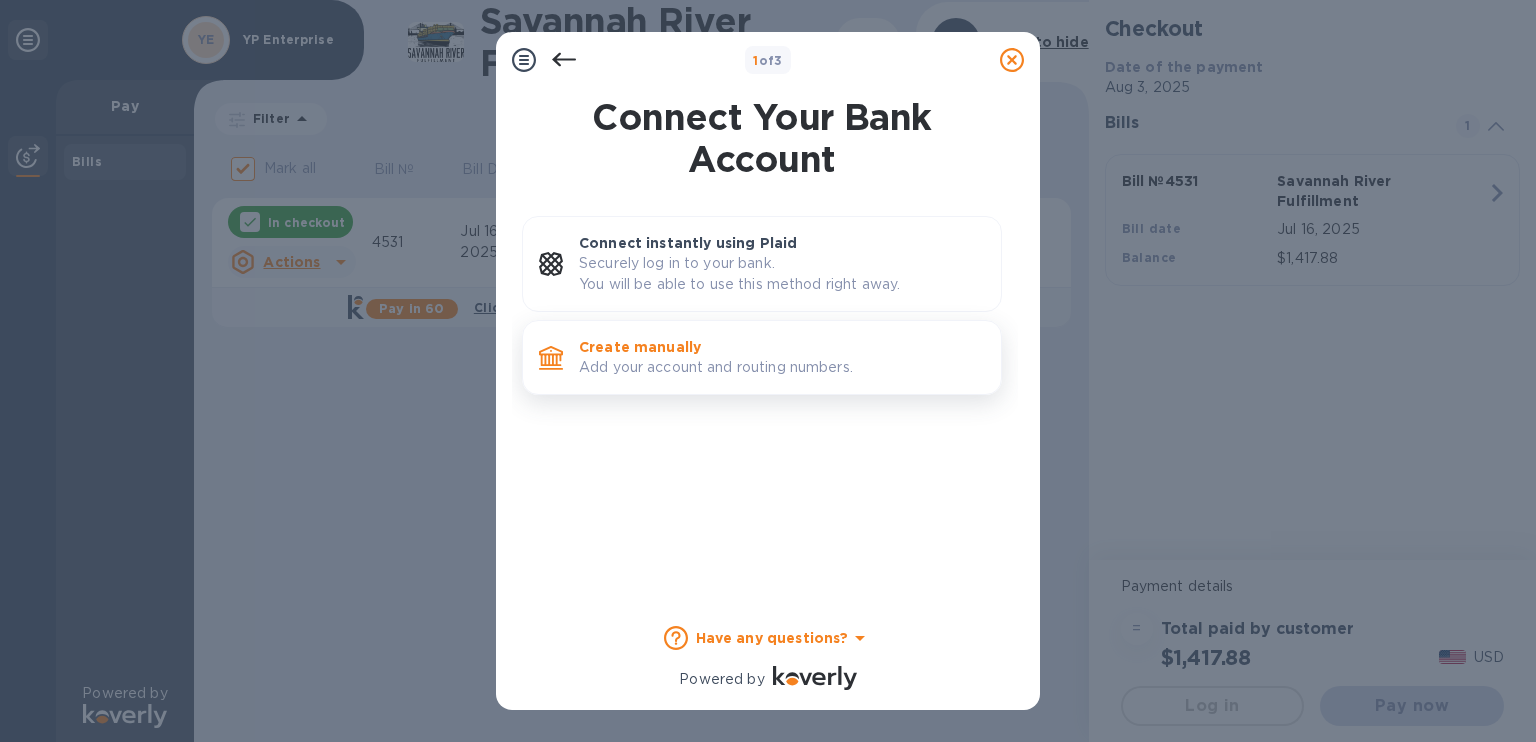 click on "Create manually" at bounding box center [782, 347] 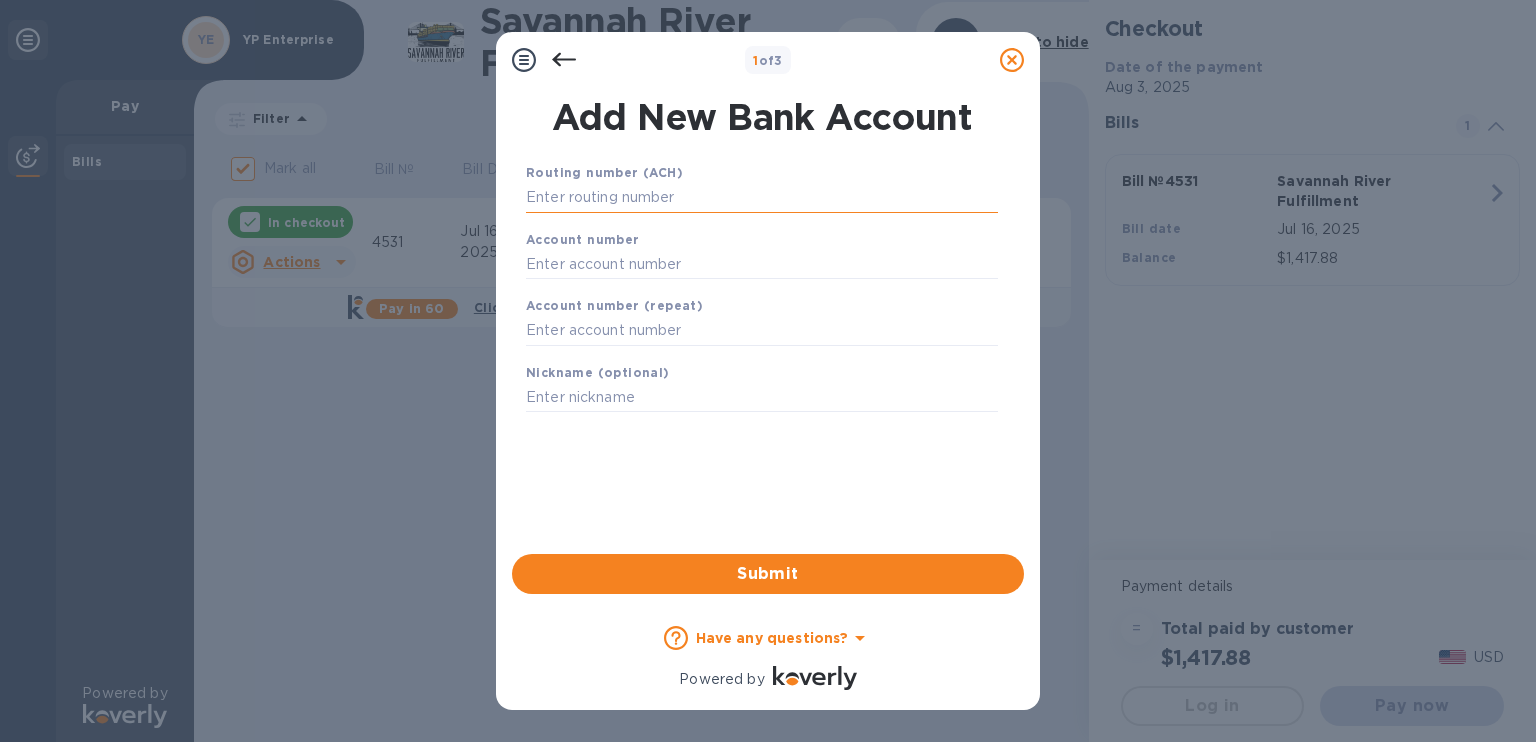 click at bounding box center (762, 198) 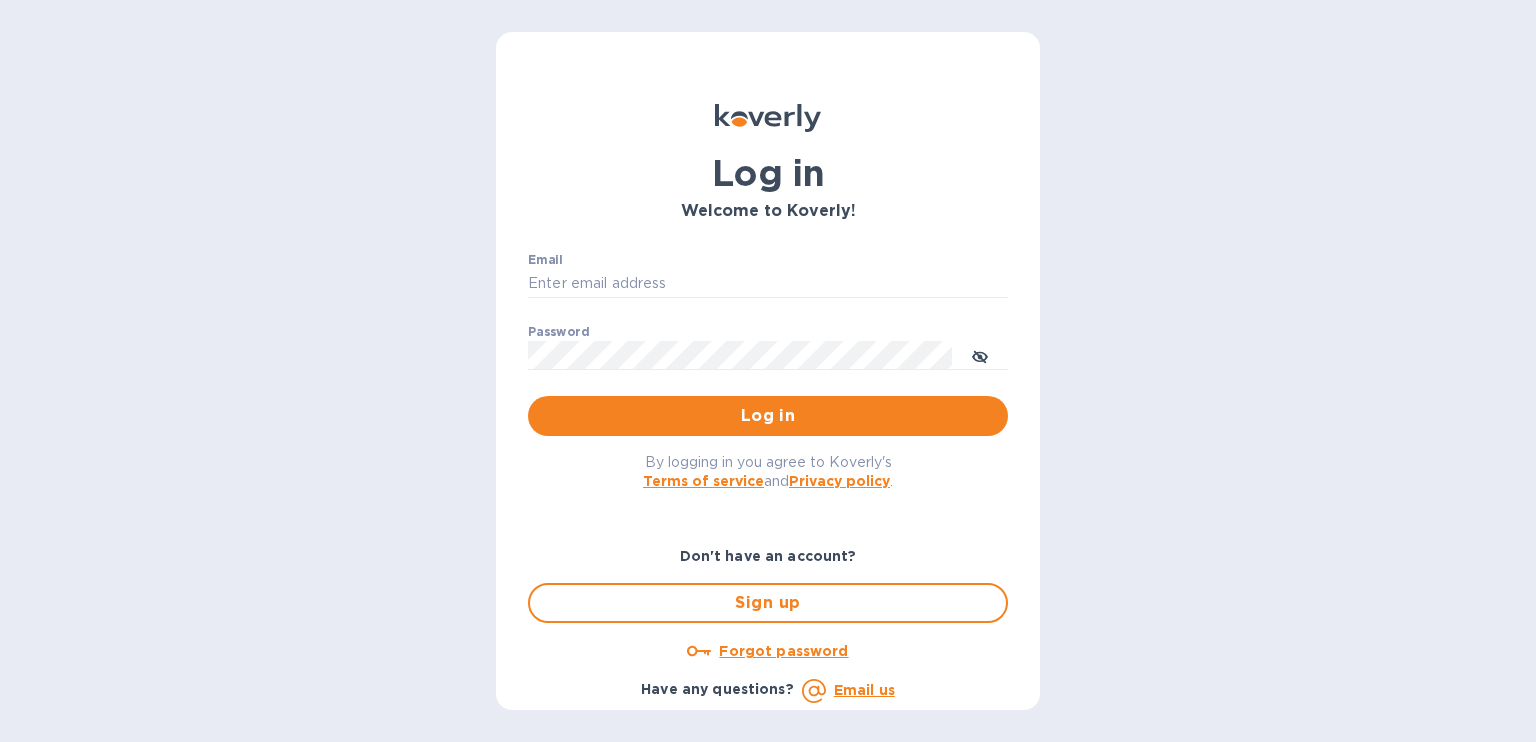 scroll, scrollTop: 0, scrollLeft: 0, axis: both 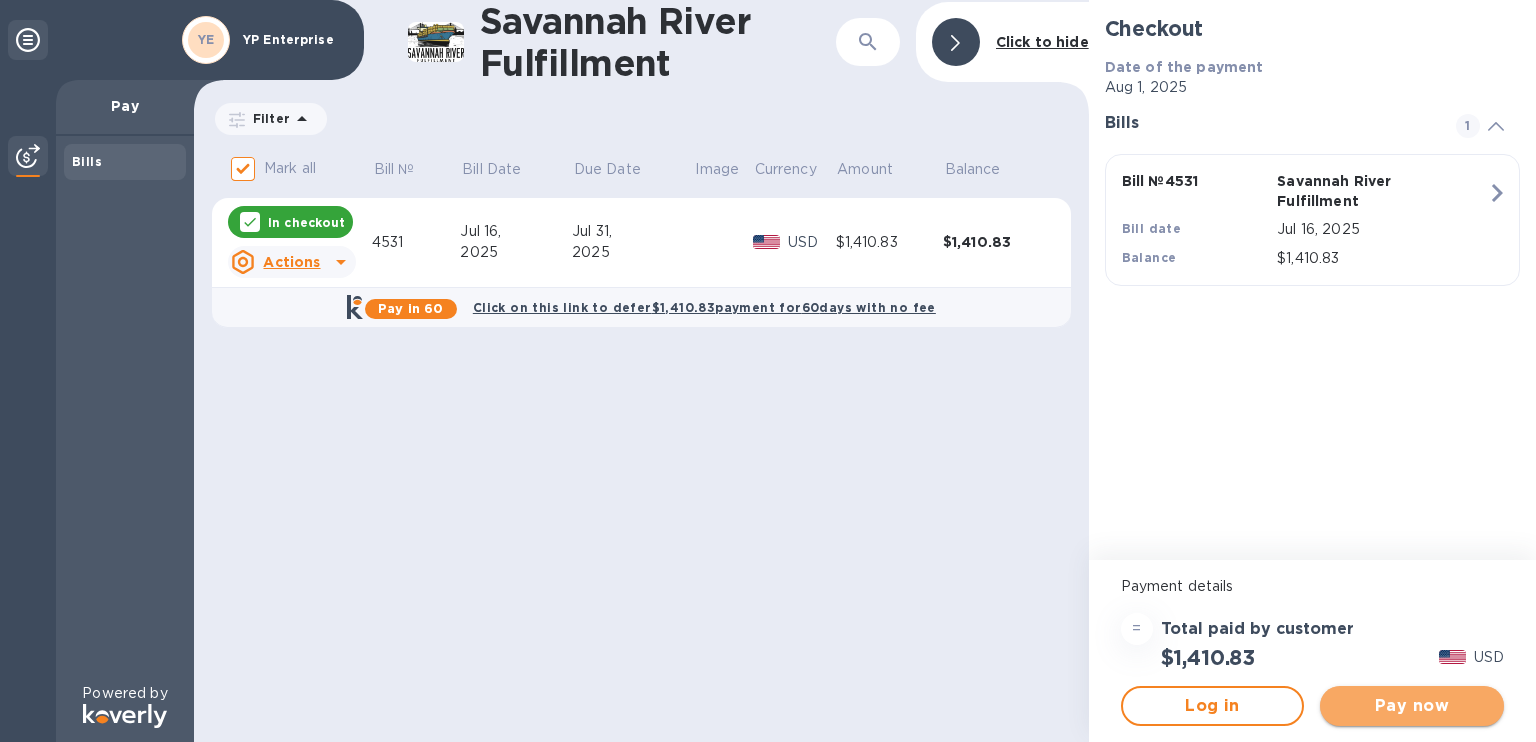 click on "Pay now" at bounding box center [1412, 706] 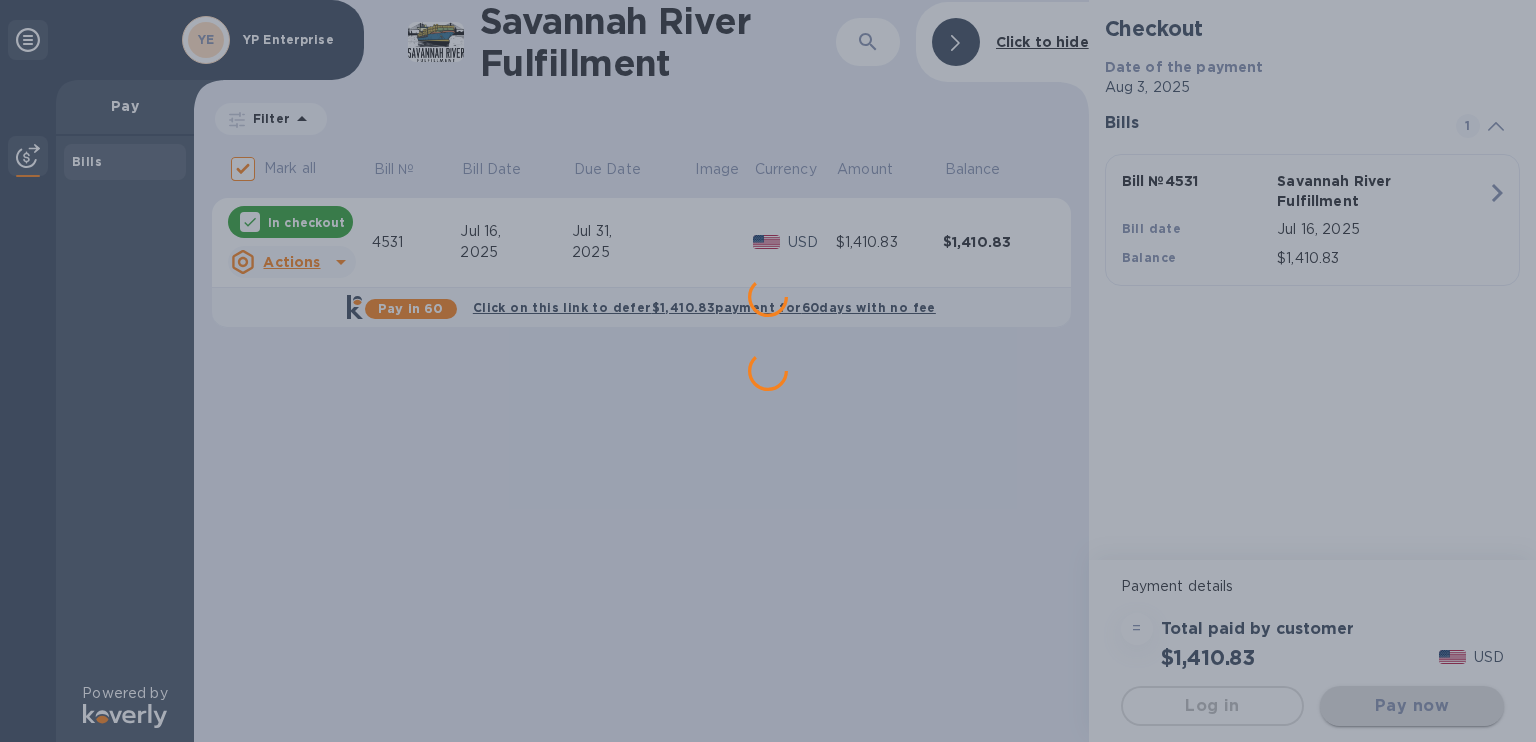 scroll, scrollTop: 0, scrollLeft: 0, axis: both 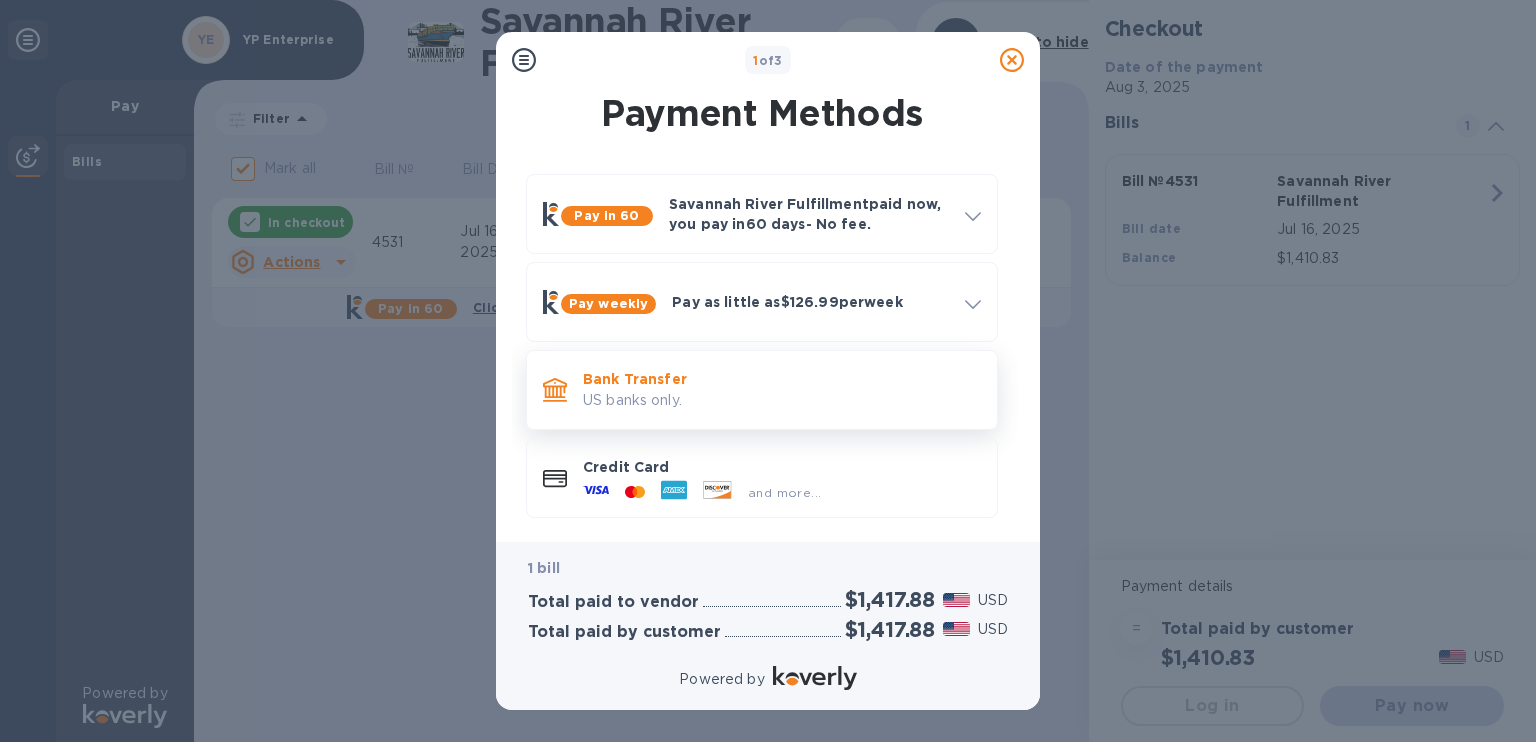 click on "US banks only." at bounding box center [782, 400] 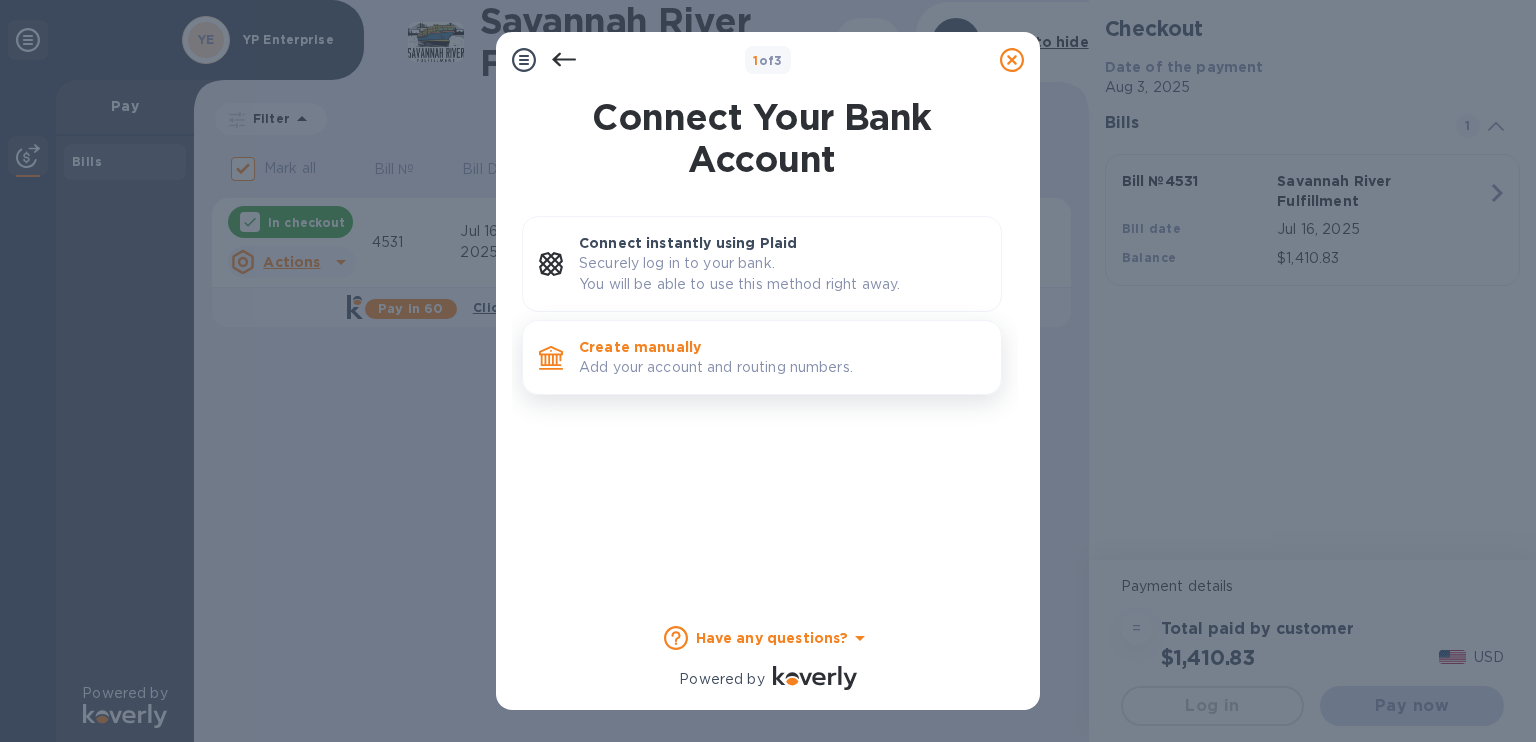 click on "Create manually Add your account and routing numbers." at bounding box center (782, 357) 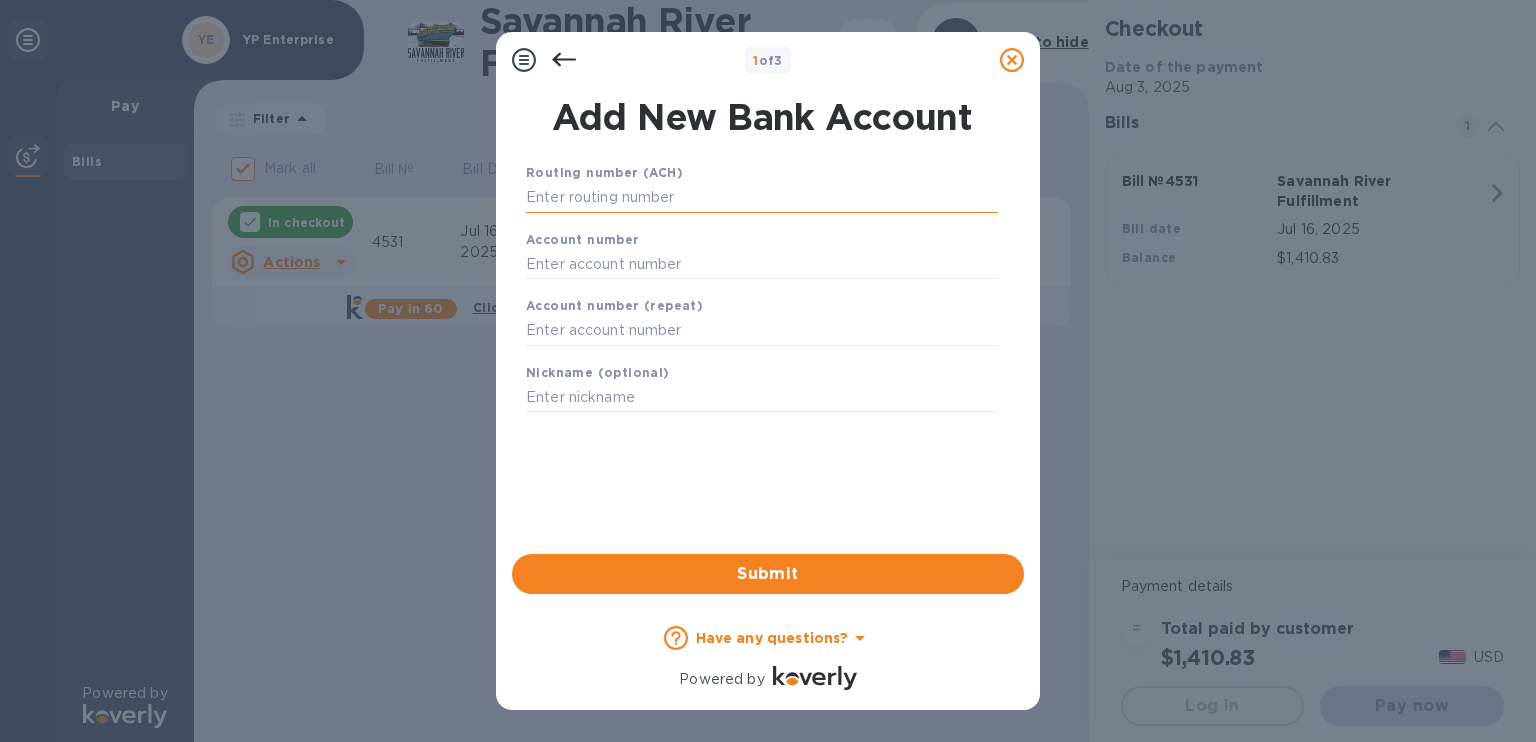 click at bounding box center (762, 198) 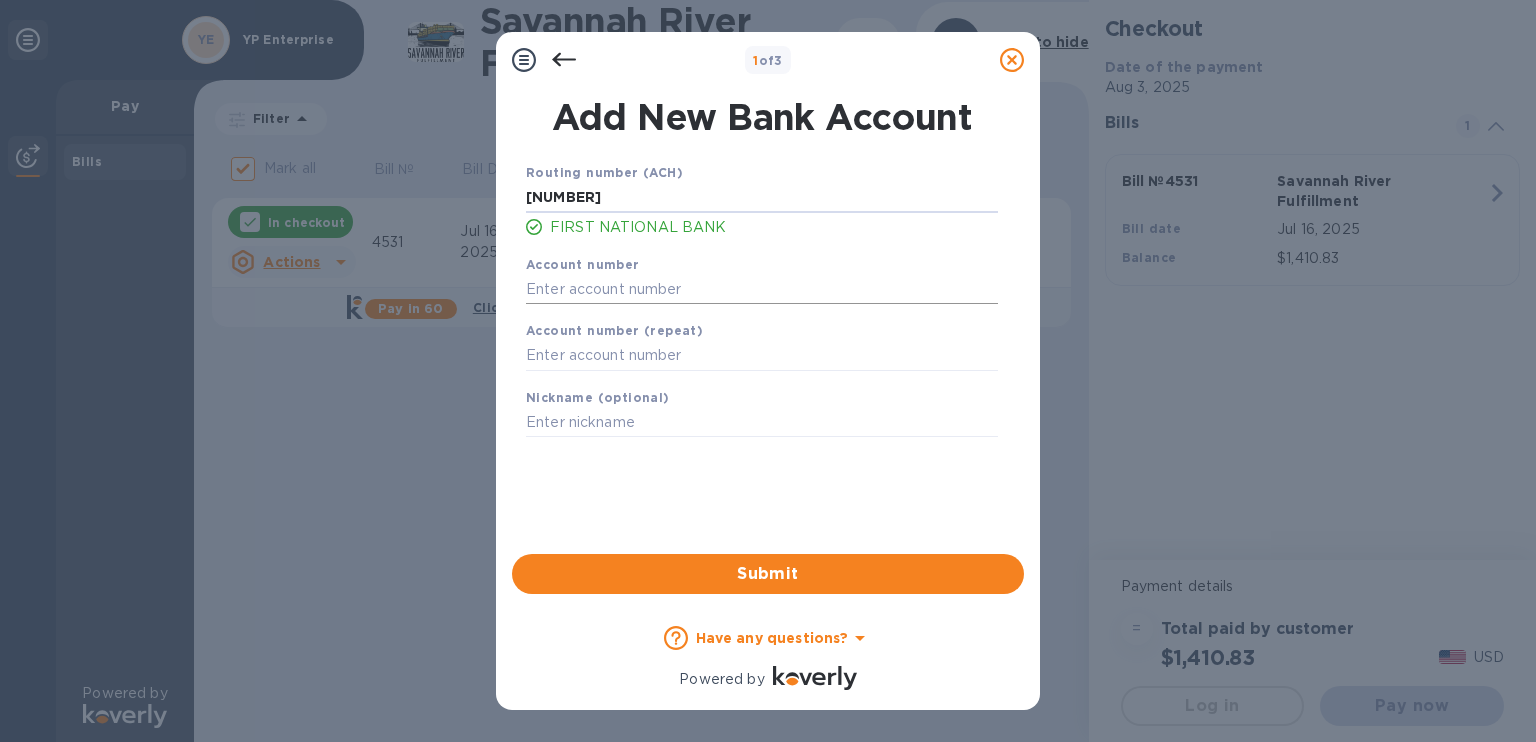 type on "064107994" 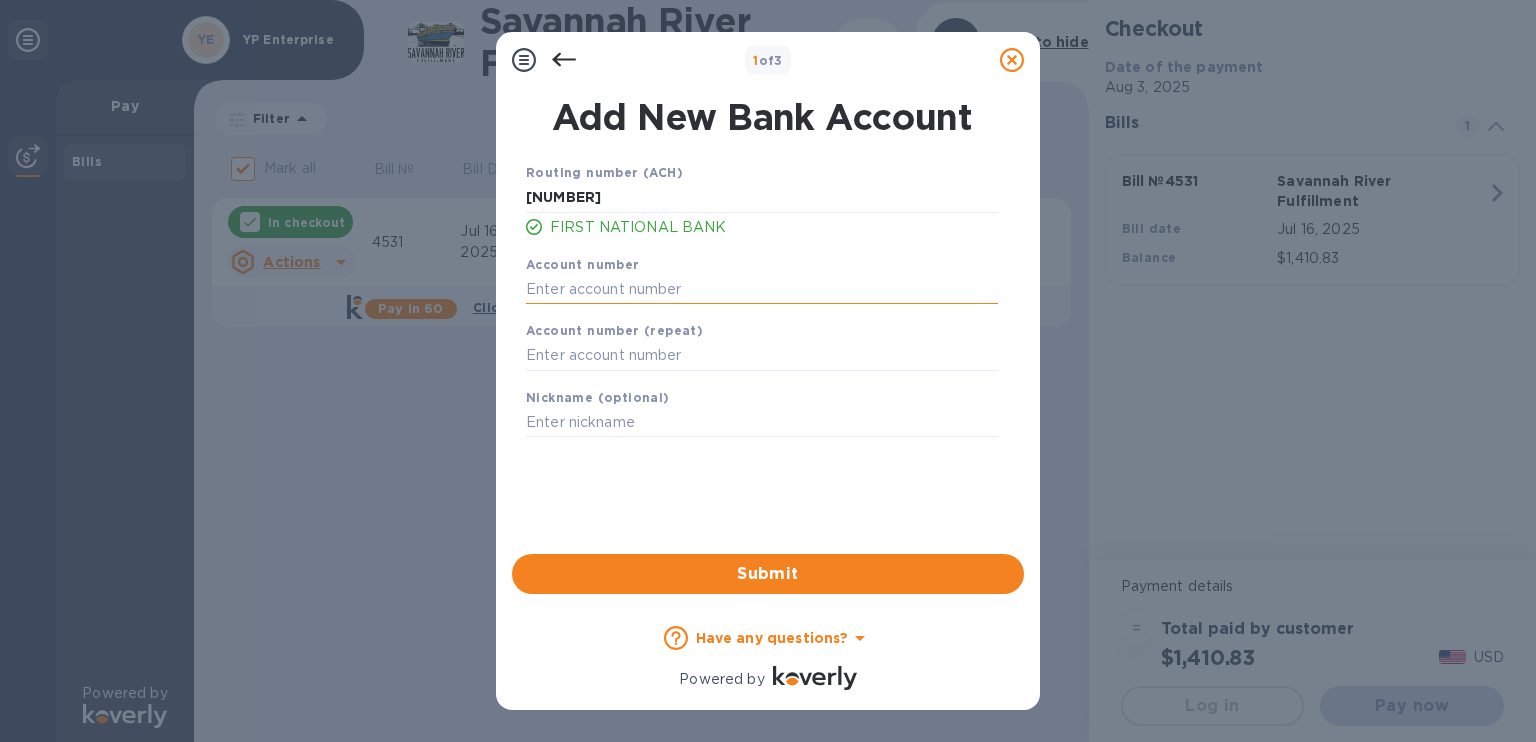 click at bounding box center (762, 289) 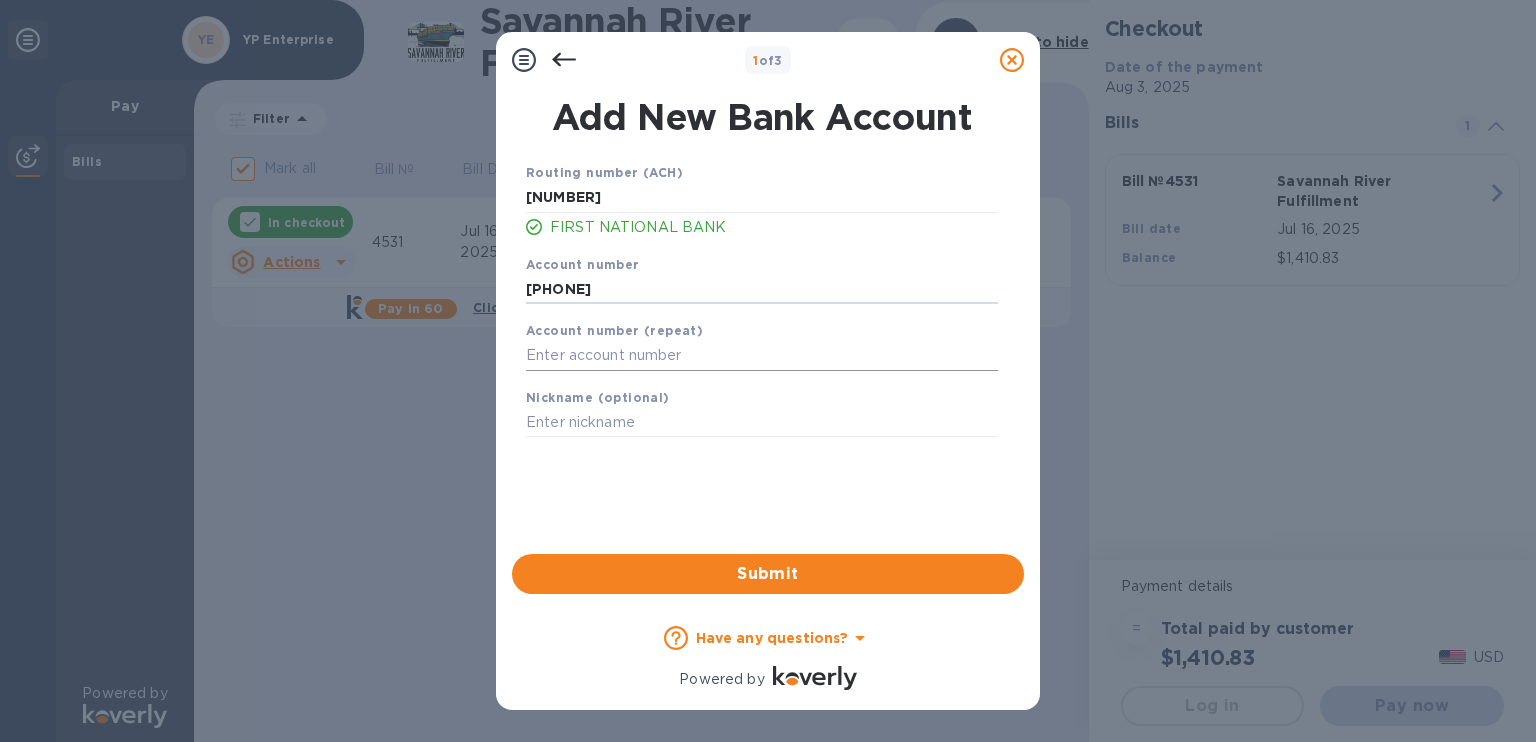 type on "9163023" 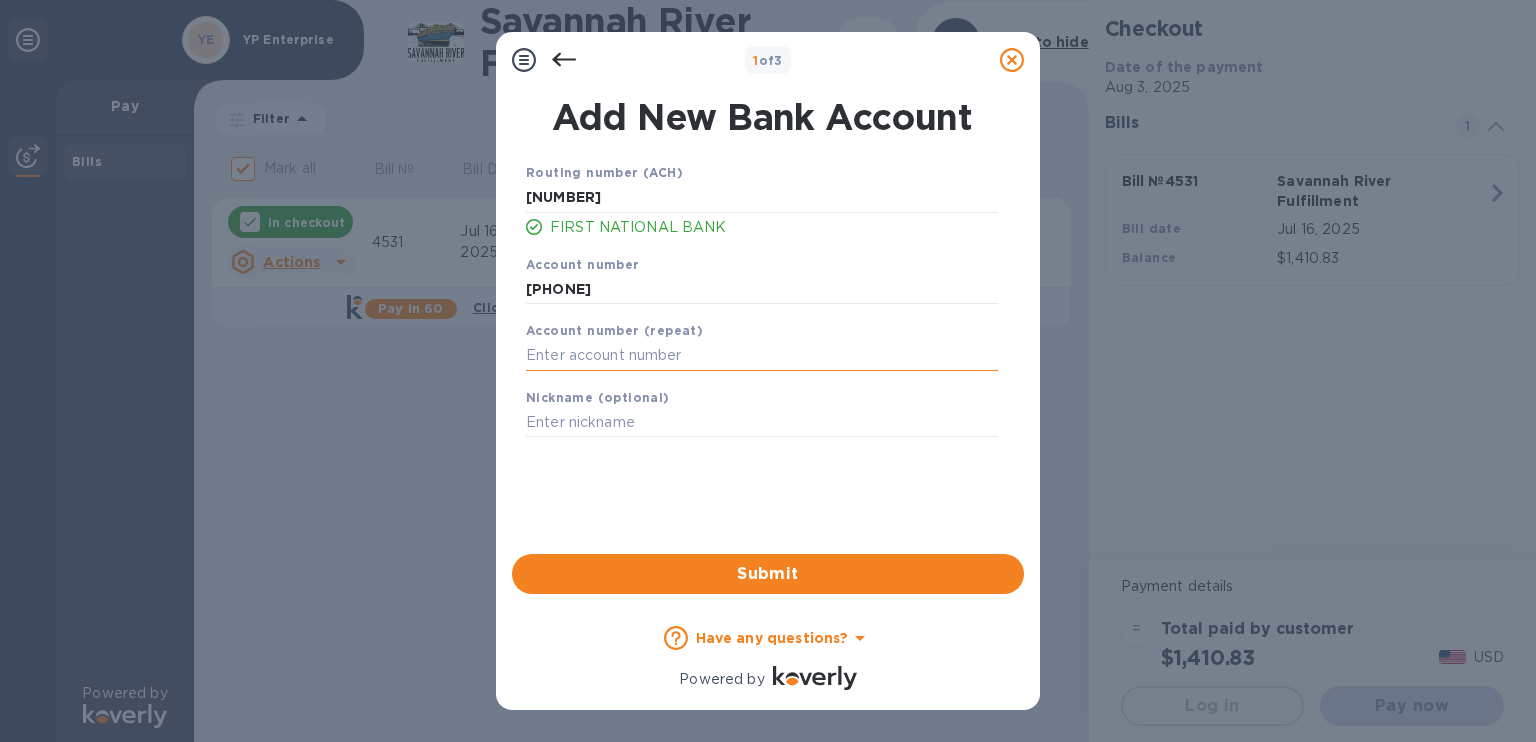 click at bounding box center (762, 356) 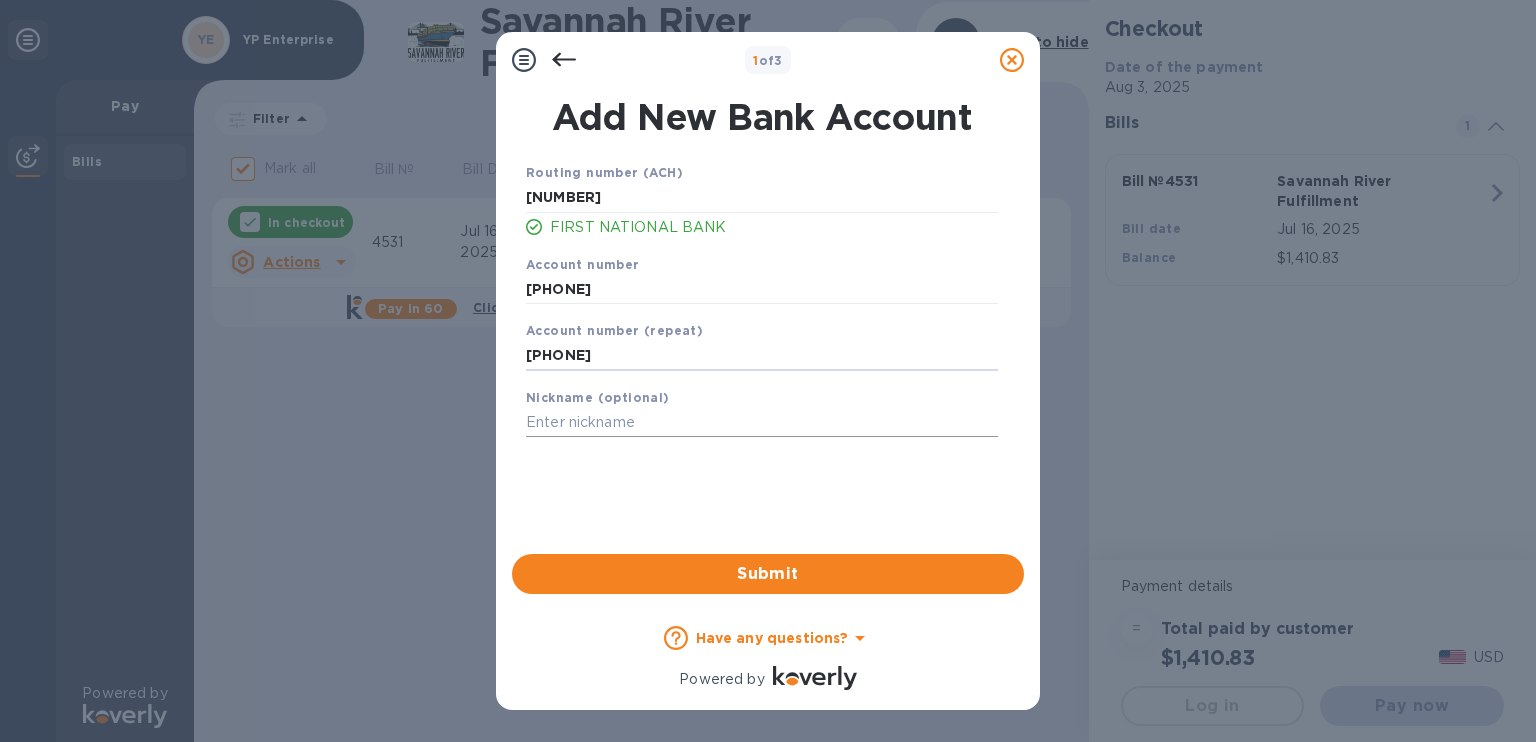 type on "9163023" 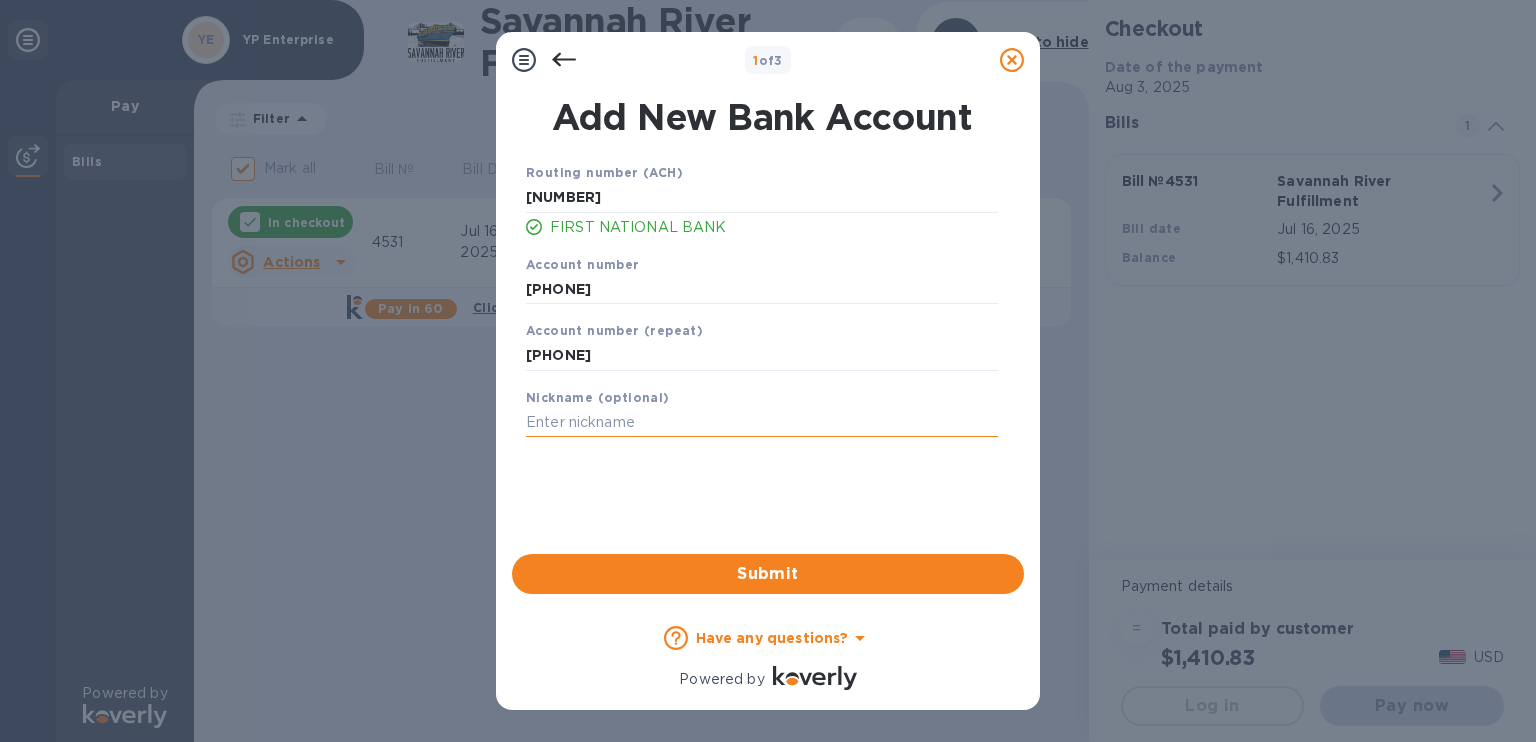 click at bounding box center [762, 423] 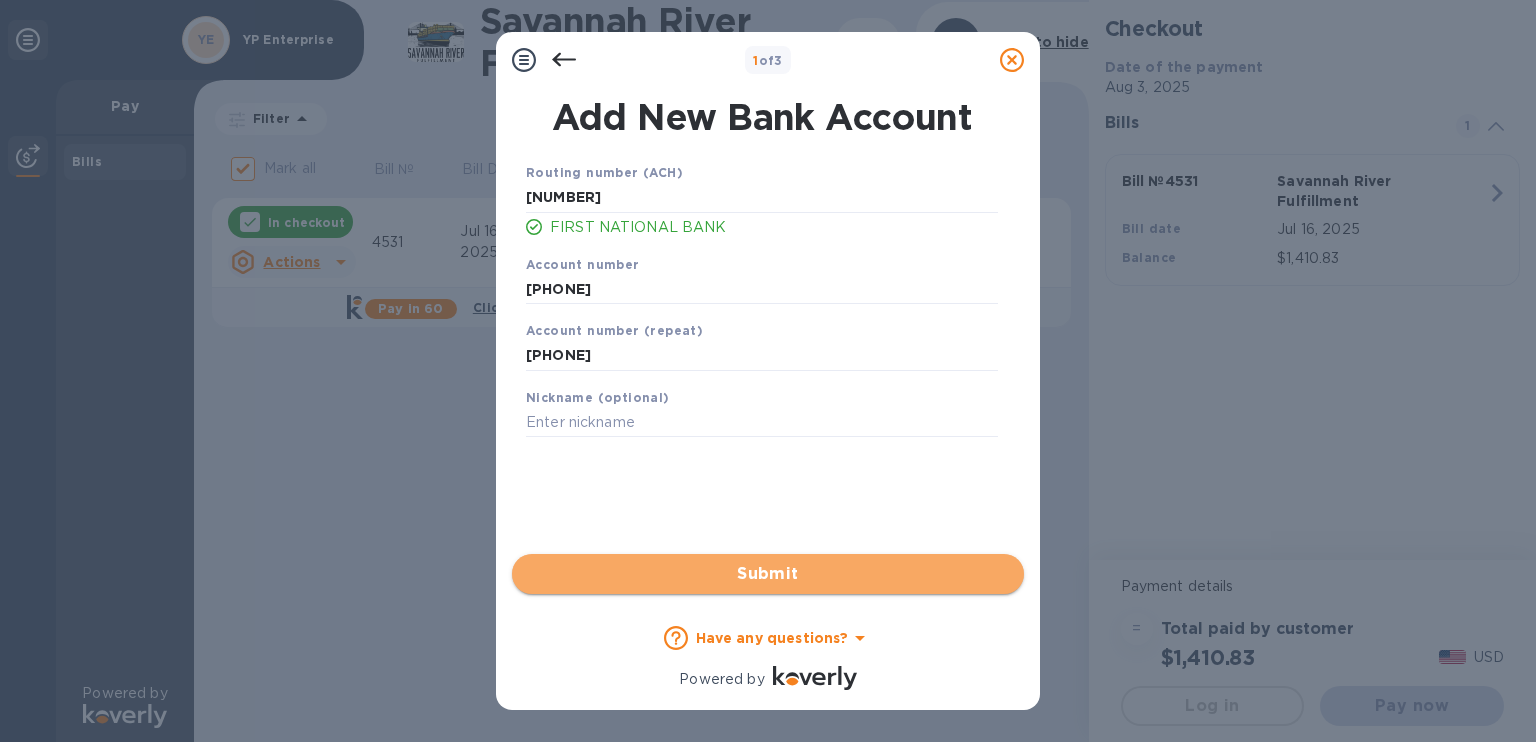click on "Submit" at bounding box center [768, 574] 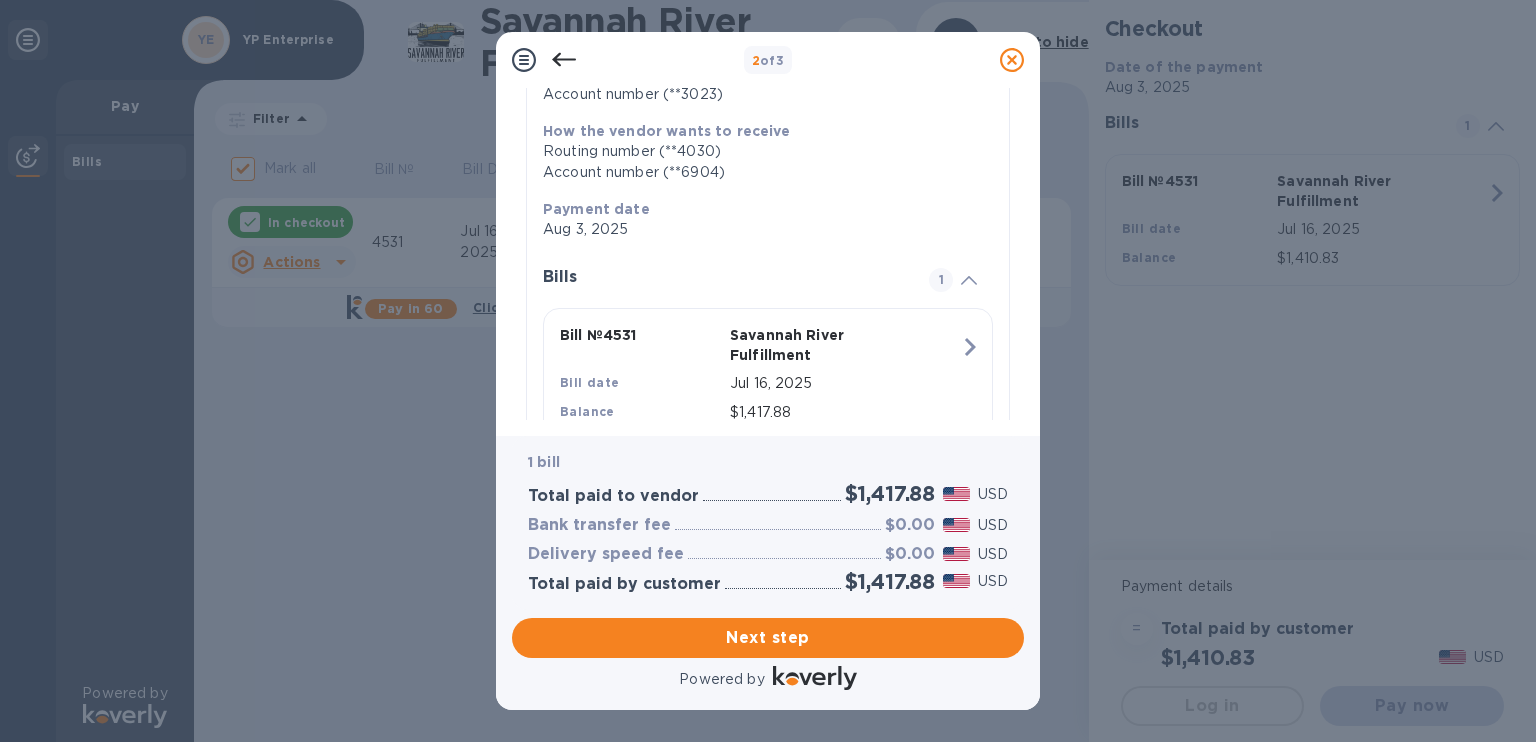 scroll, scrollTop: 372, scrollLeft: 0, axis: vertical 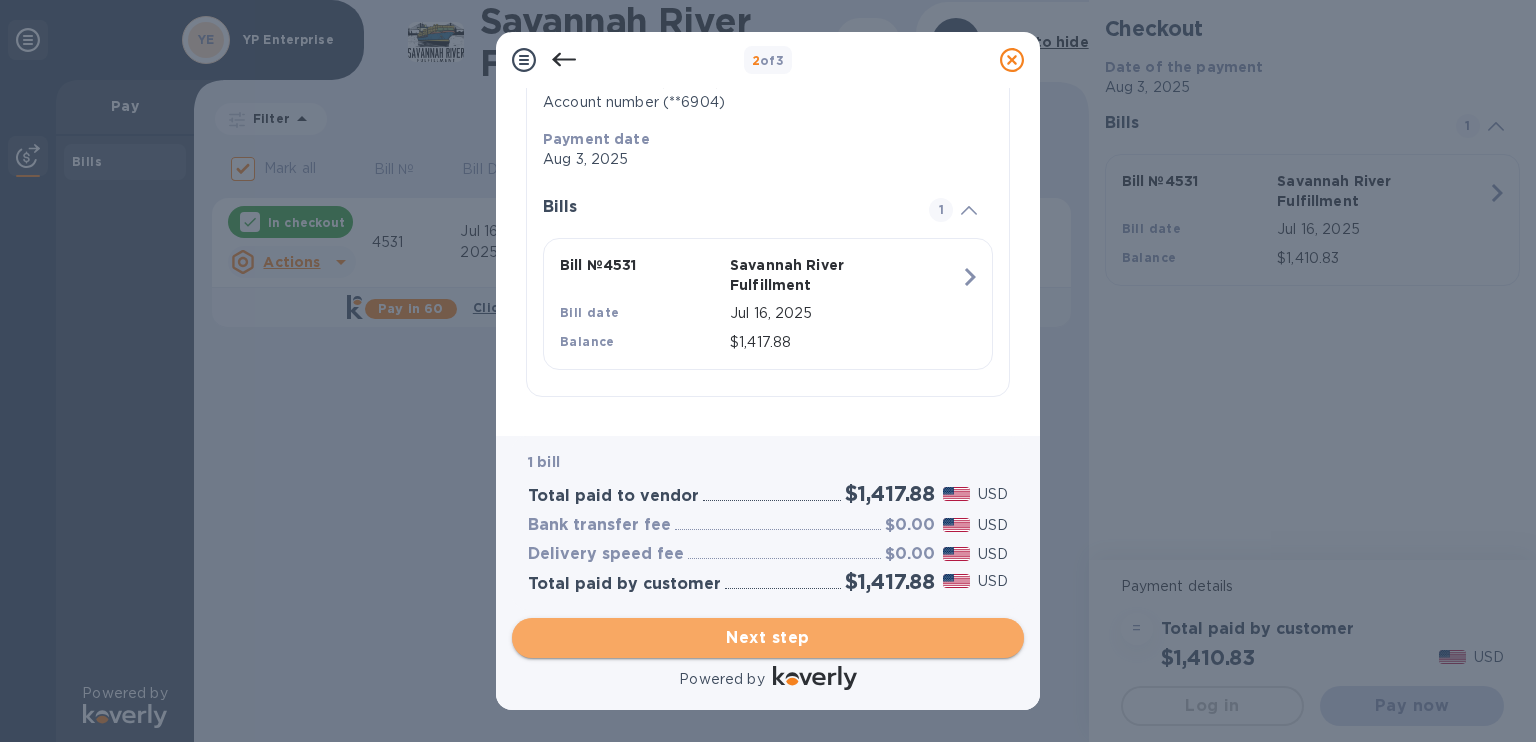 click on "Next step" at bounding box center (768, 638) 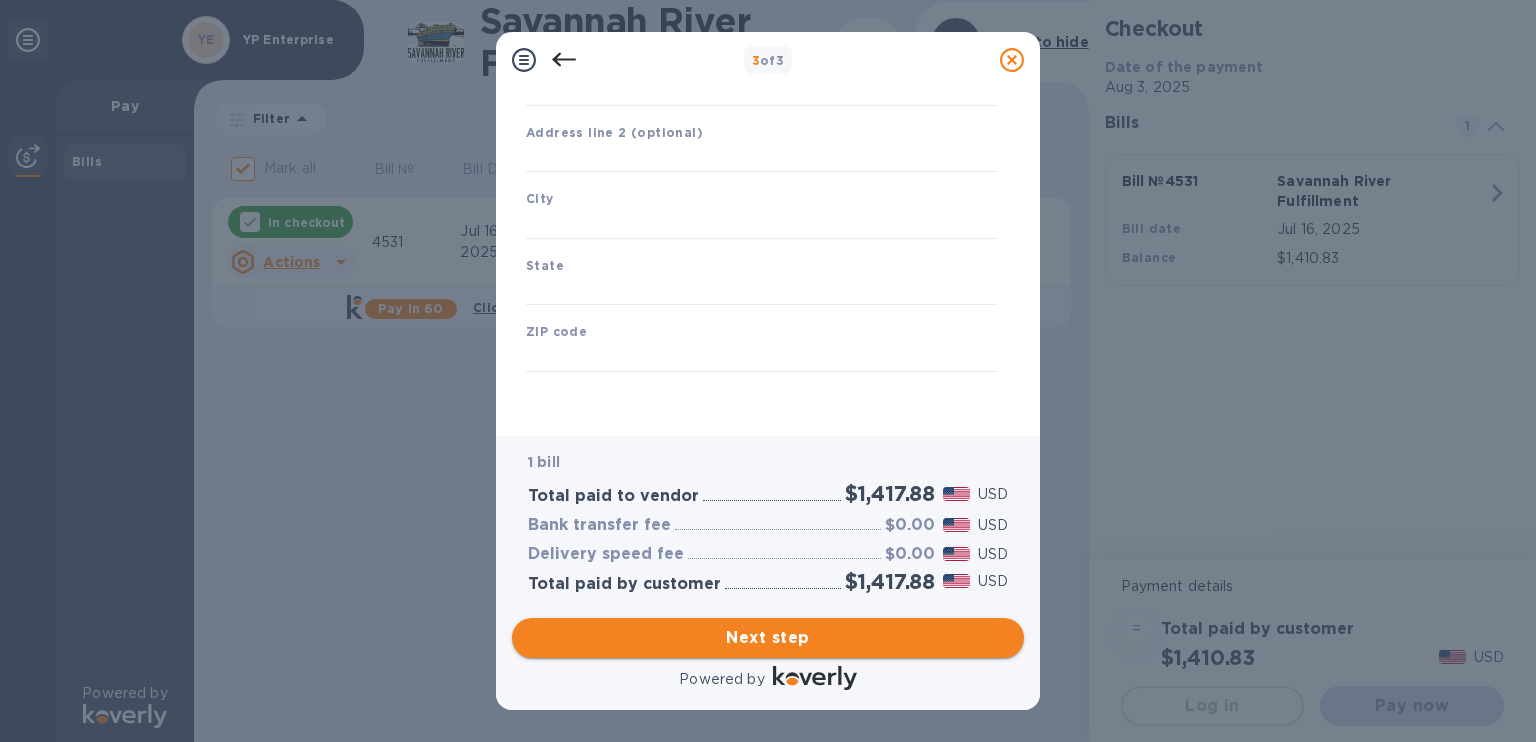 type on "United States" 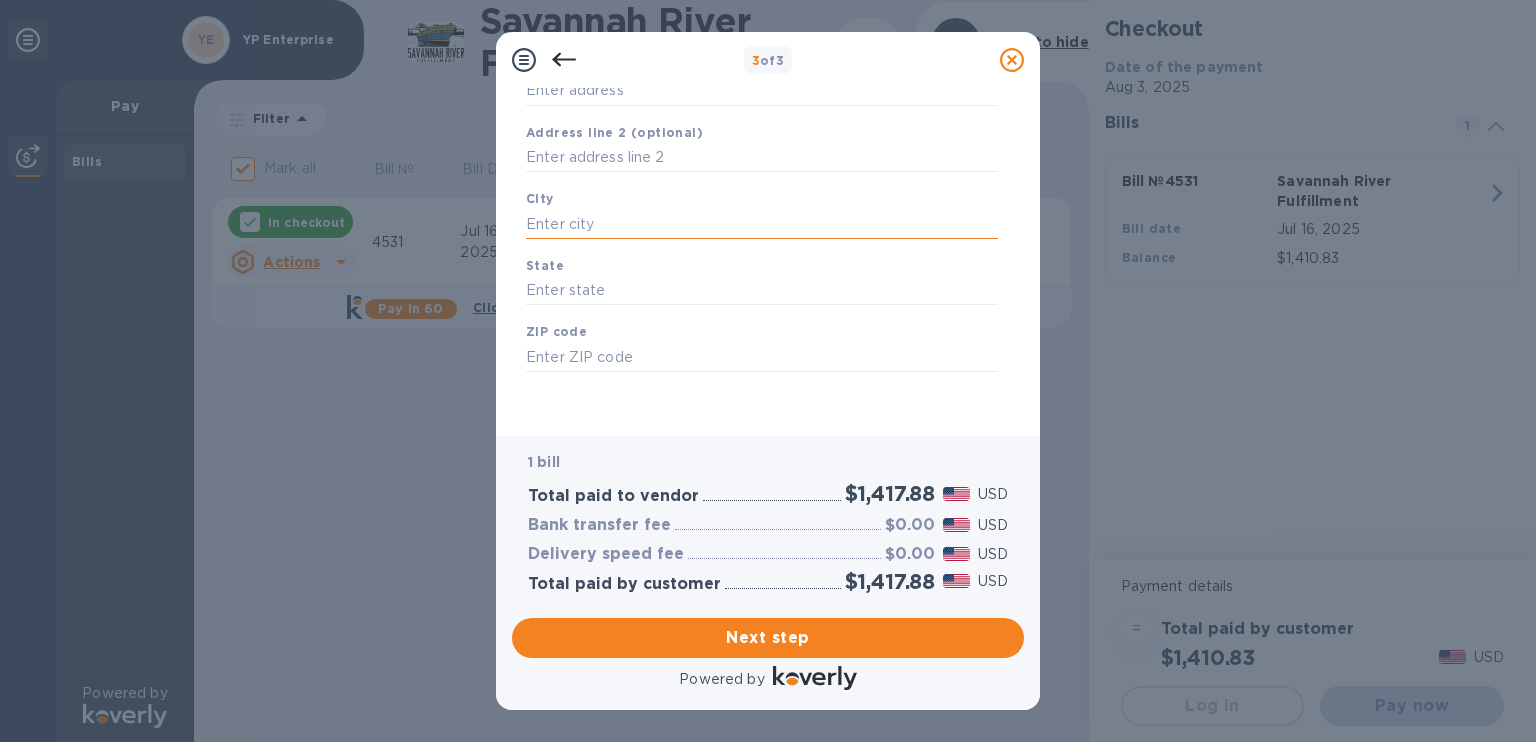 click at bounding box center [762, 224] 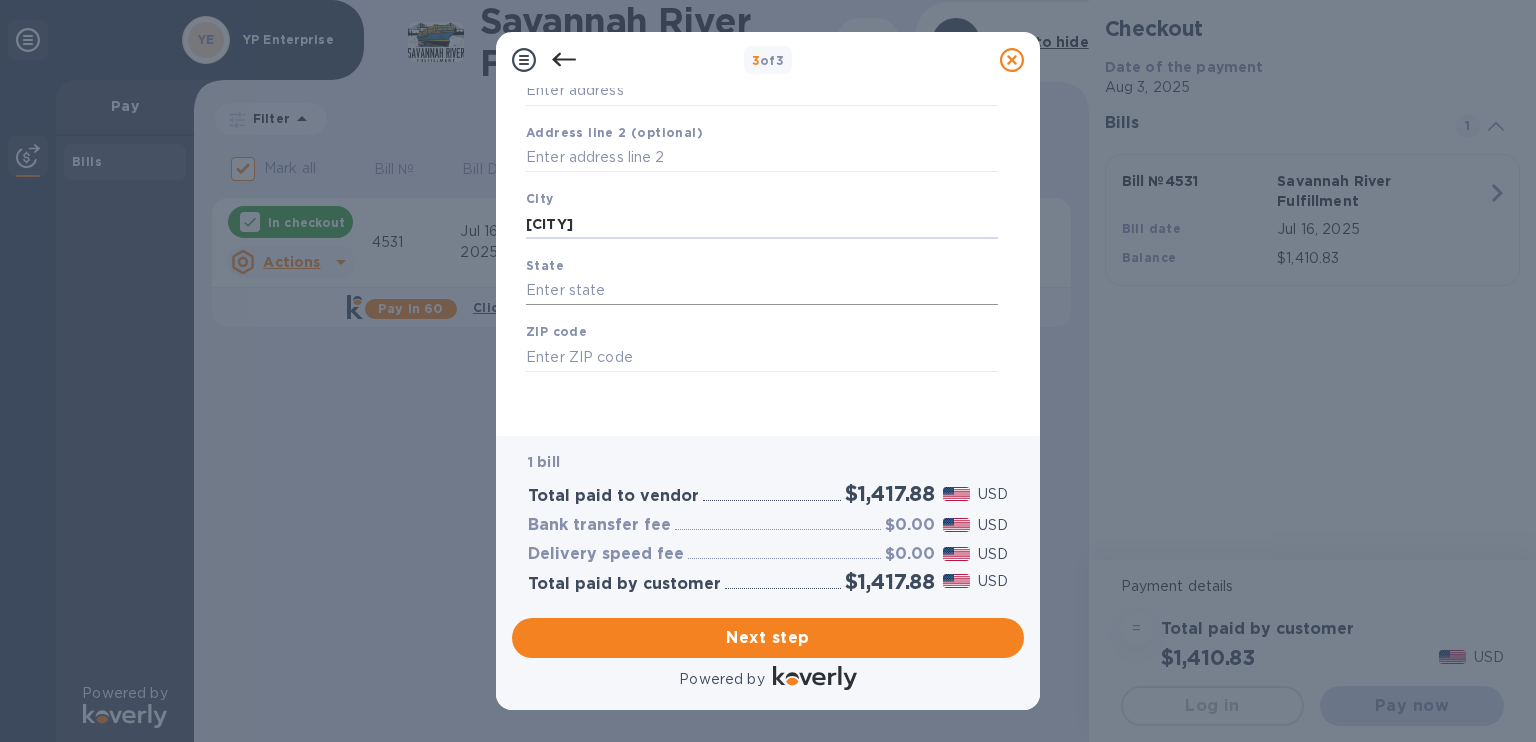 type on "madison" 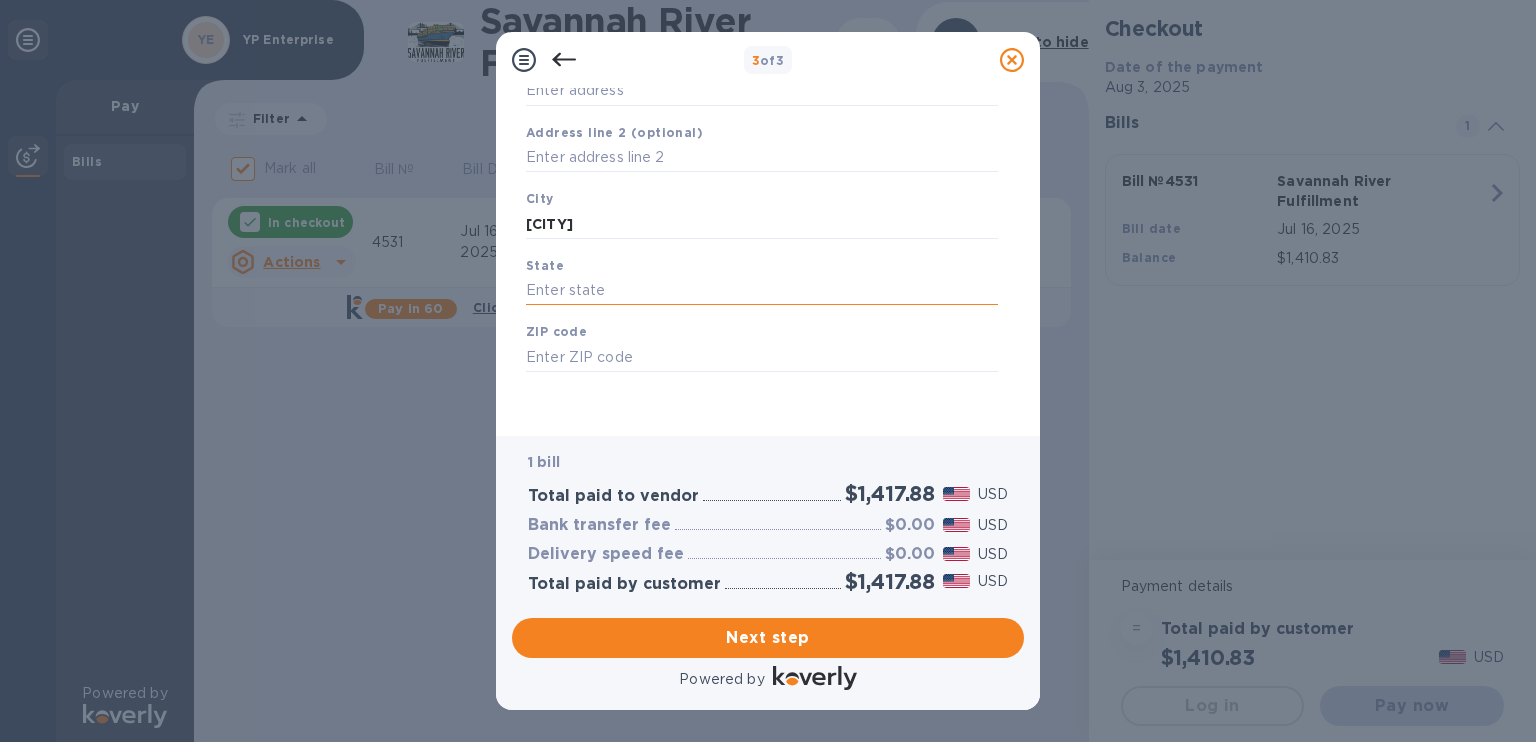 click at bounding box center [762, 291] 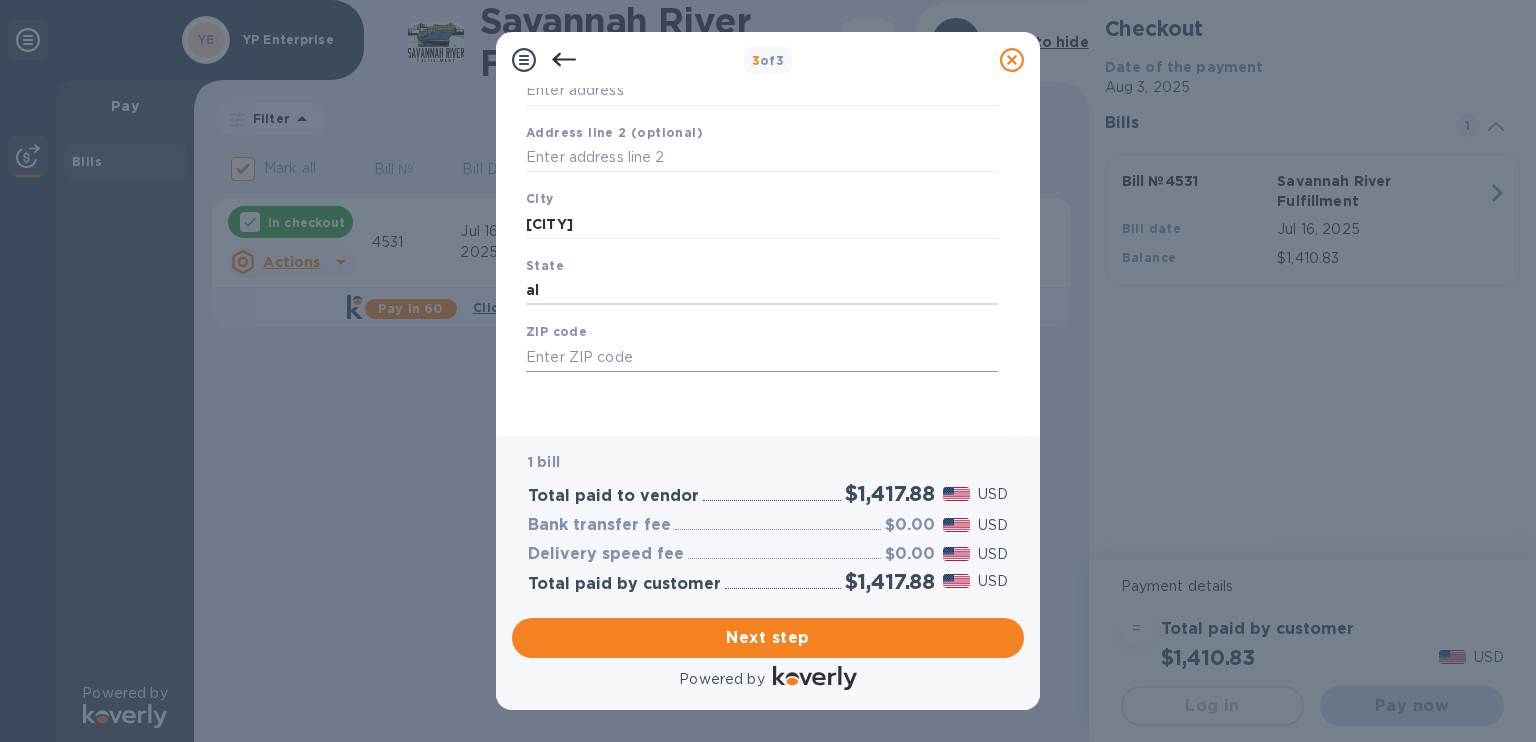 type on "al" 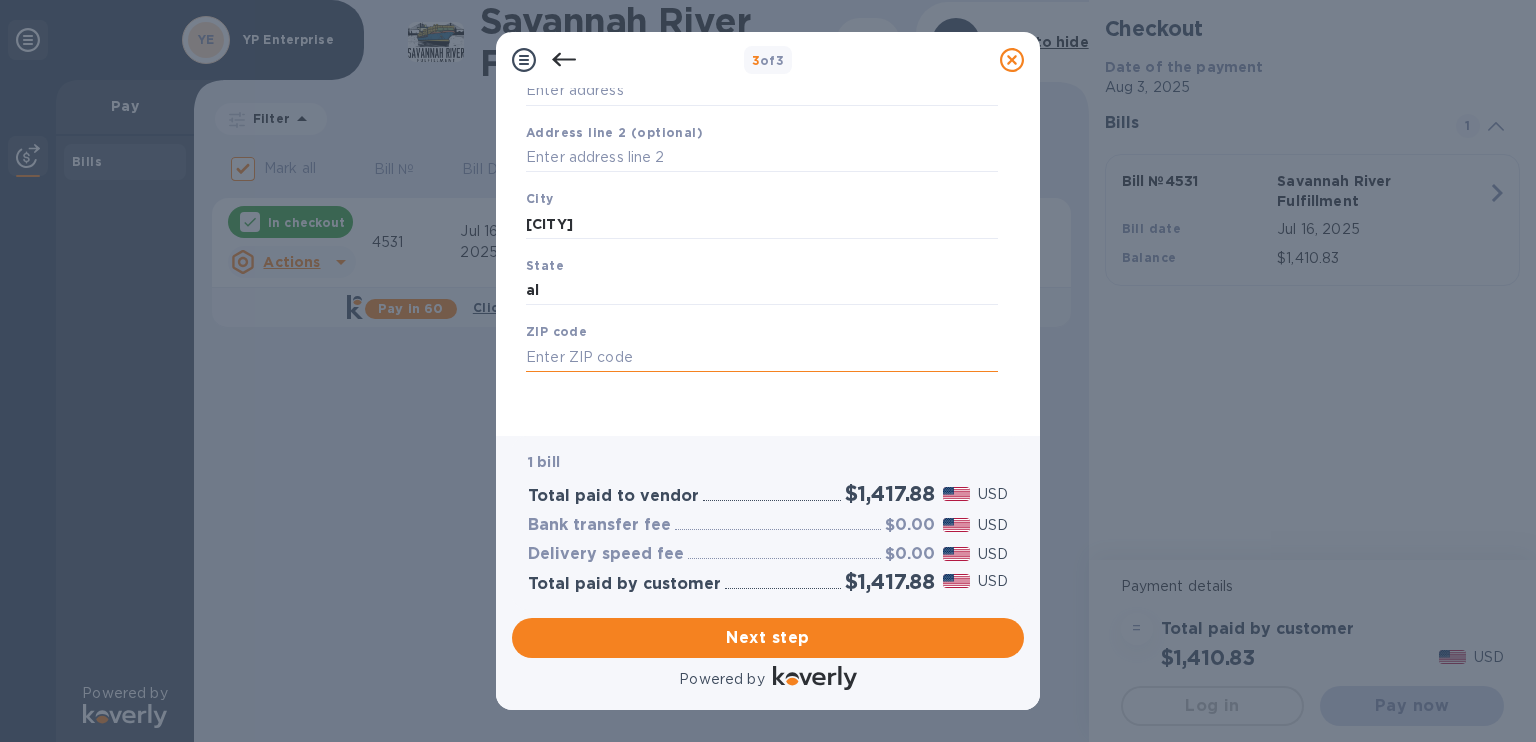 click at bounding box center [762, 357] 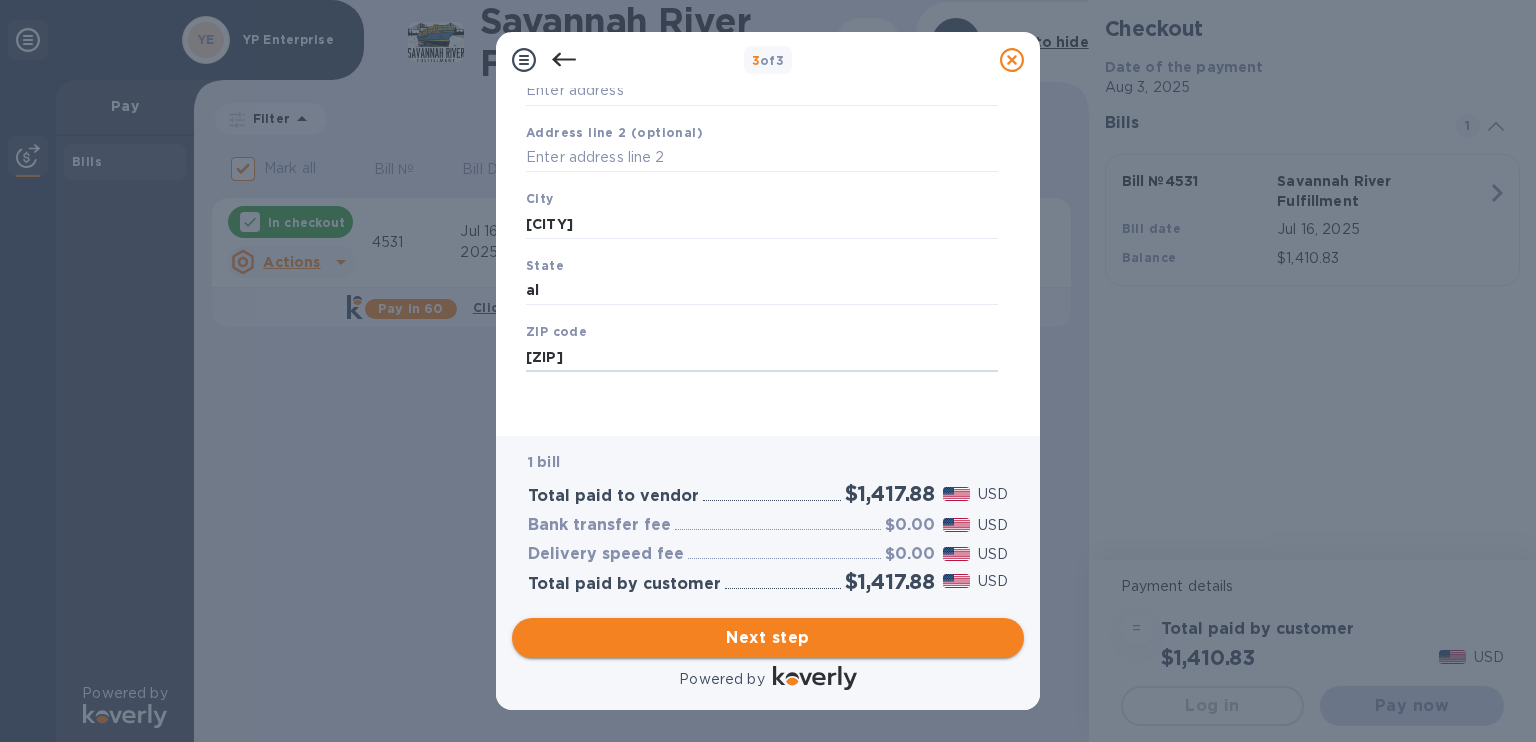 type on "35757" 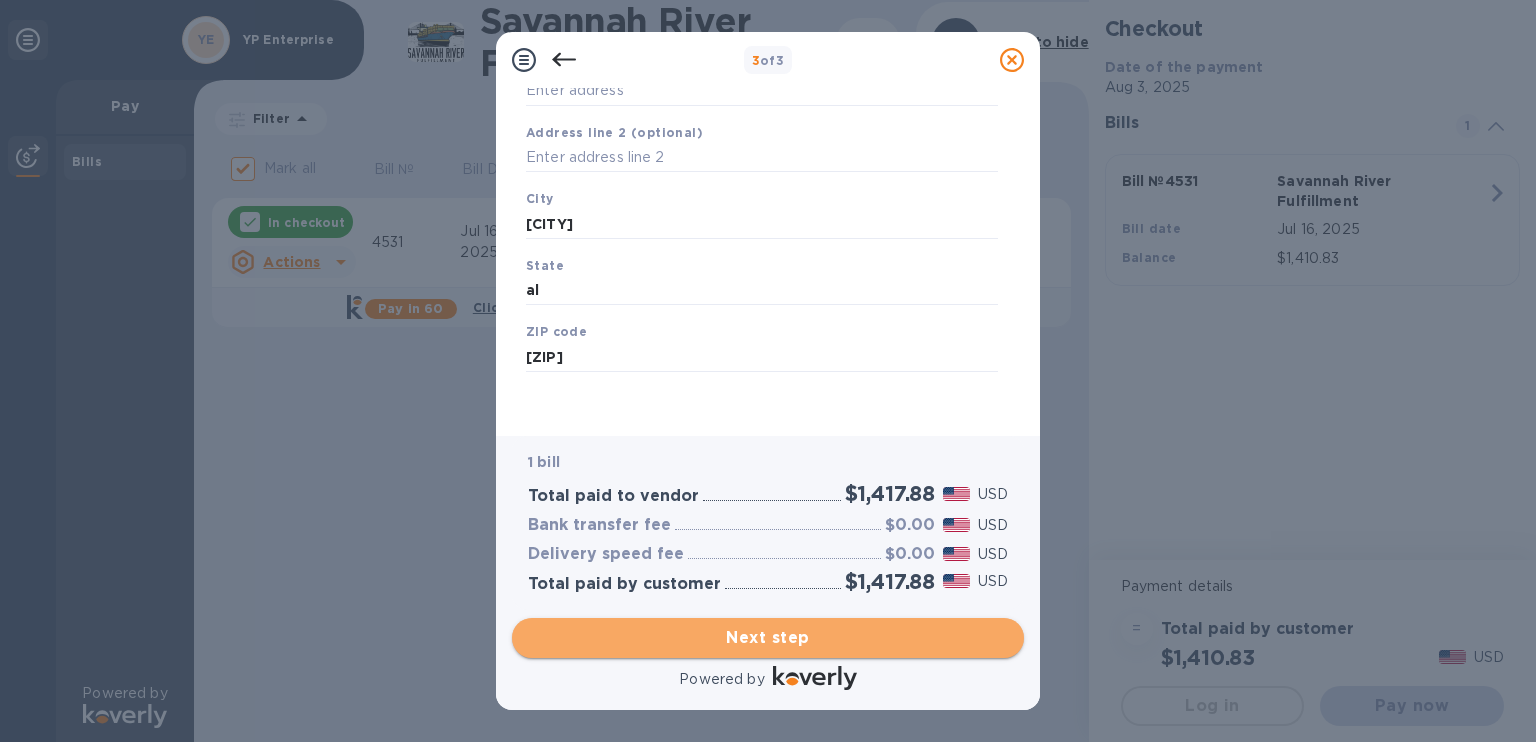 click on "Next step" at bounding box center [768, 638] 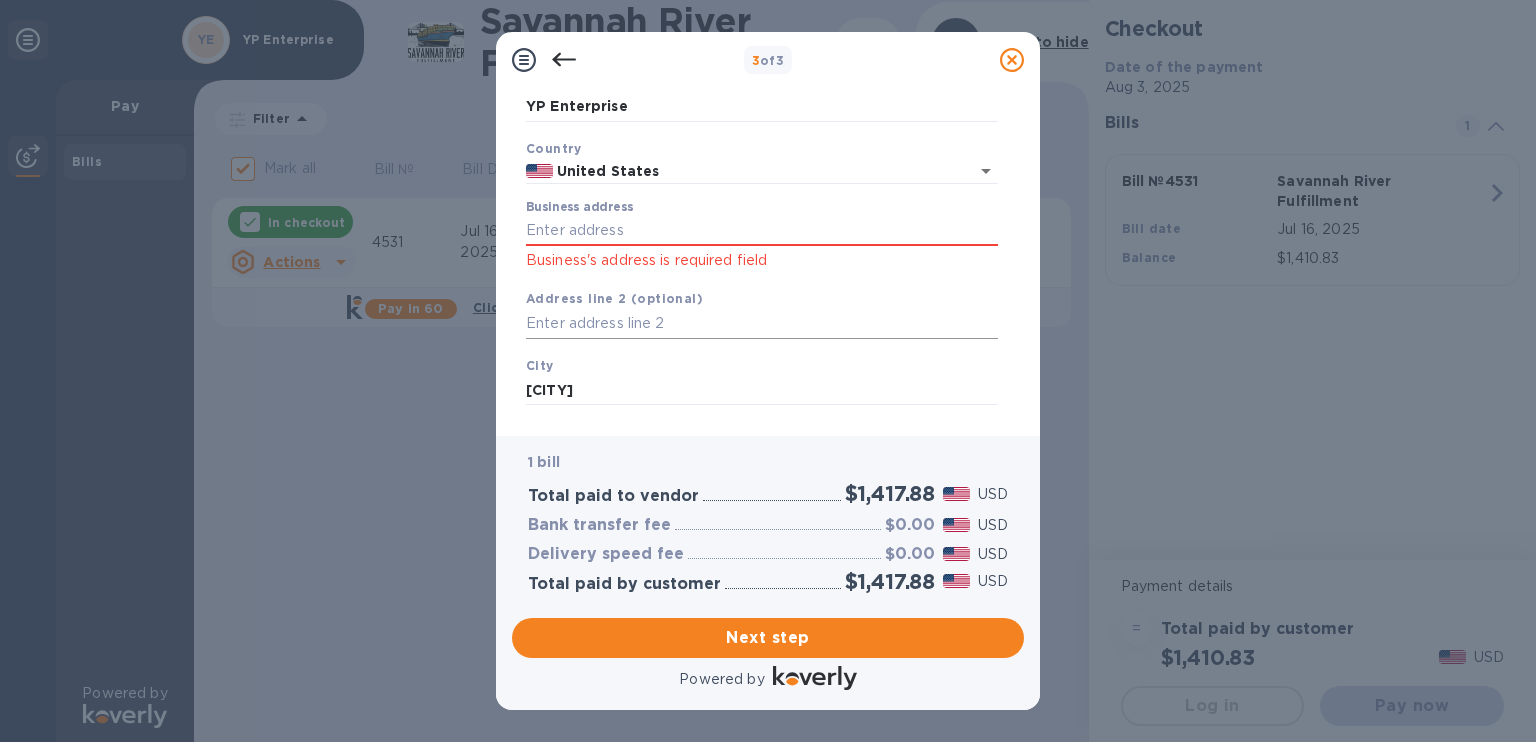 scroll, scrollTop: 95, scrollLeft: 0, axis: vertical 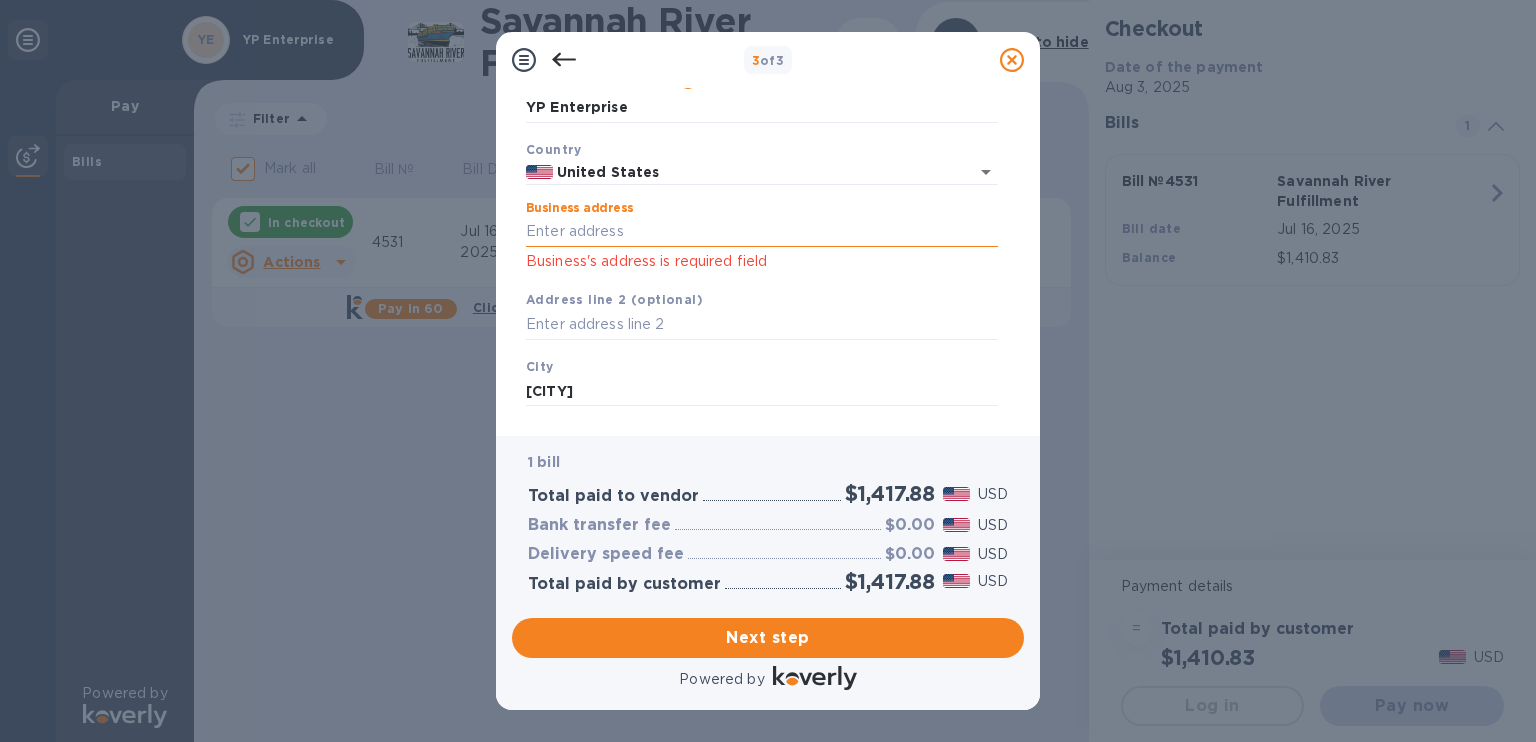 click on "Business address" at bounding box center (762, 232) 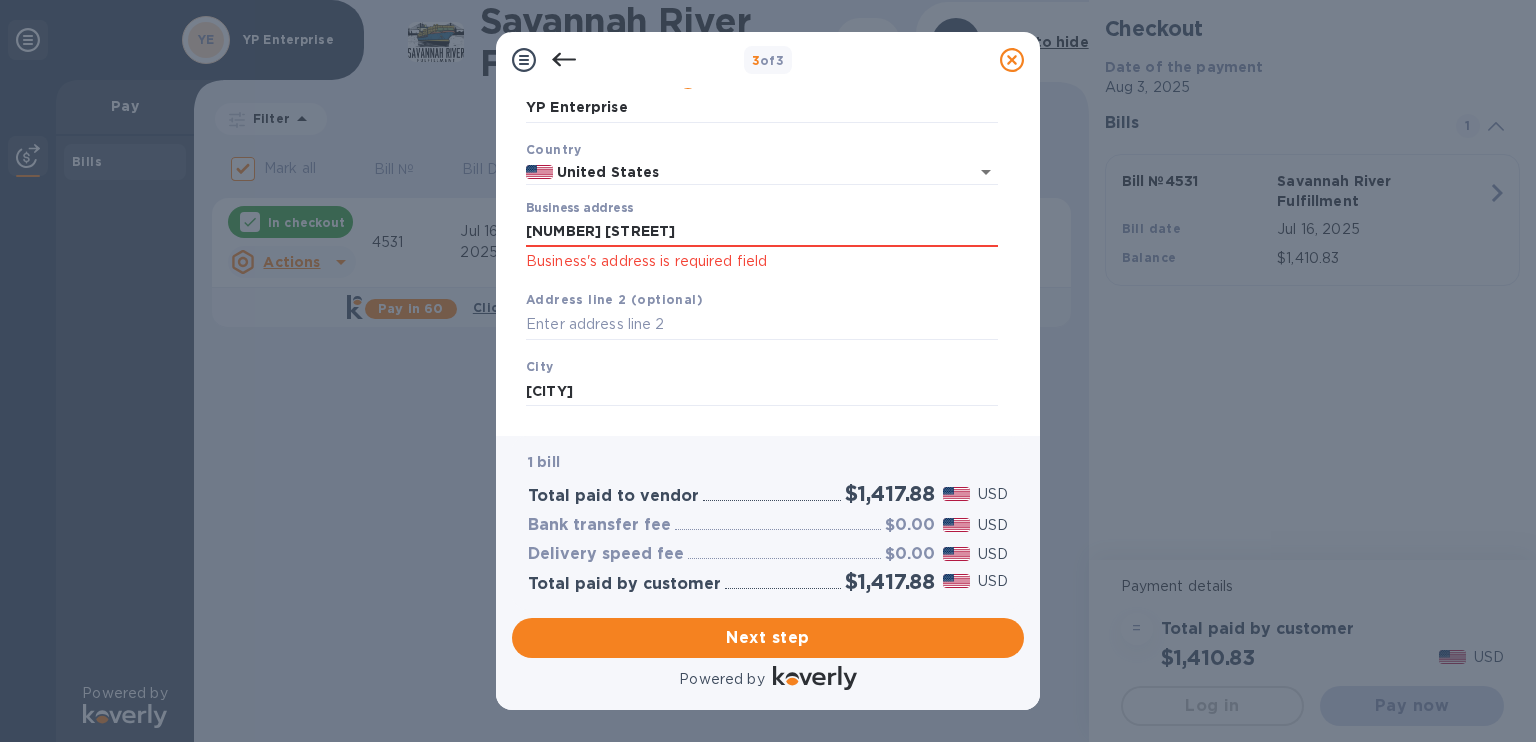 type on "159 Forestbrook Drive" 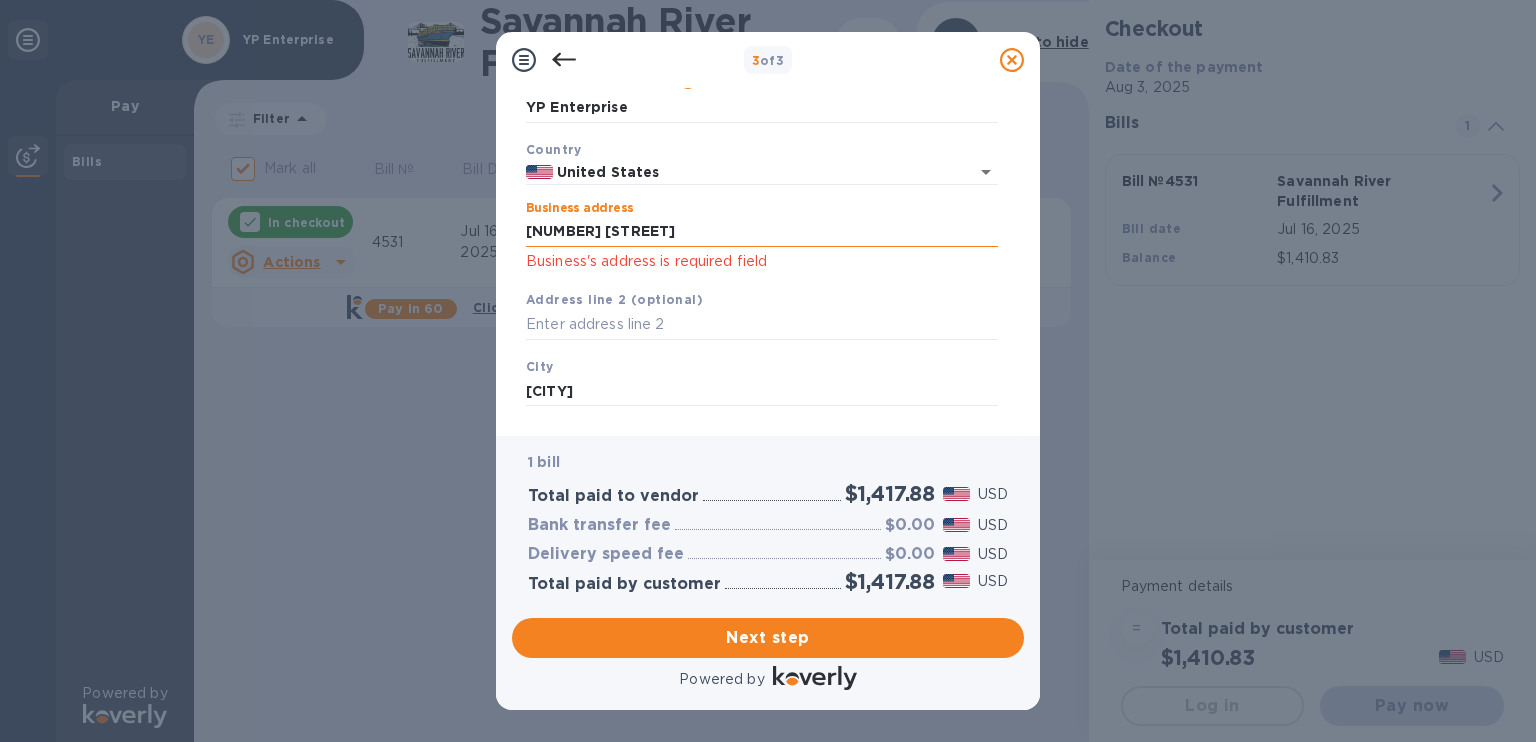 click on "159 Forestbrook Drive" at bounding box center (762, 232) 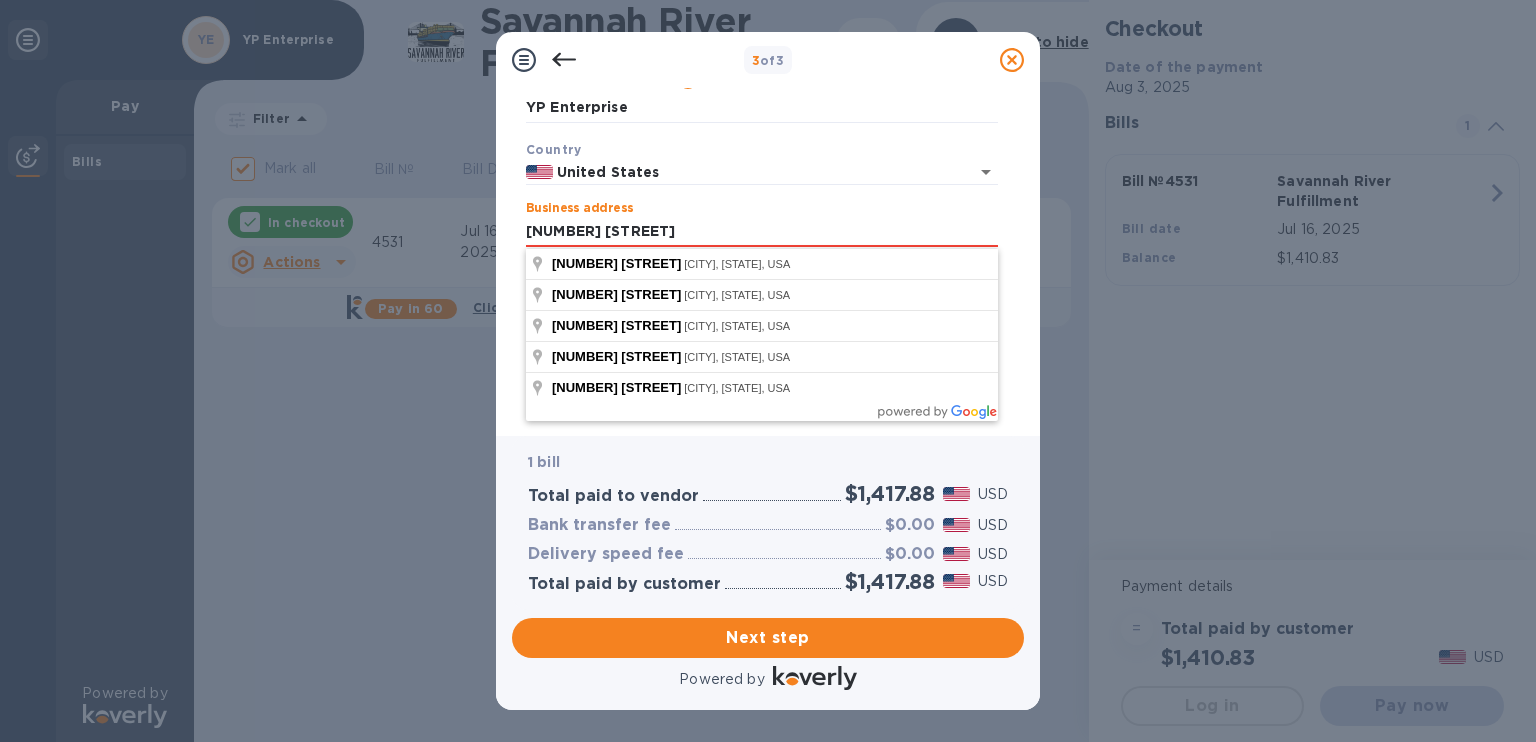 type on "159 Forestbrook Drive" 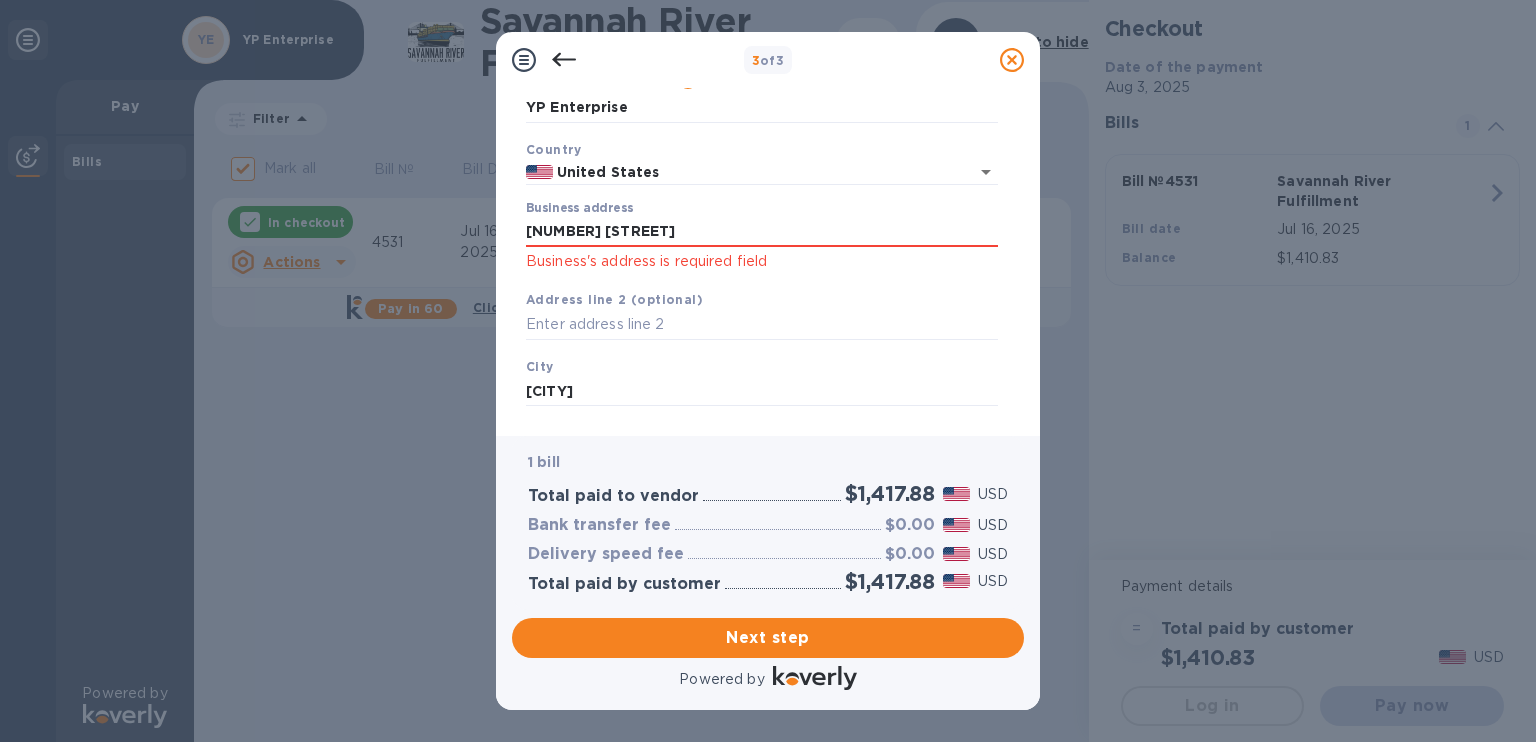click on "3  of  3 Business Information Legal business name Please provide the legal name that appears on your SS-4 form issued by the IRS when the company was formed. YP Enterprise Country United States Business address 159 Forestbrook Drive Business's address is required field Address line 2 (optional) City Madison State AL ZIP code 35757 Save 1 bill Total paid to vendor $1,417.88 USD Bank transfer fee $0.00 USD Delivery speed fee $0.00 USD Total paid by customer $1,417.88 USD Next step Powered by" at bounding box center [768, 371] 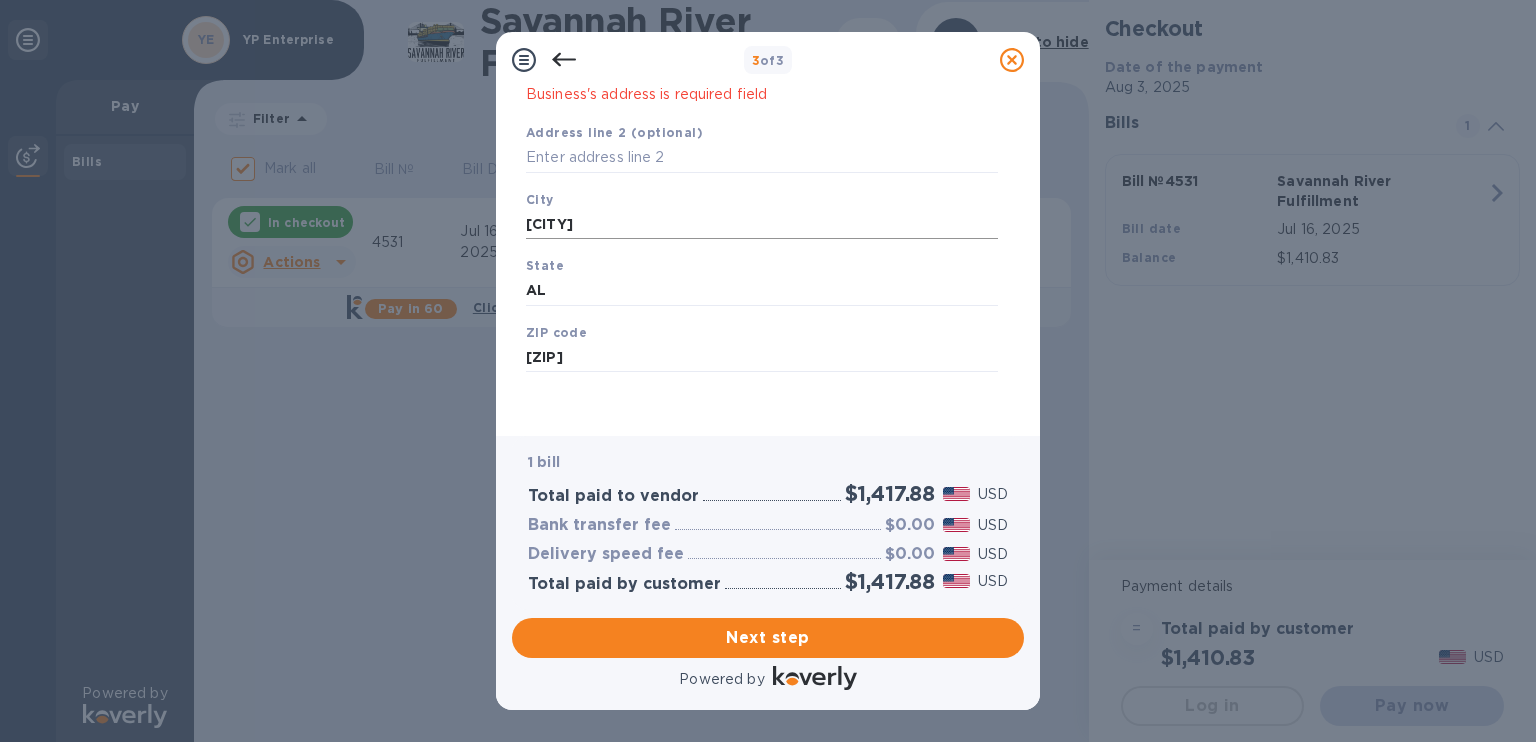 scroll, scrollTop: 264, scrollLeft: 0, axis: vertical 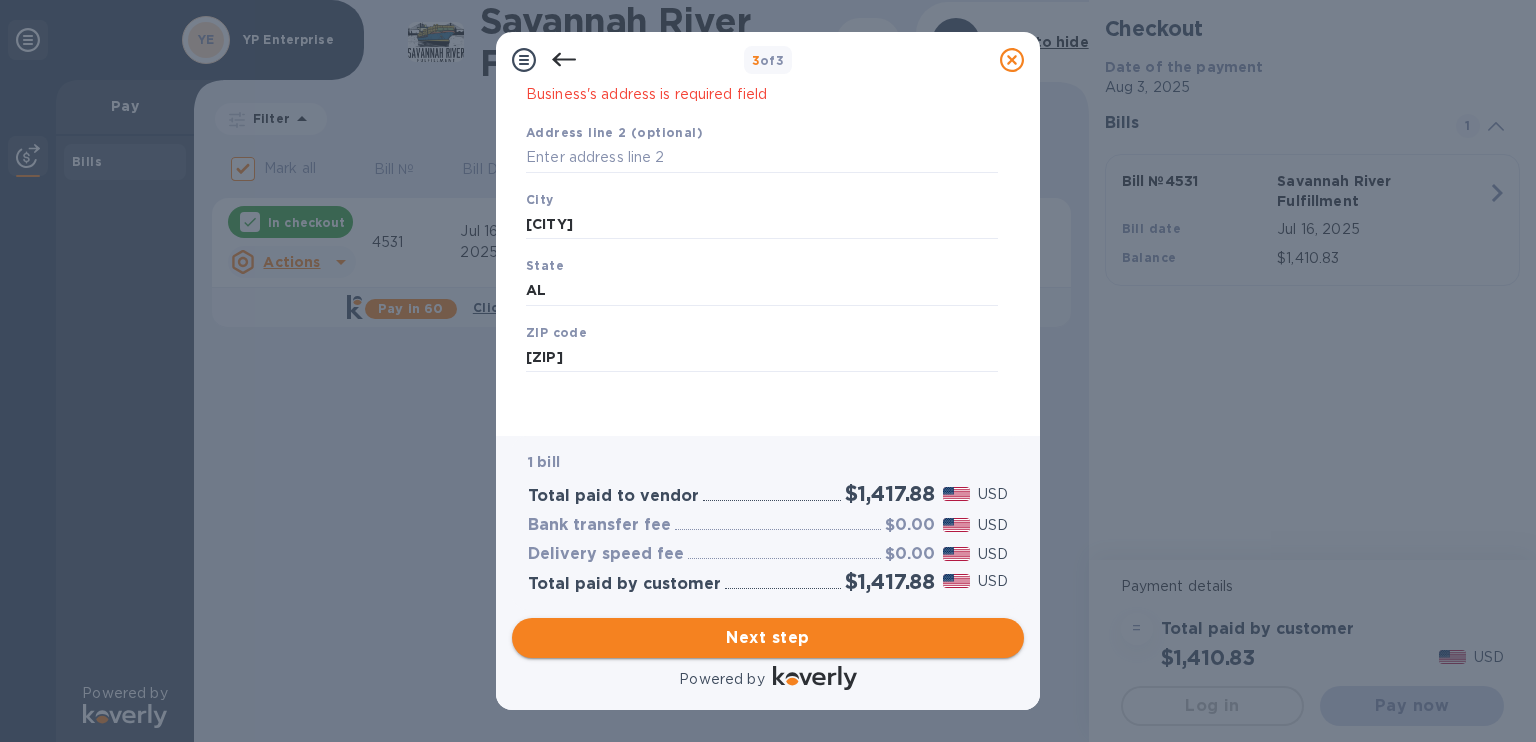 click on "Next step" at bounding box center (768, 638) 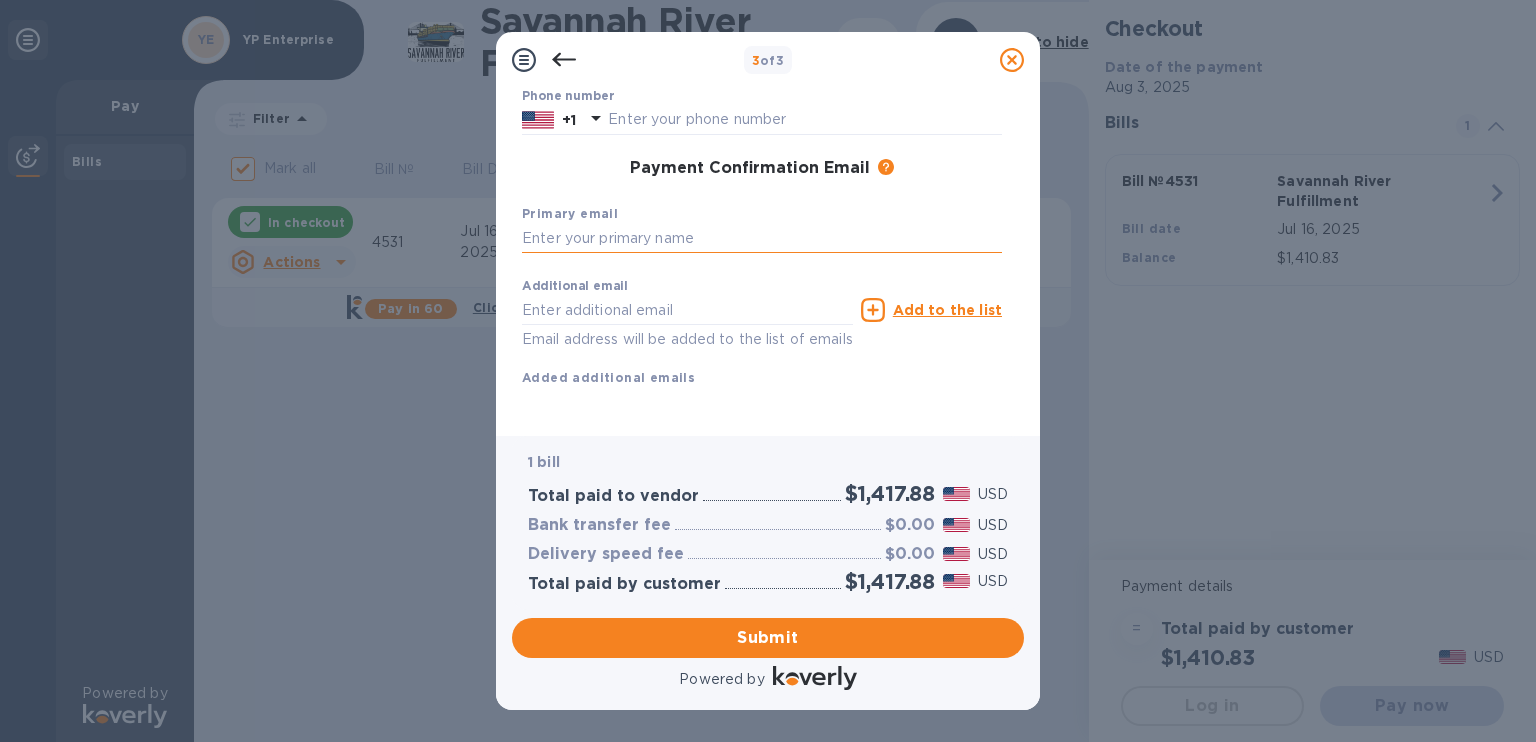 click at bounding box center [762, 239] 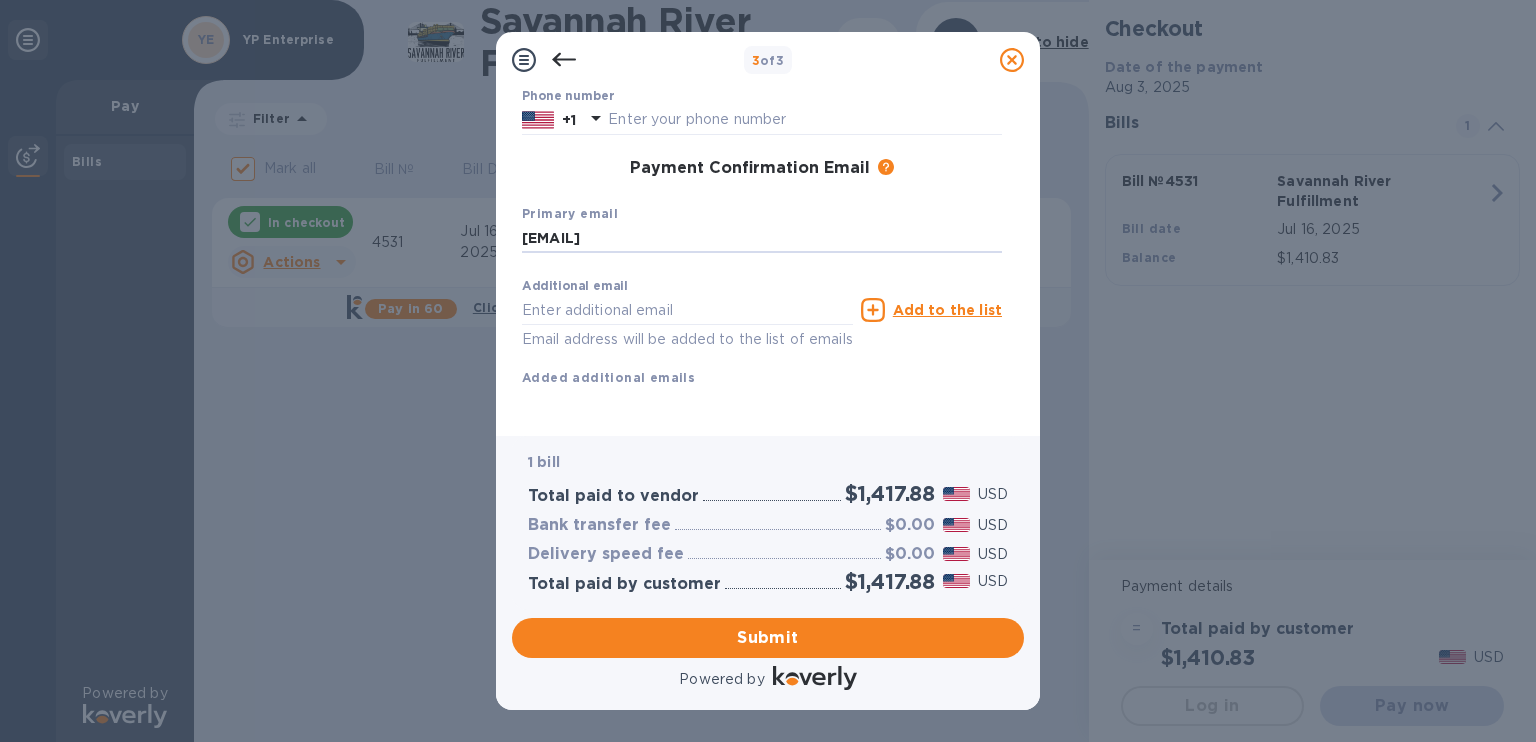 scroll, scrollTop: 284, scrollLeft: 0, axis: vertical 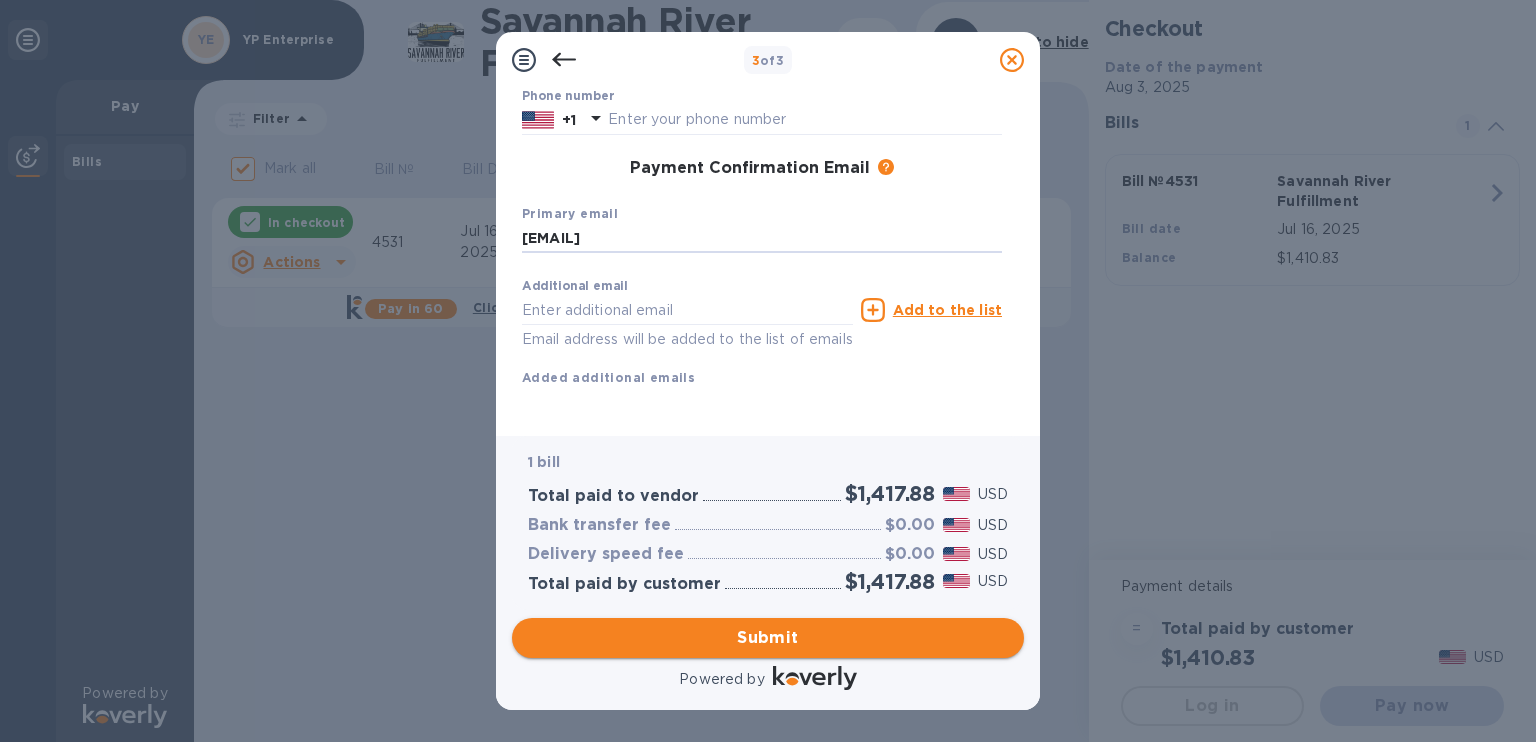 type on "yeseric777@gmail.com" 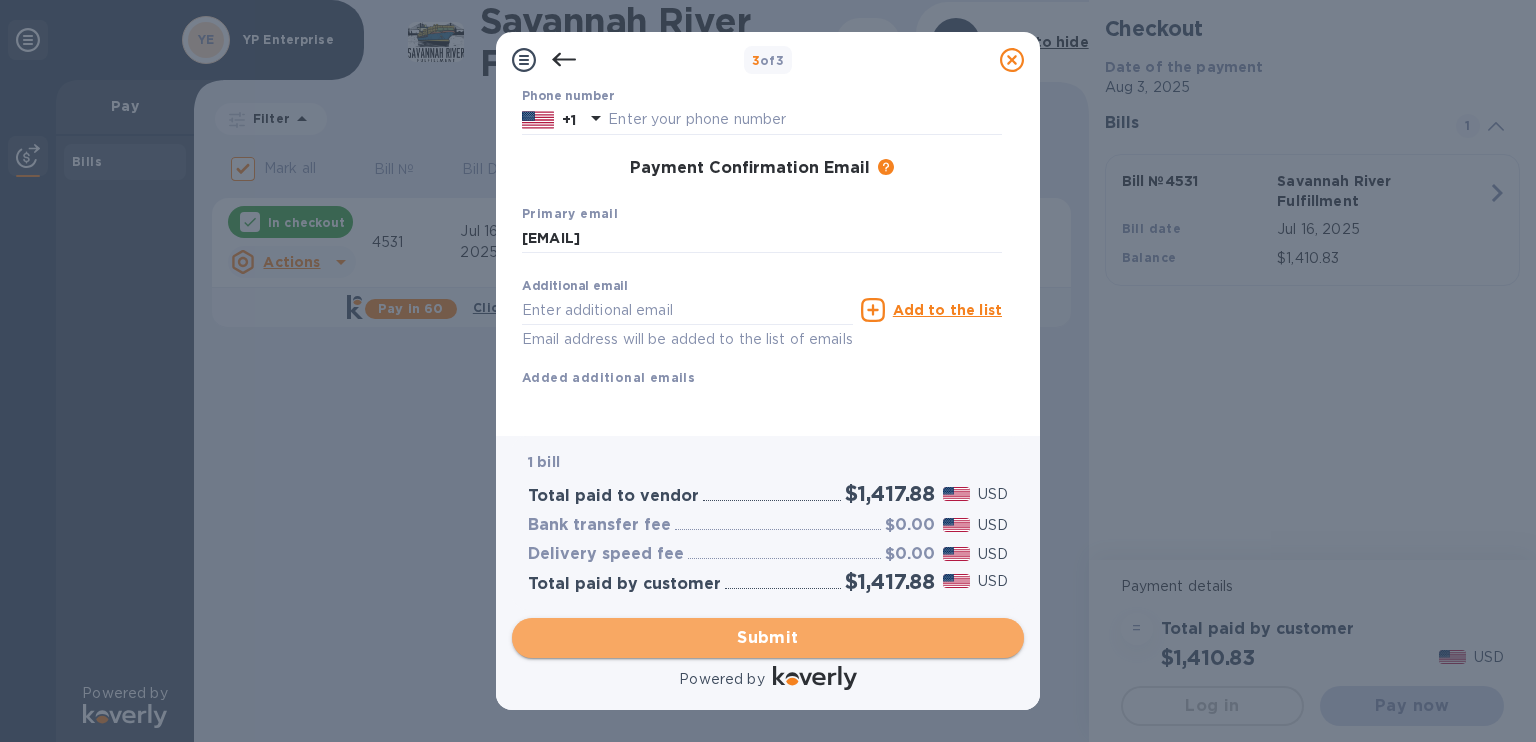click on "Submit" at bounding box center (768, 638) 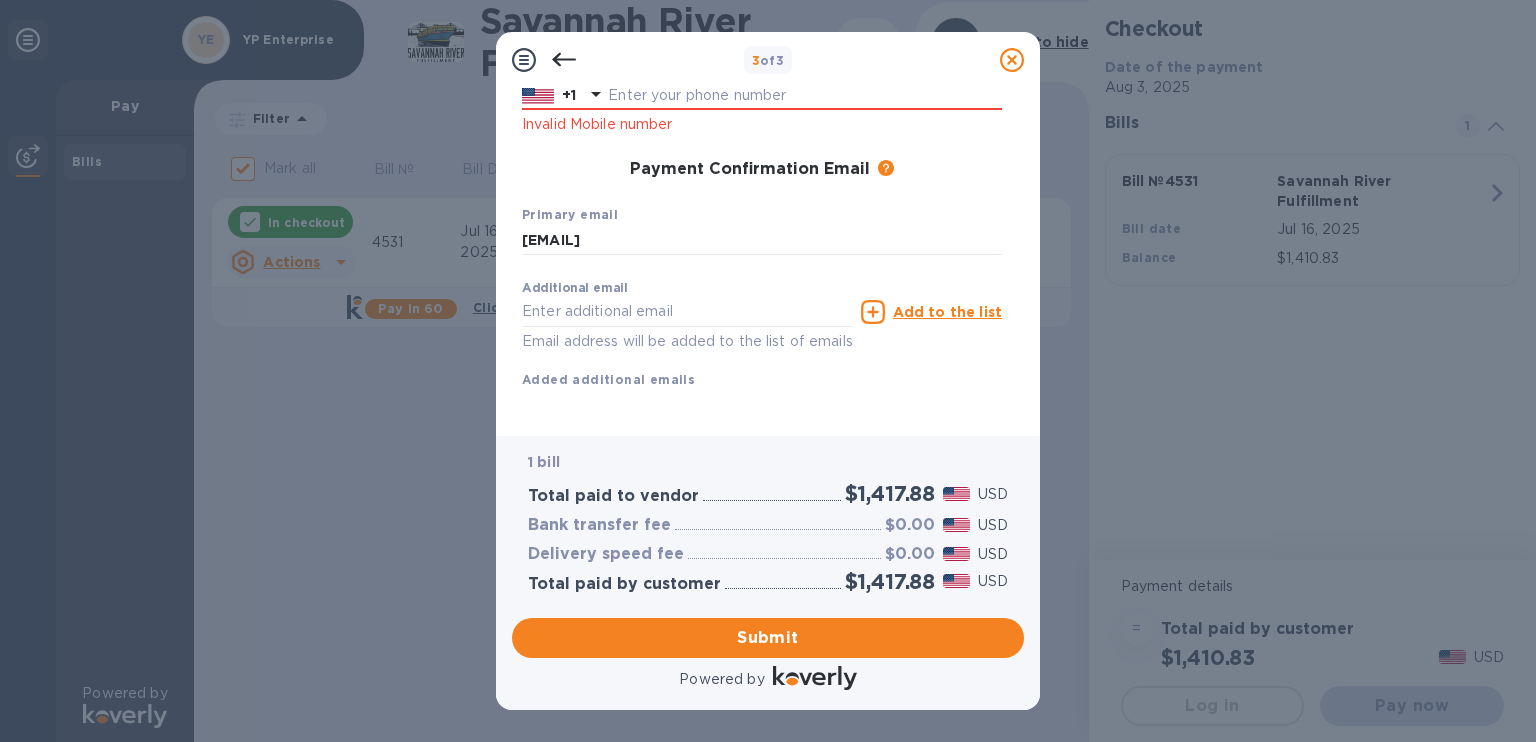 scroll, scrollTop: 0, scrollLeft: 0, axis: both 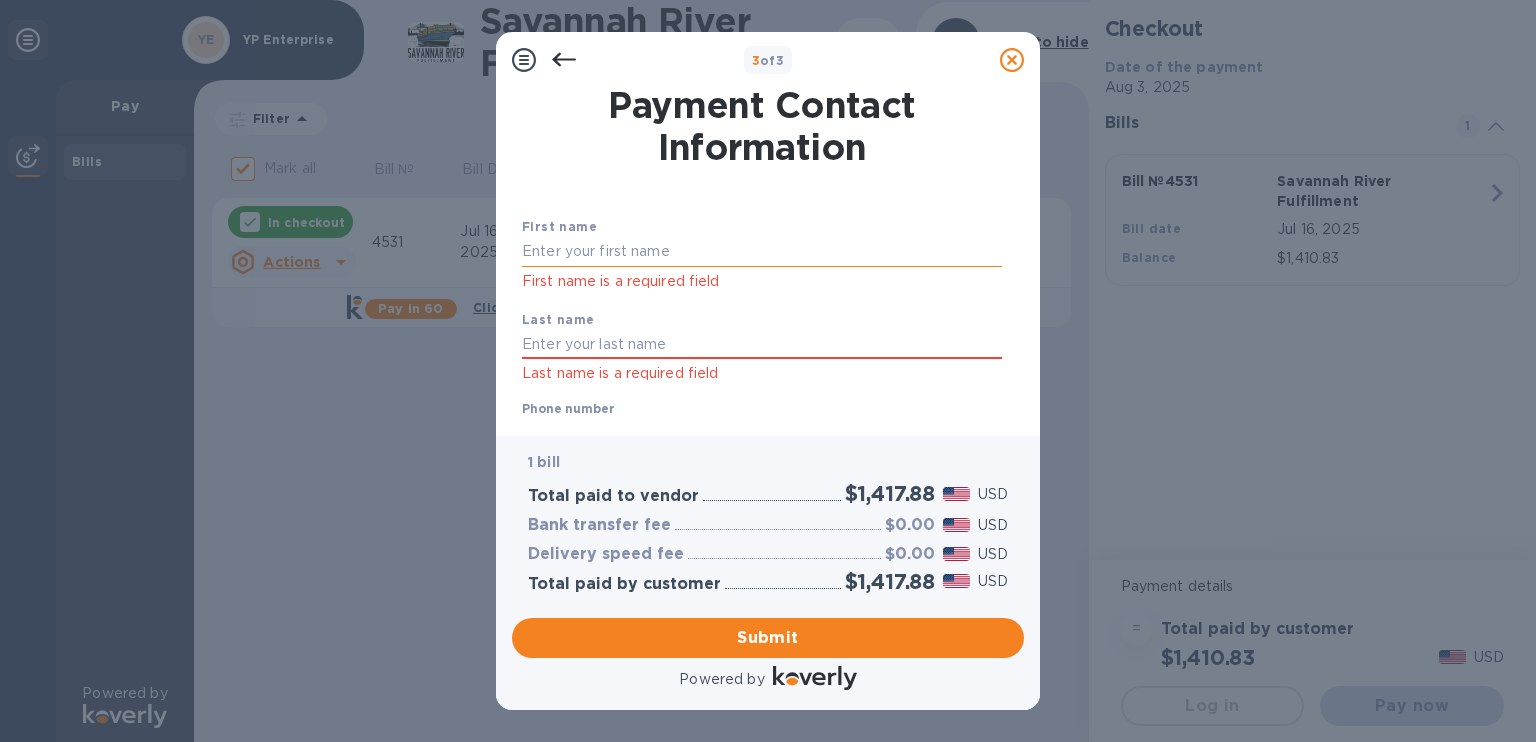 click at bounding box center (762, 252) 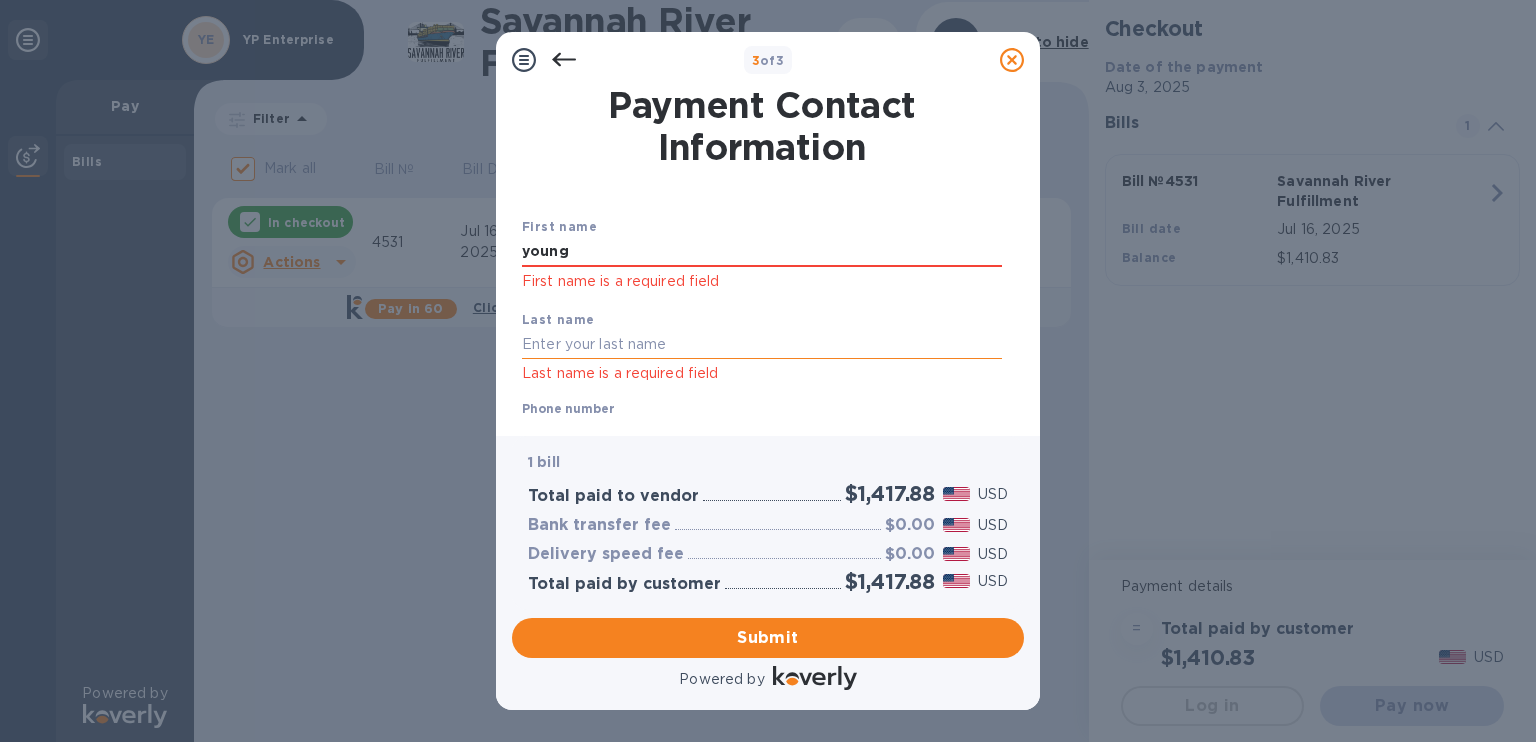 type on "young" 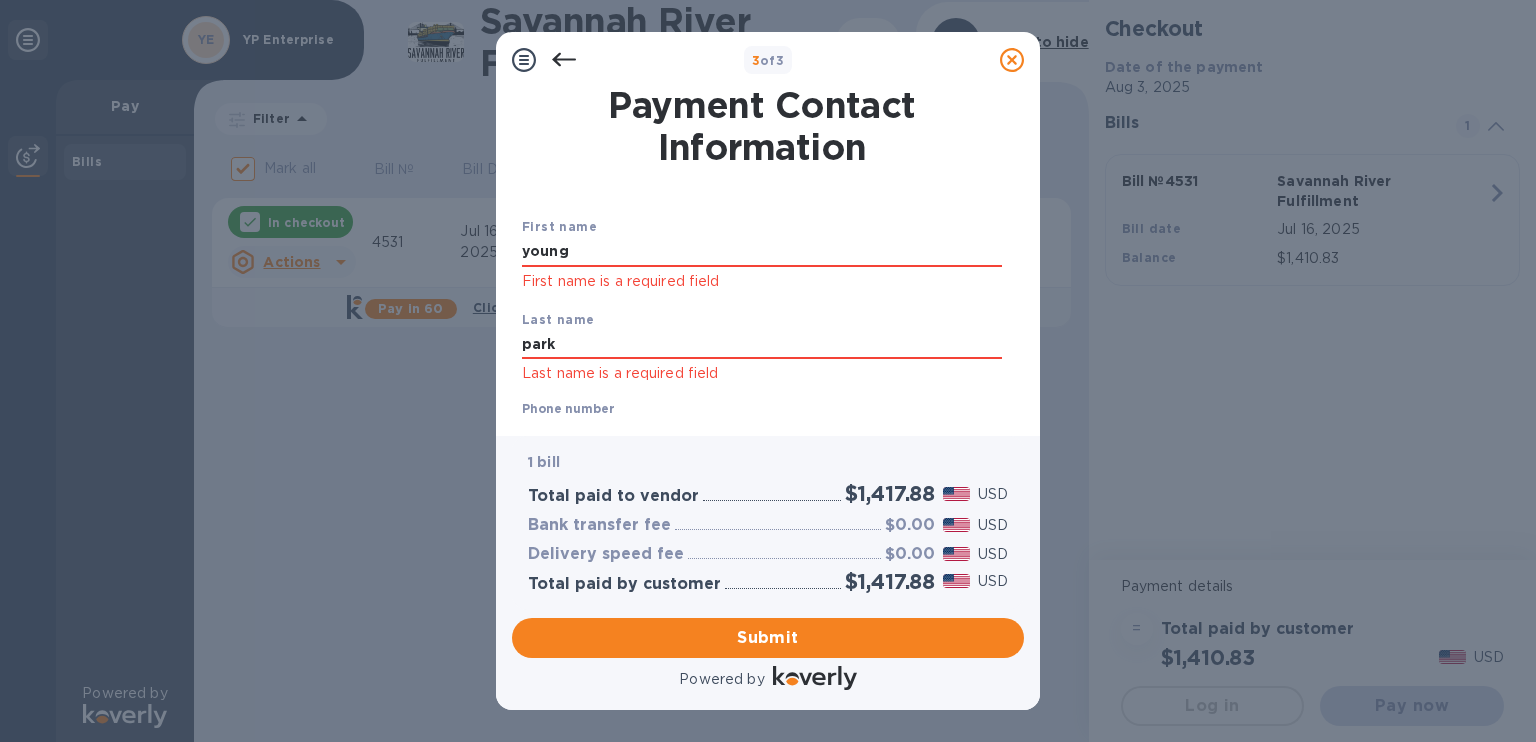 type on "park" 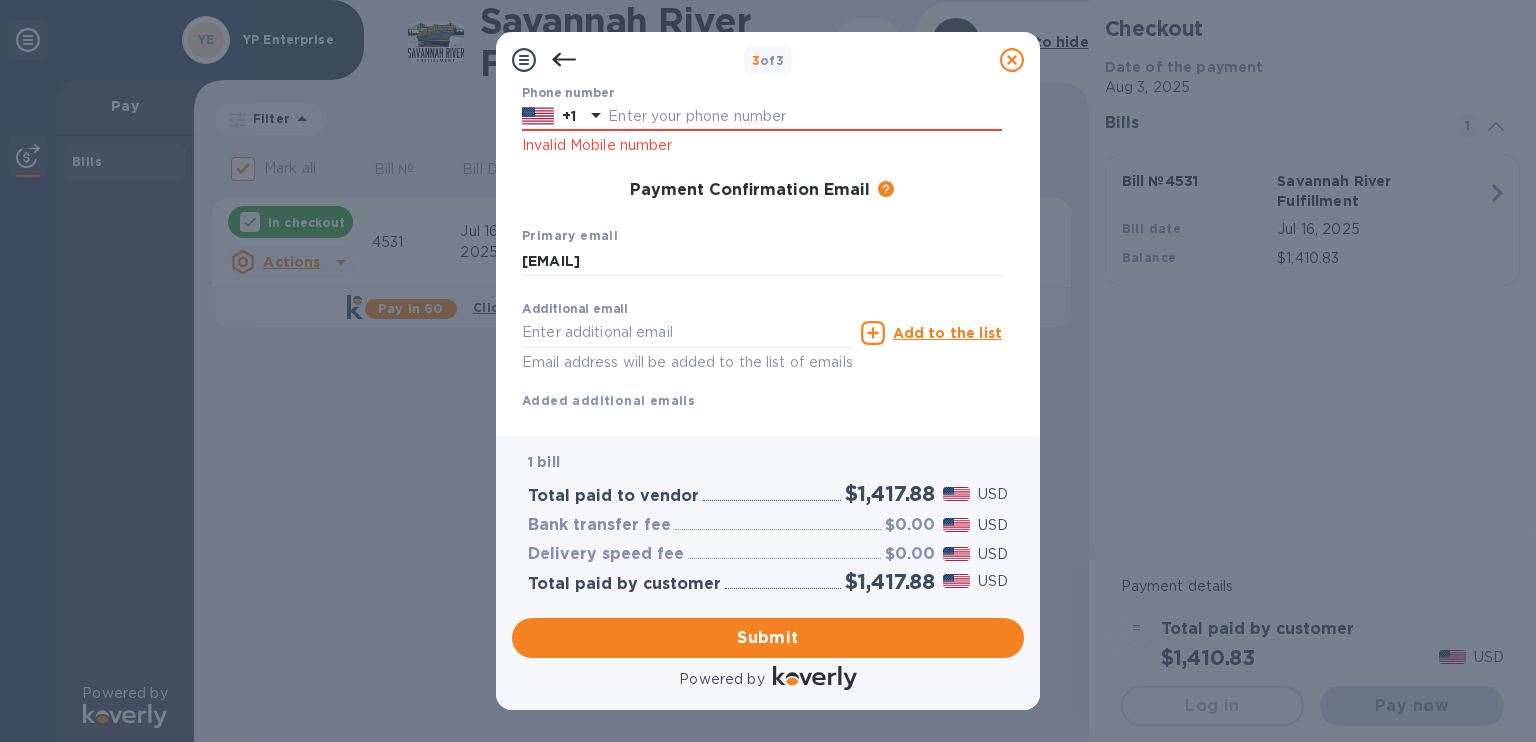scroll, scrollTop: 363, scrollLeft: 0, axis: vertical 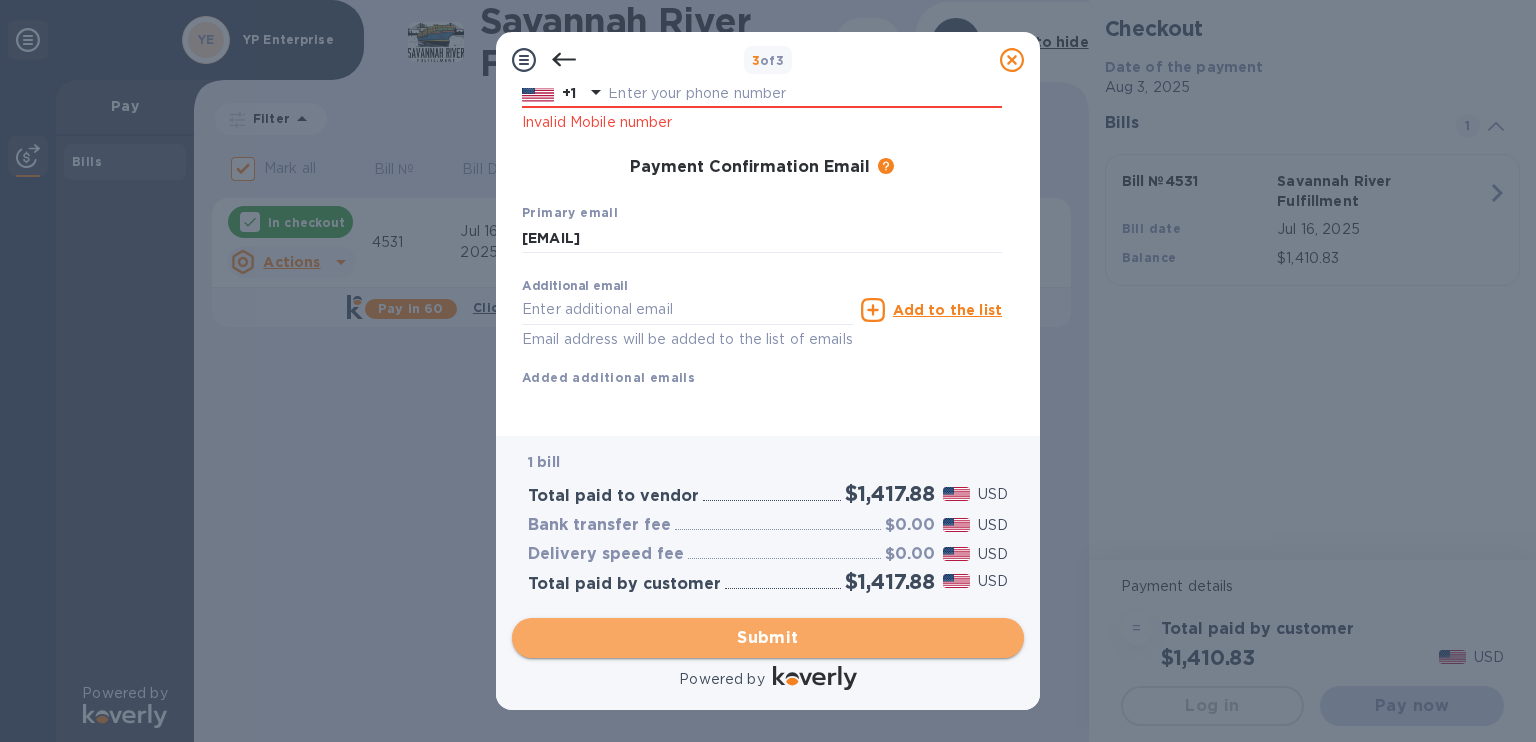 click on "Submit" at bounding box center (768, 638) 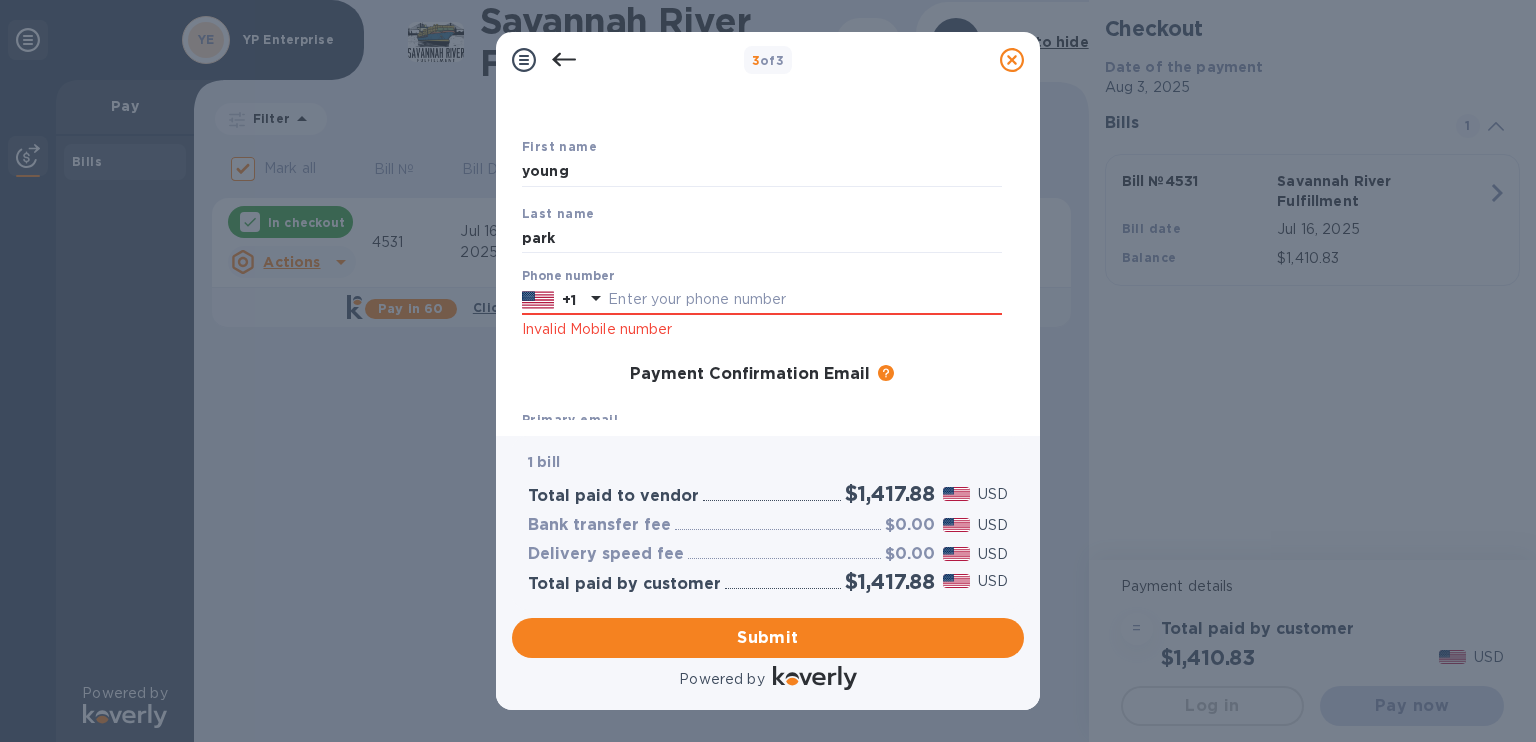 scroll, scrollTop: 77, scrollLeft: 0, axis: vertical 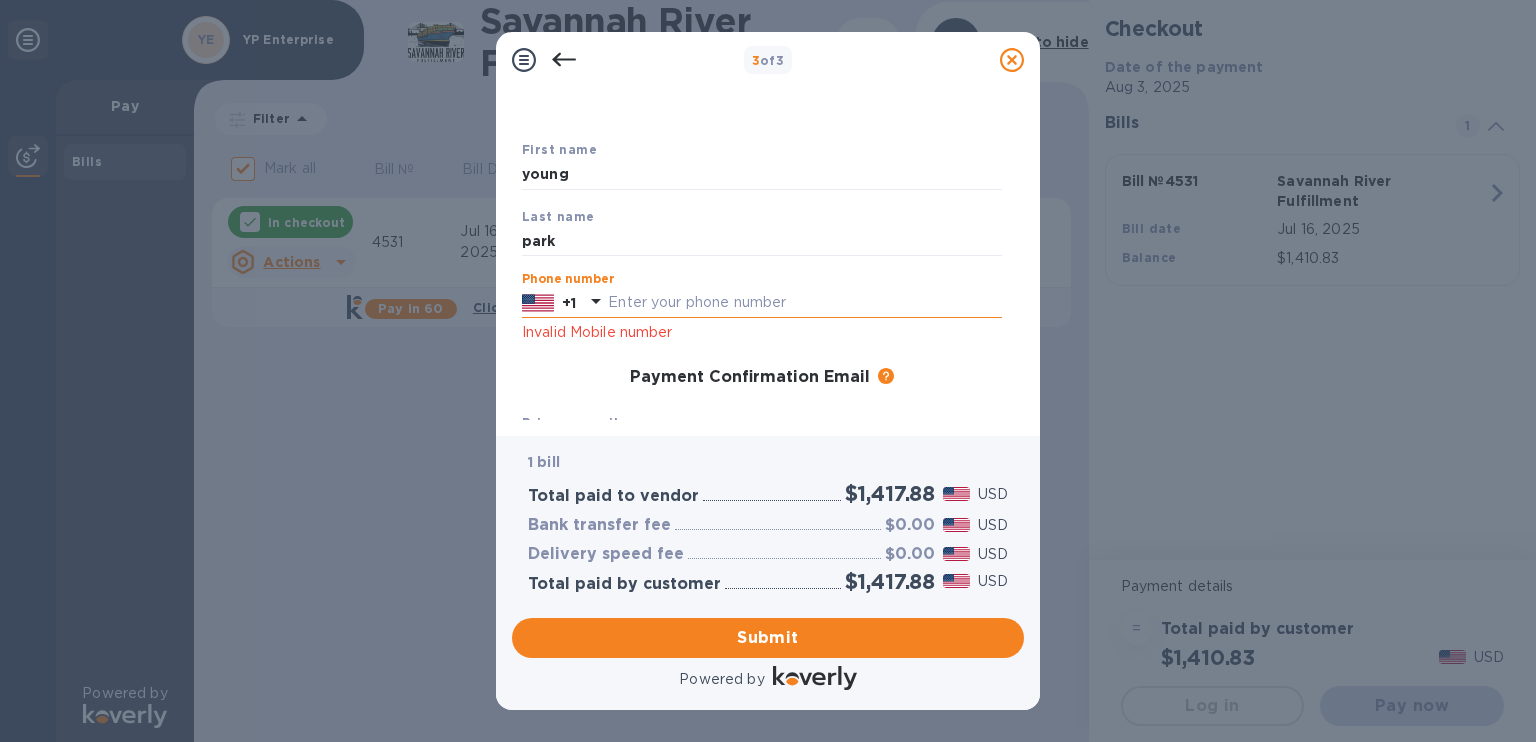 click at bounding box center (805, 303) 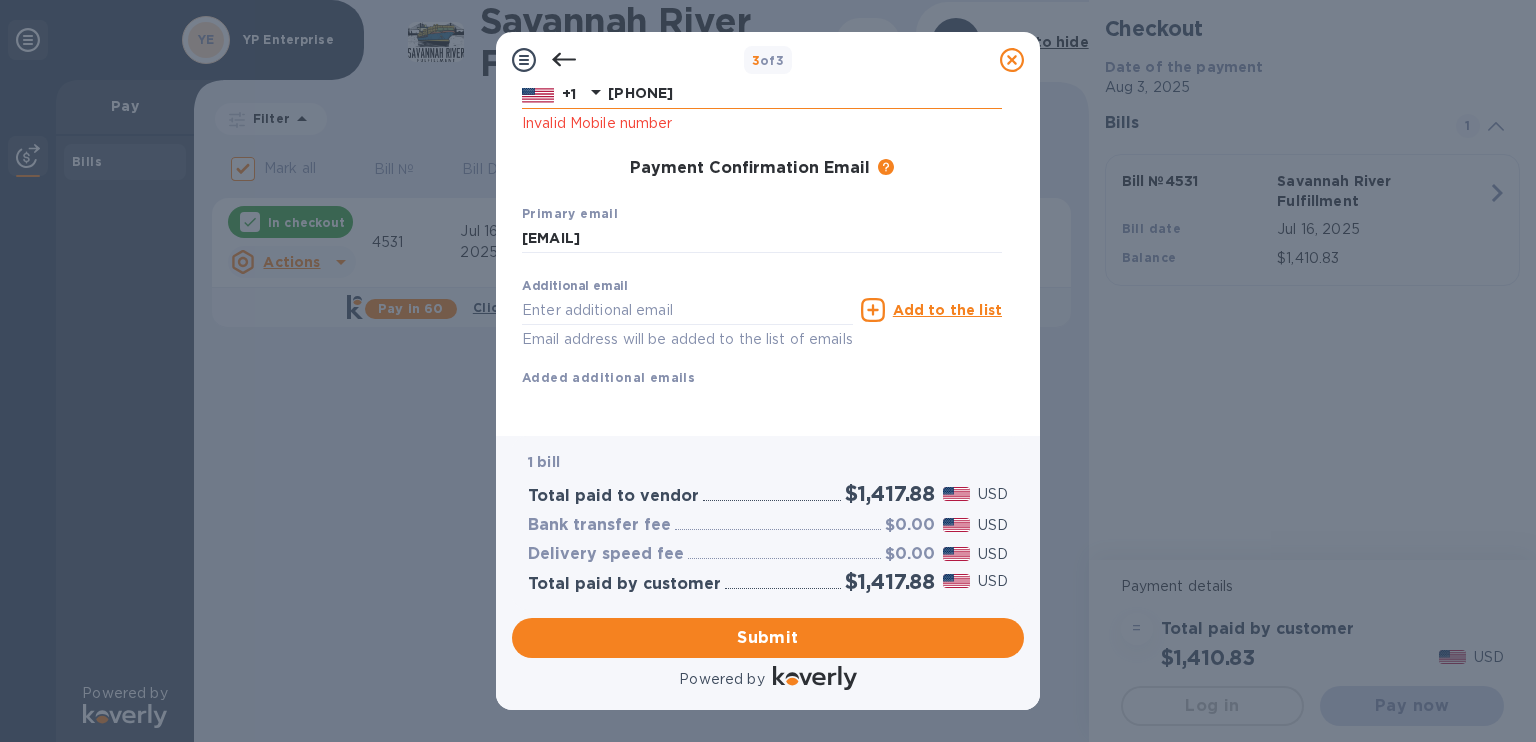 scroll, scrollTop: 311, scrollLeft: 0, axis: vertical 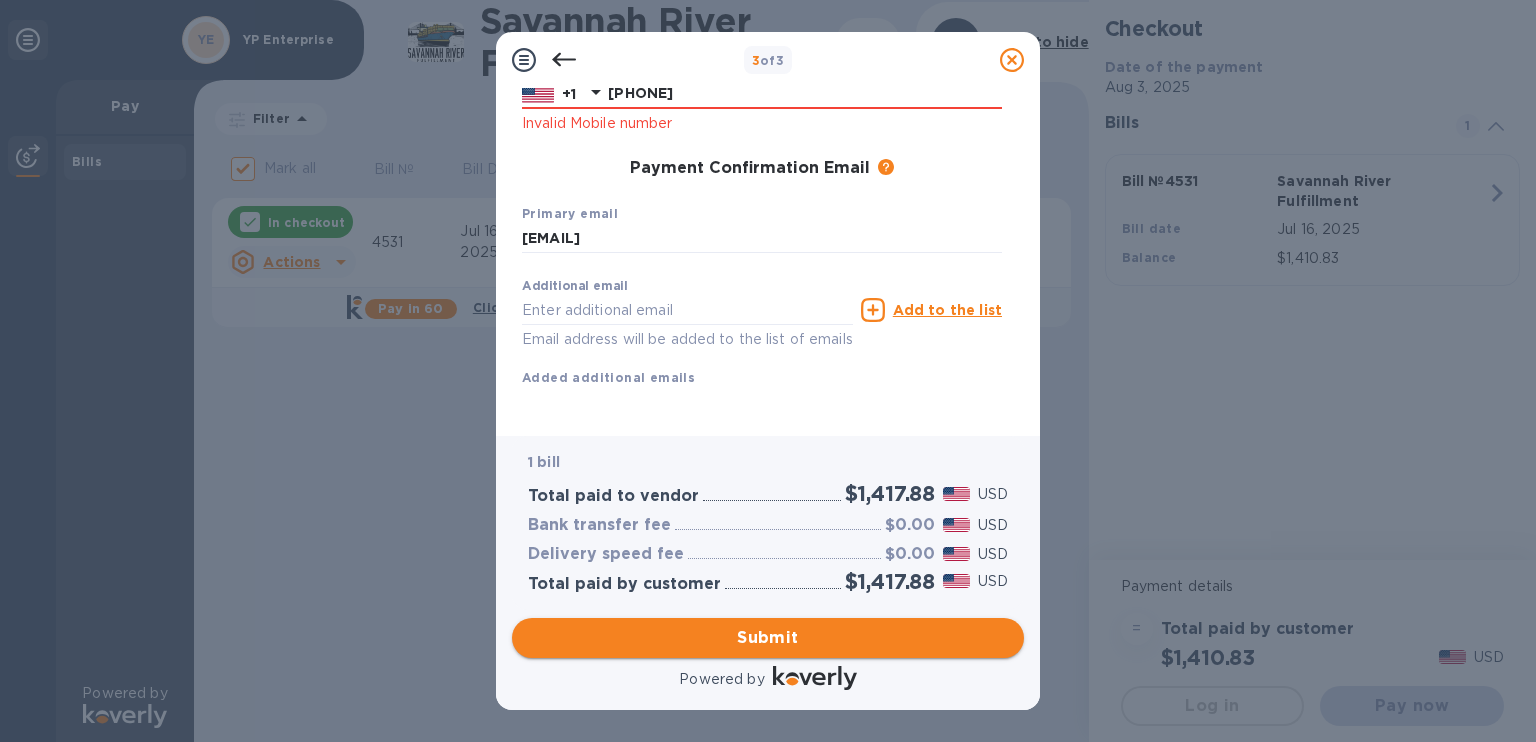 type on "7708761044" 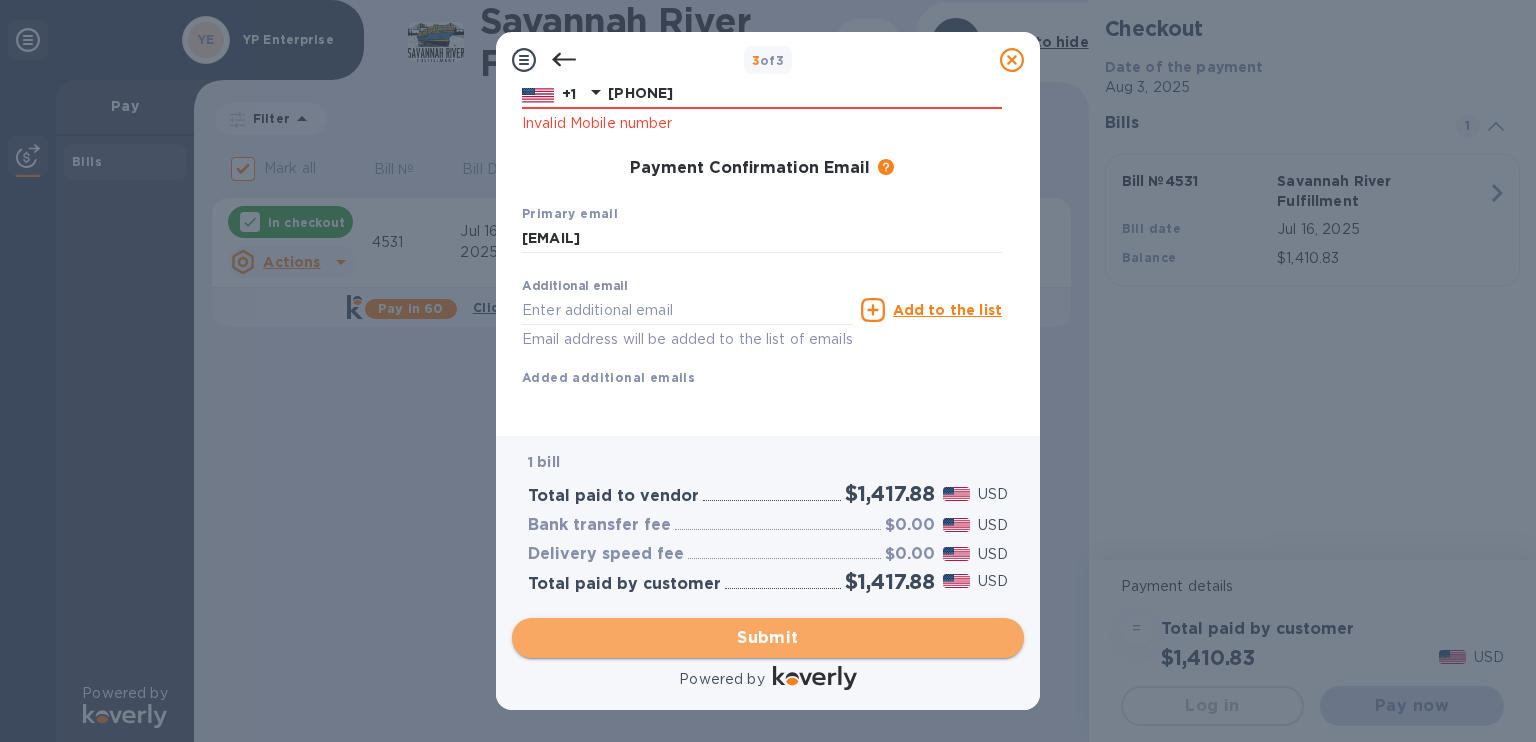 click on "Submit" at bounding box center [768, 638] 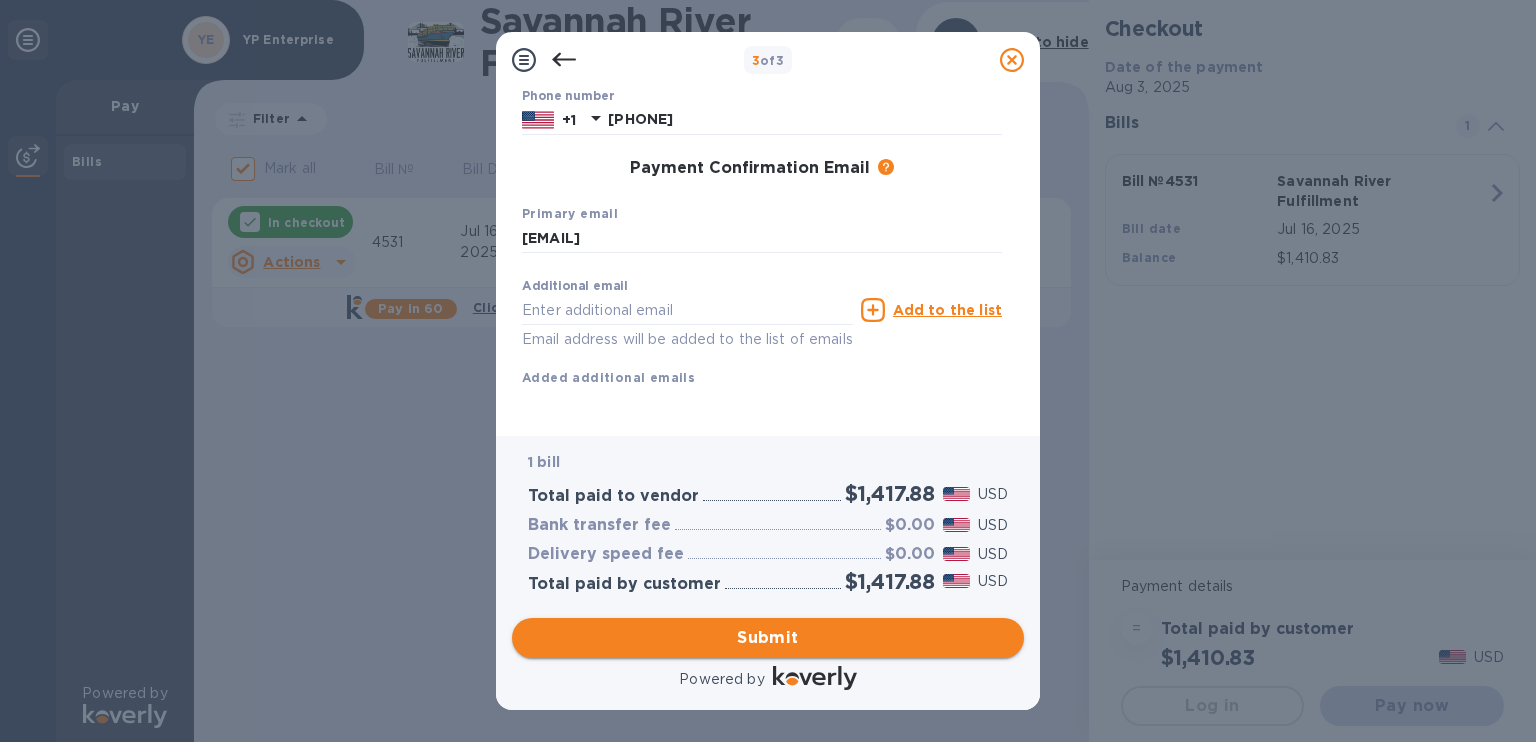 scroll, scrollTop: 284, scrollLeft: 0, axis: vertical 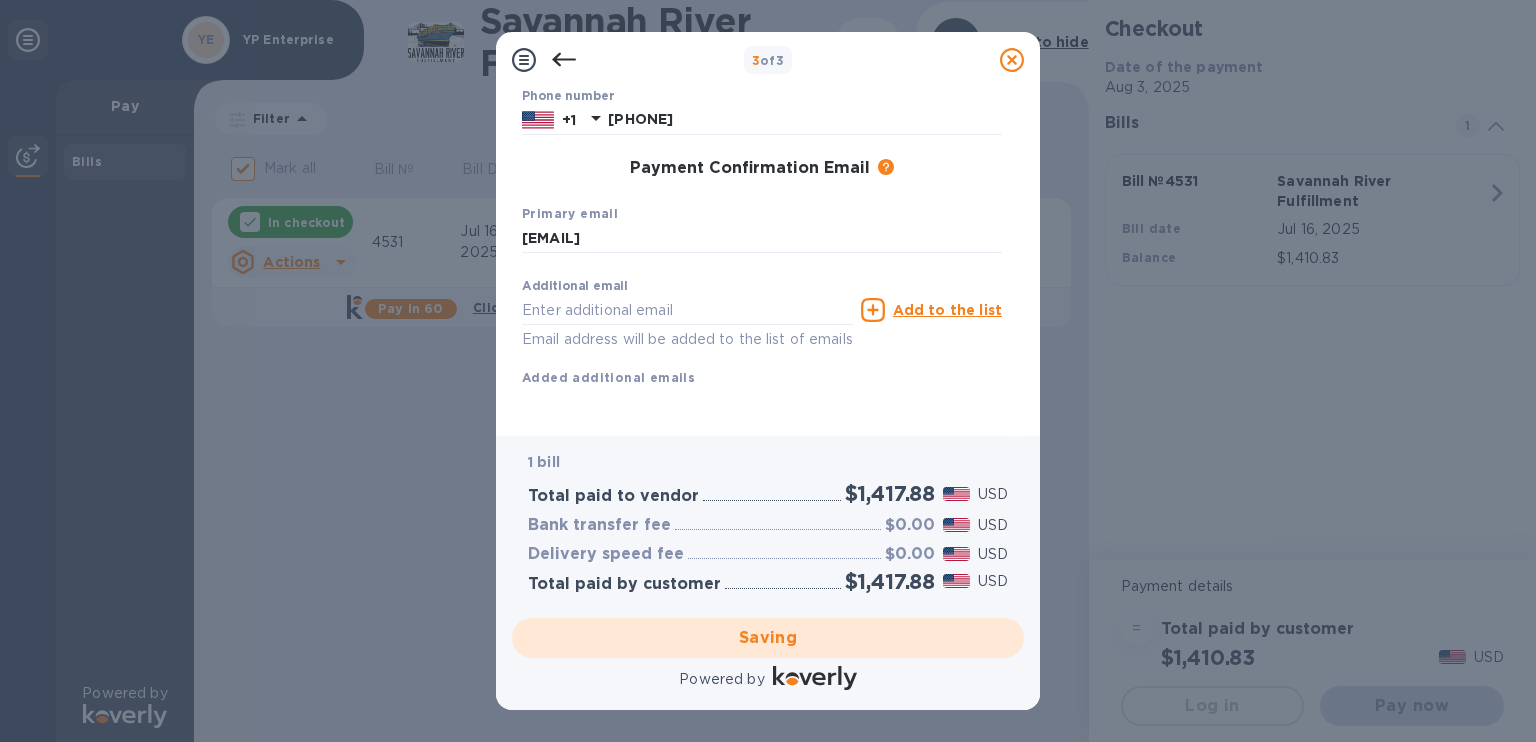 checkbox on "false" 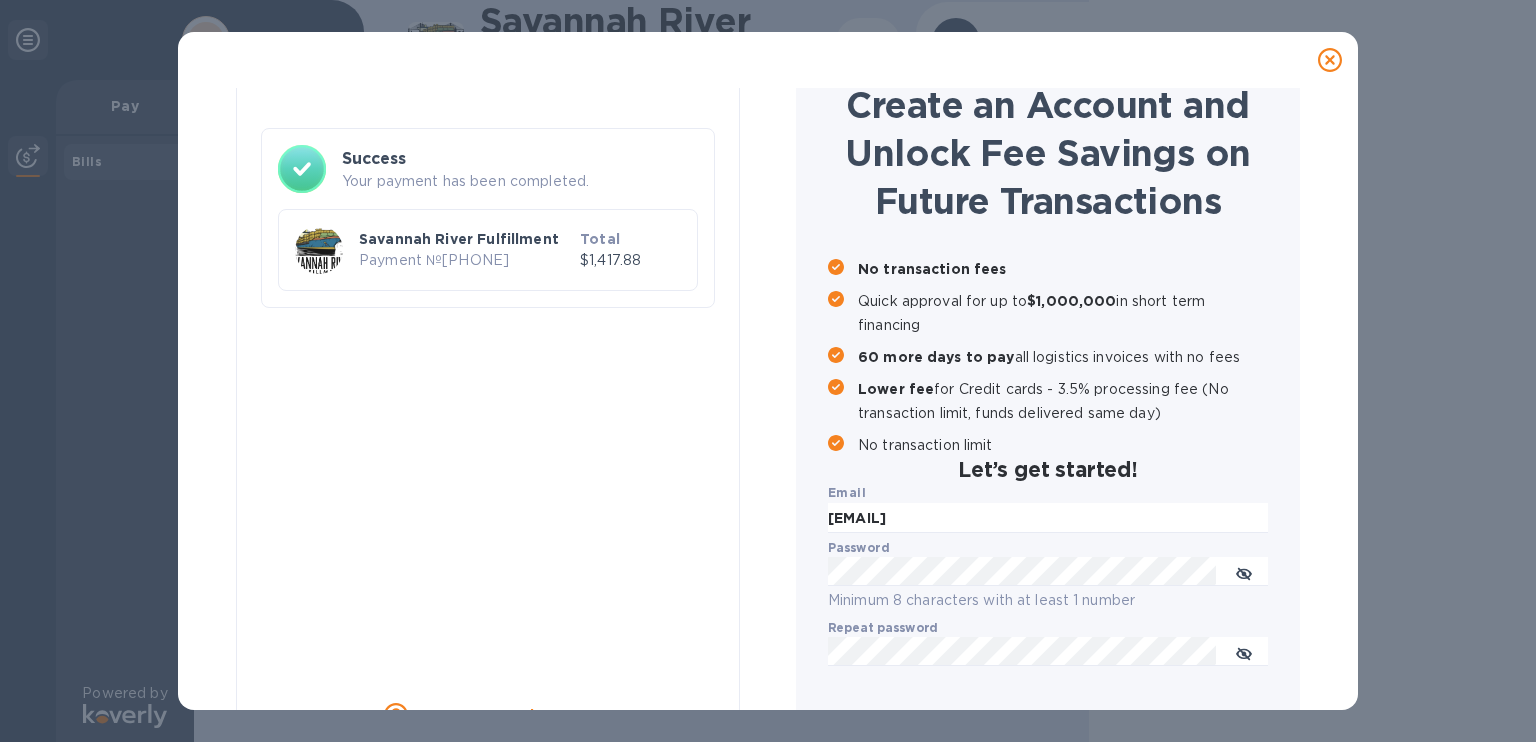 scroll, scrollTop: 88, scrollLeft: 0, axis: vertical 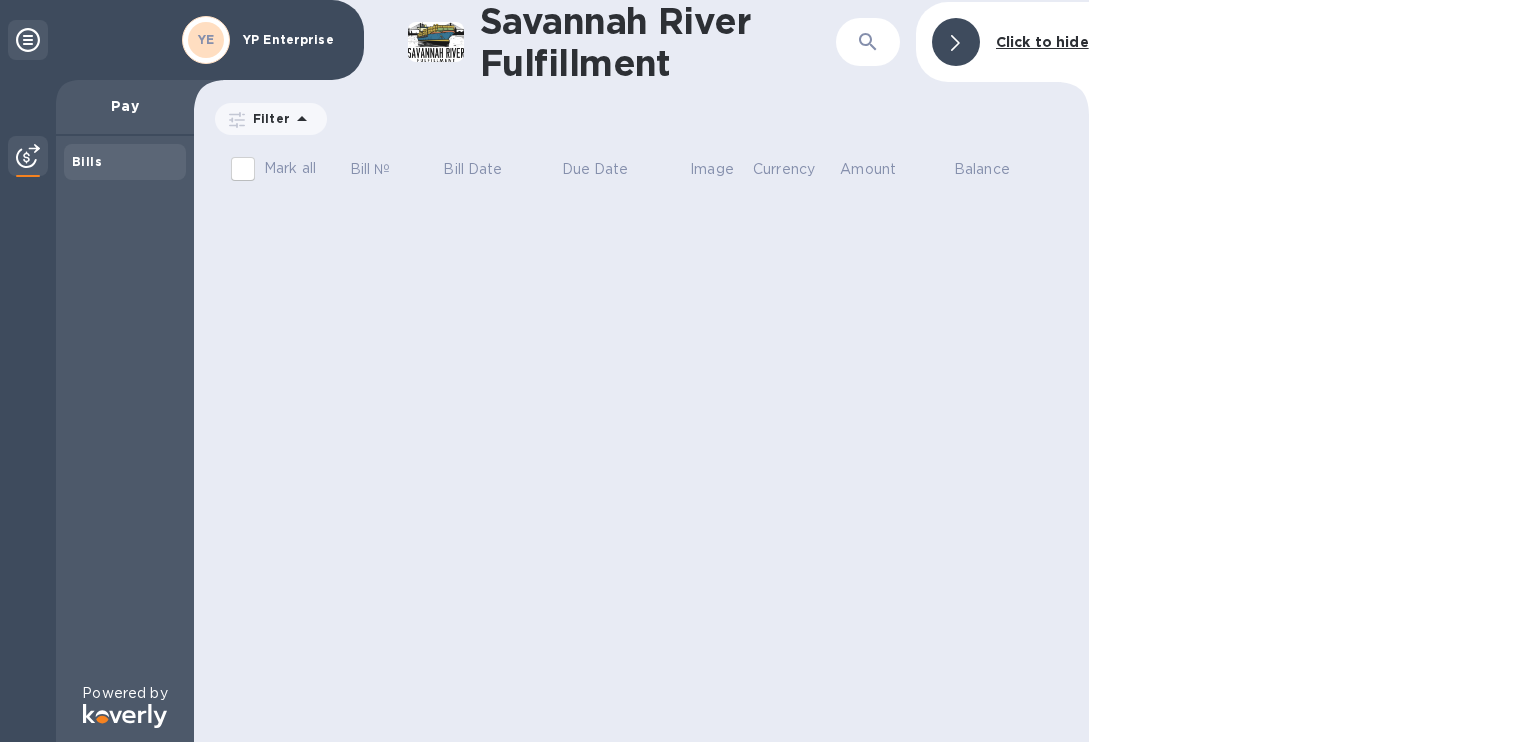 click on "Pay" at bounding box center (125, 106) 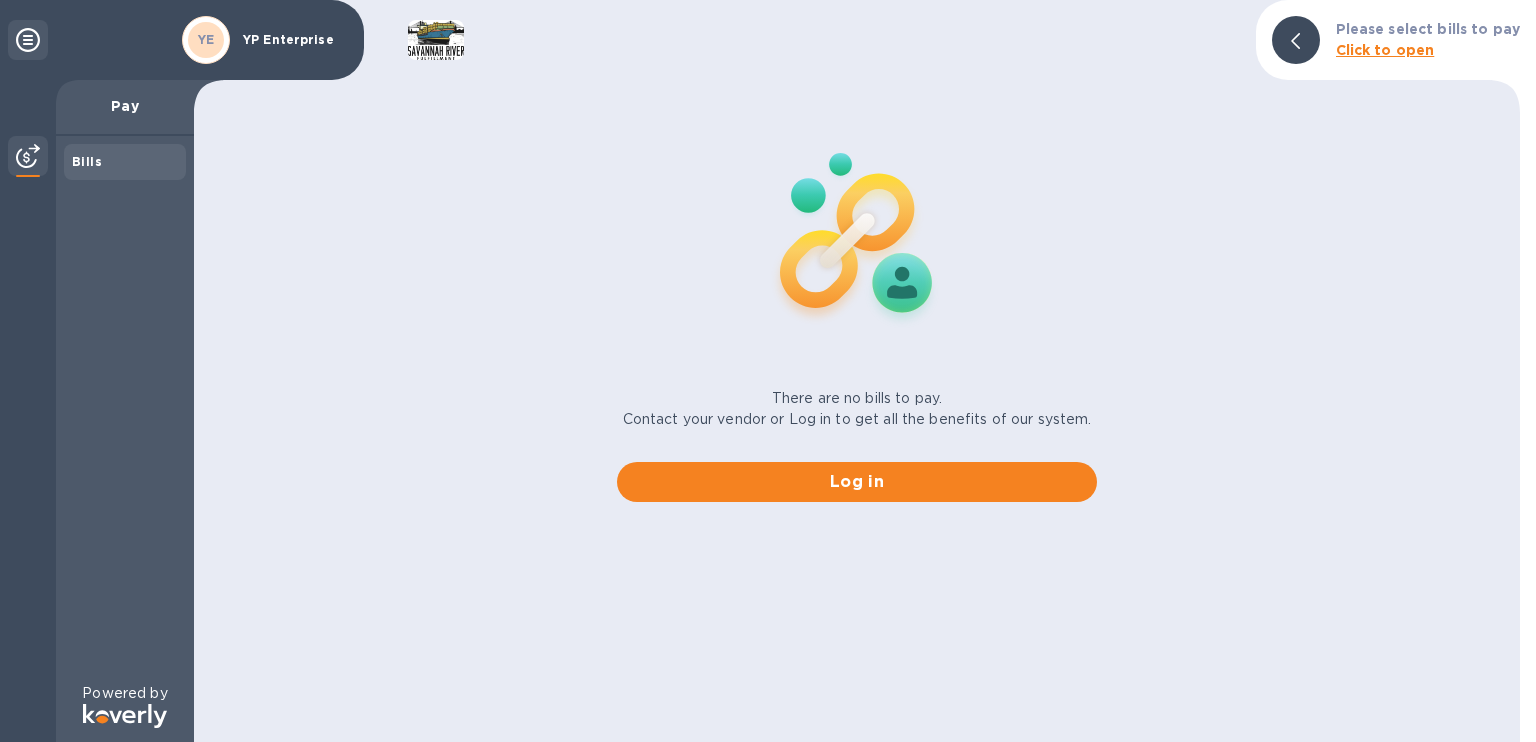 scroll, scrollTop: 0, scrollLeft: 0, axis: both 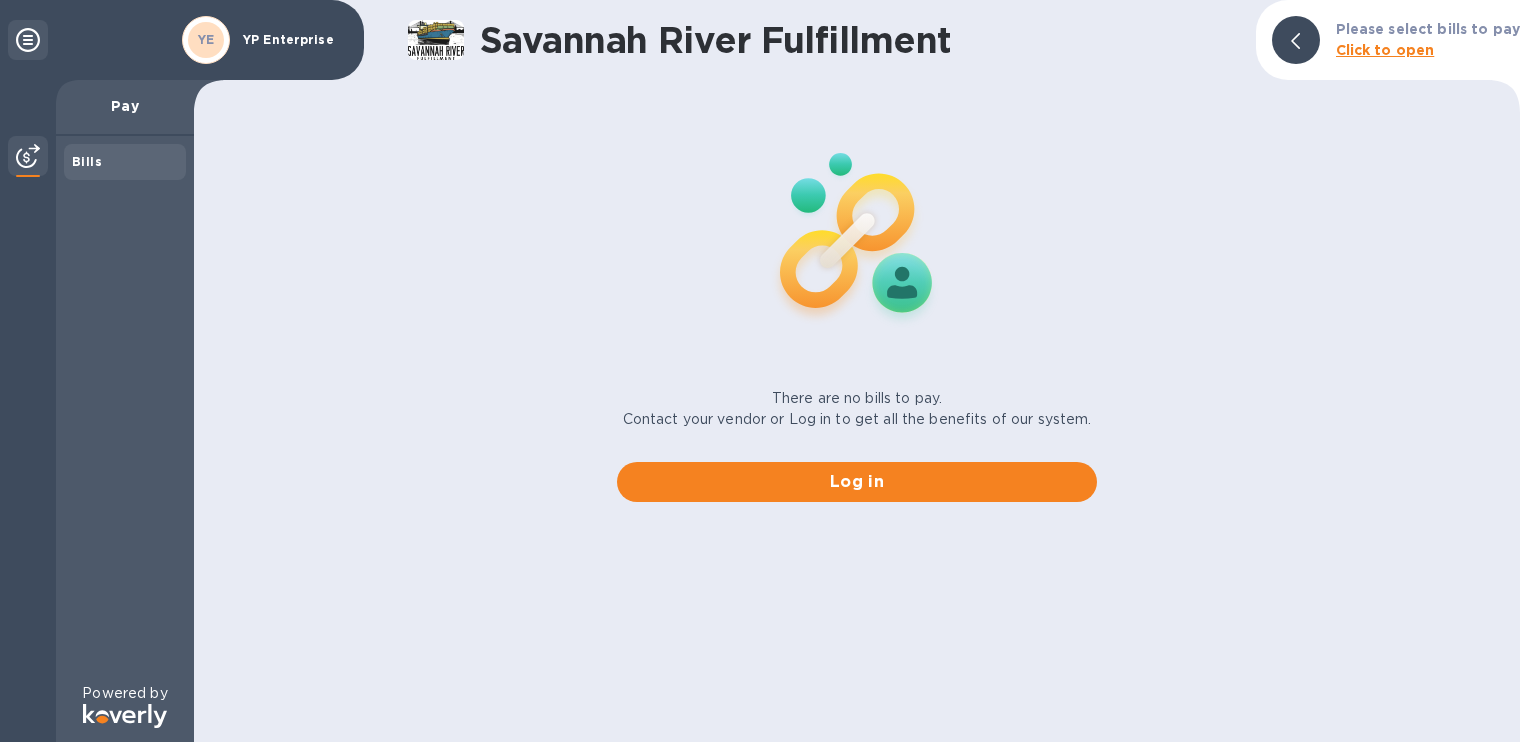 click on "YP Enterprise" at bounding box center [293, 40] 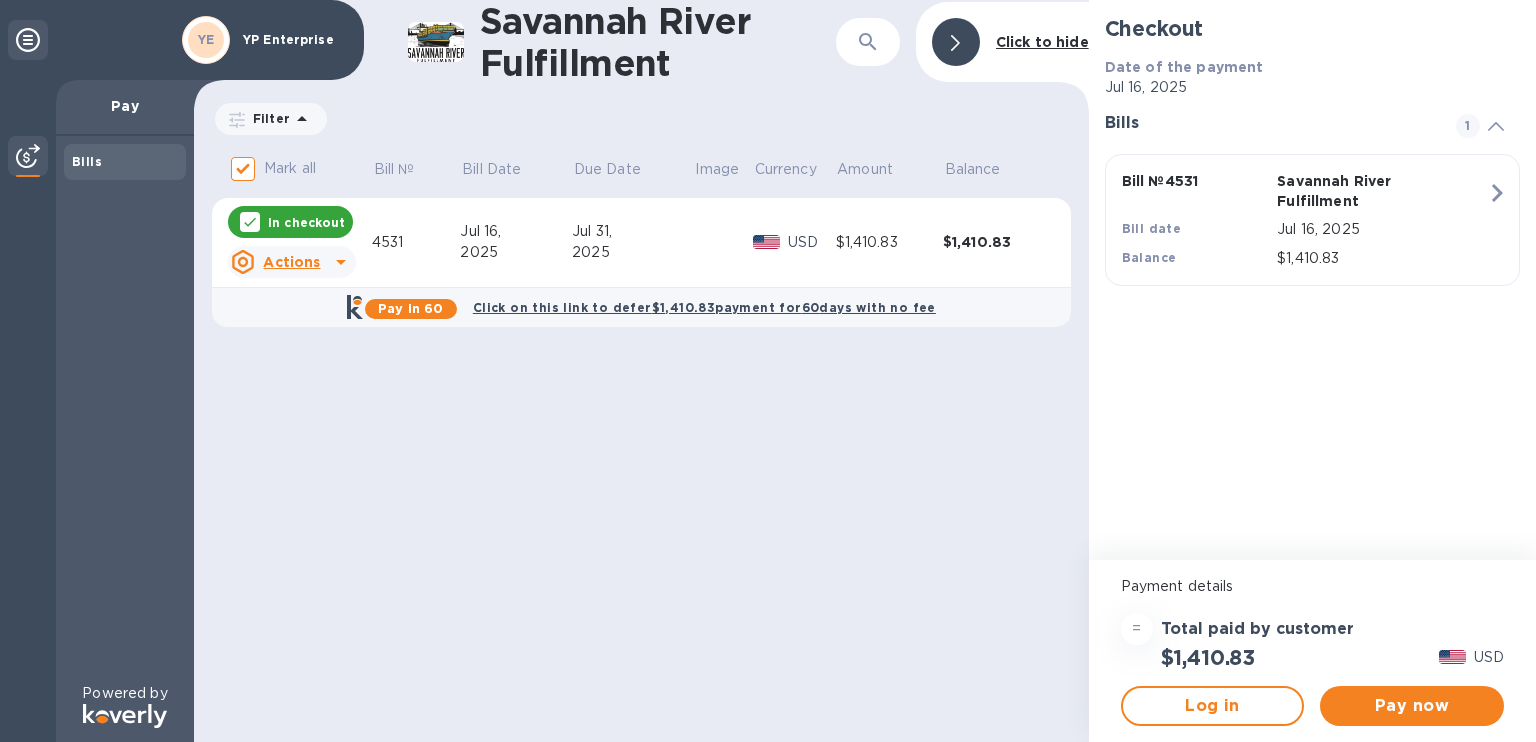 scroll, scrollTop: 0, scrollLeft: 0, axis: both 